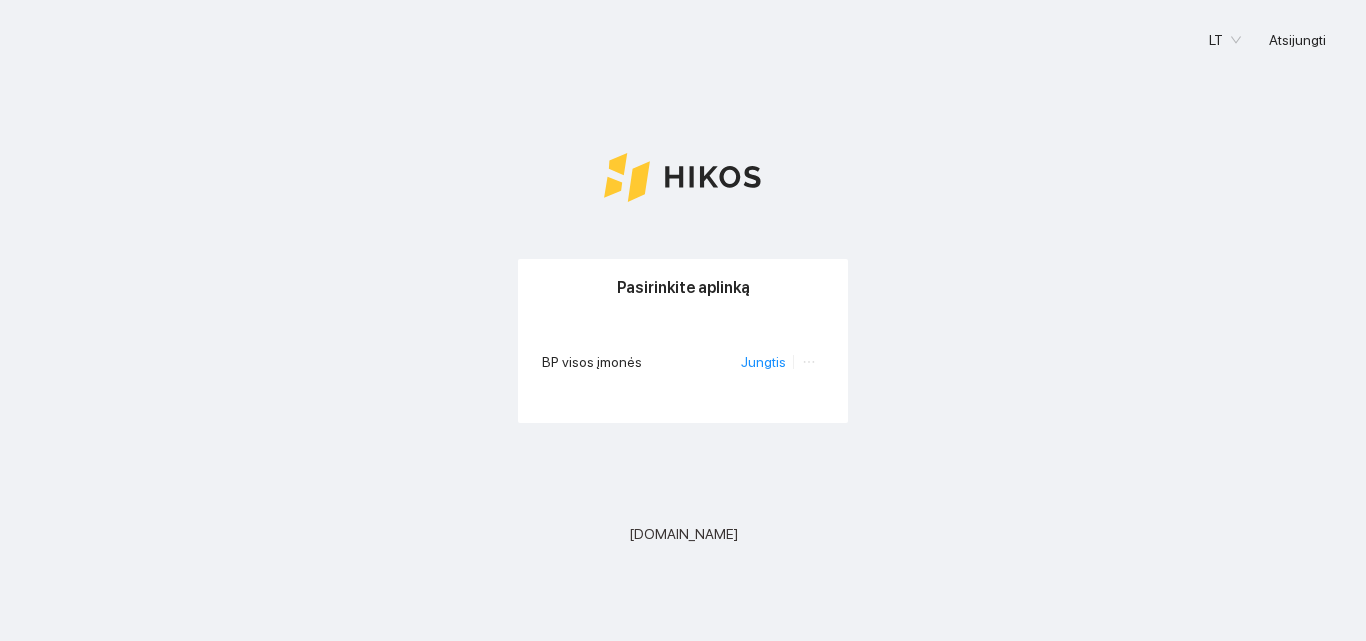 scroll, scrollTop: 0, scrollLeft: 0, axis: both 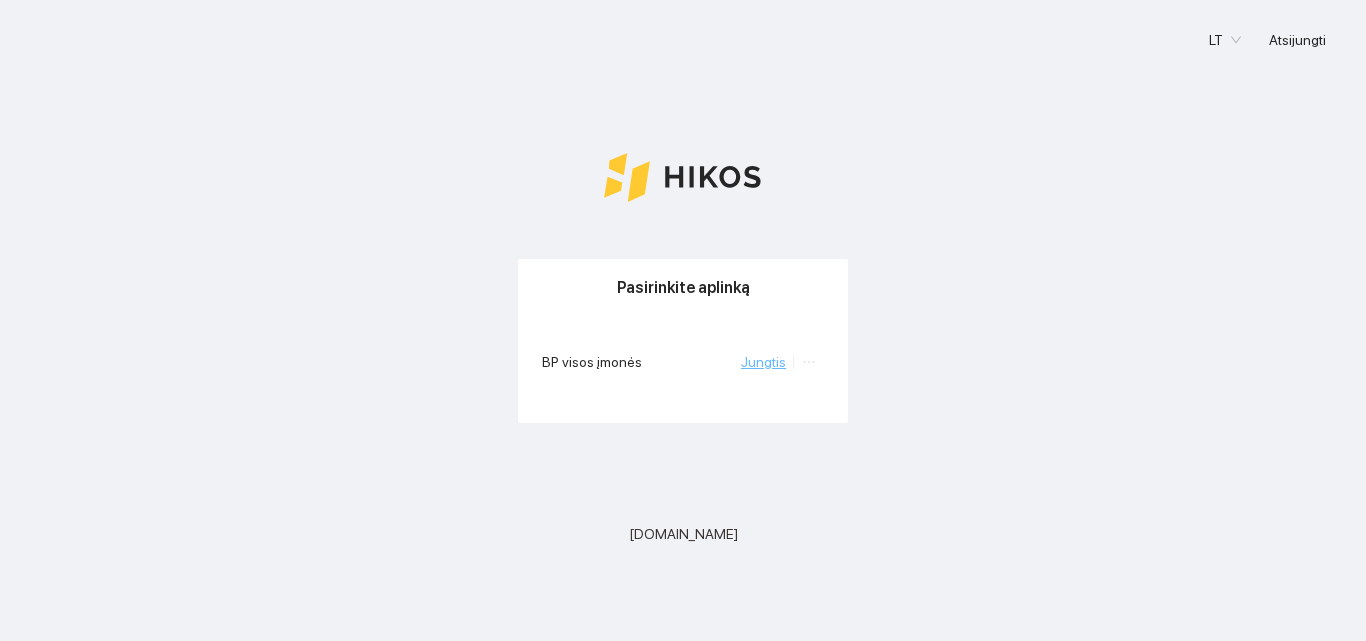 click on "Jungtis" at bounding box center [763, 362] 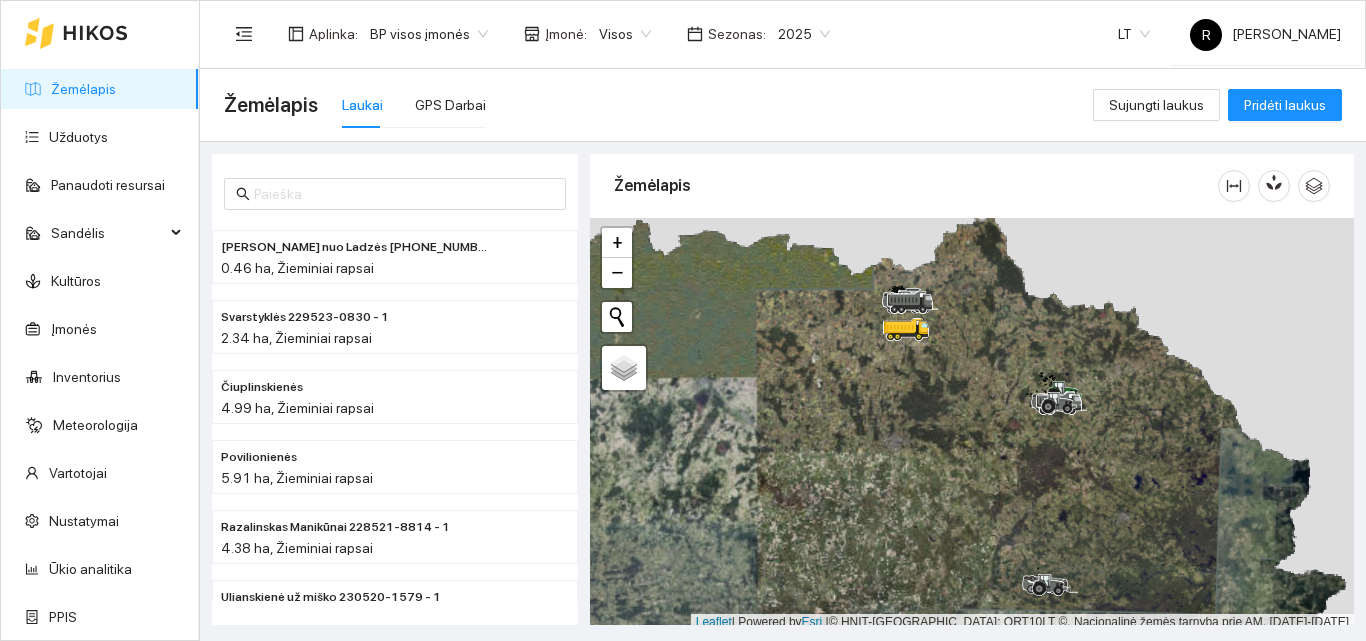 scroll, scrollTop: 6, scrollLeft: 0, axis: vertical 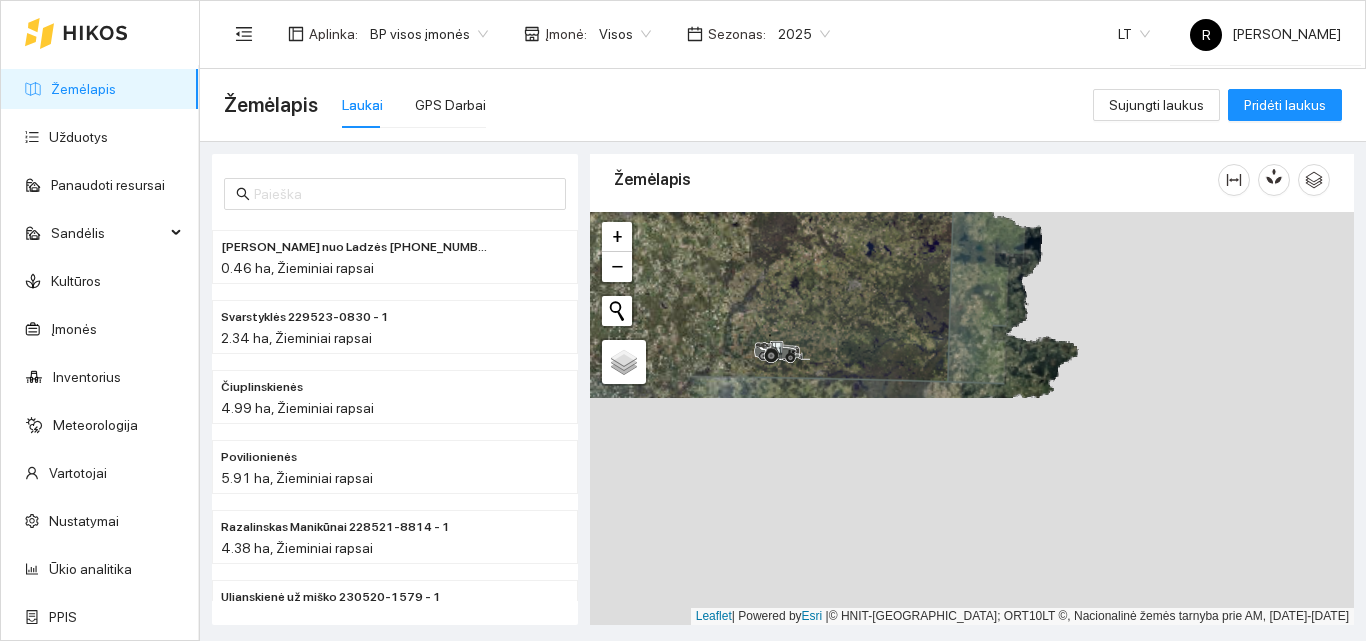 drag, startPoint x: 1003, startPoint y: 442, endPoint x: 859, endPoint y: 295, distance: 205.779 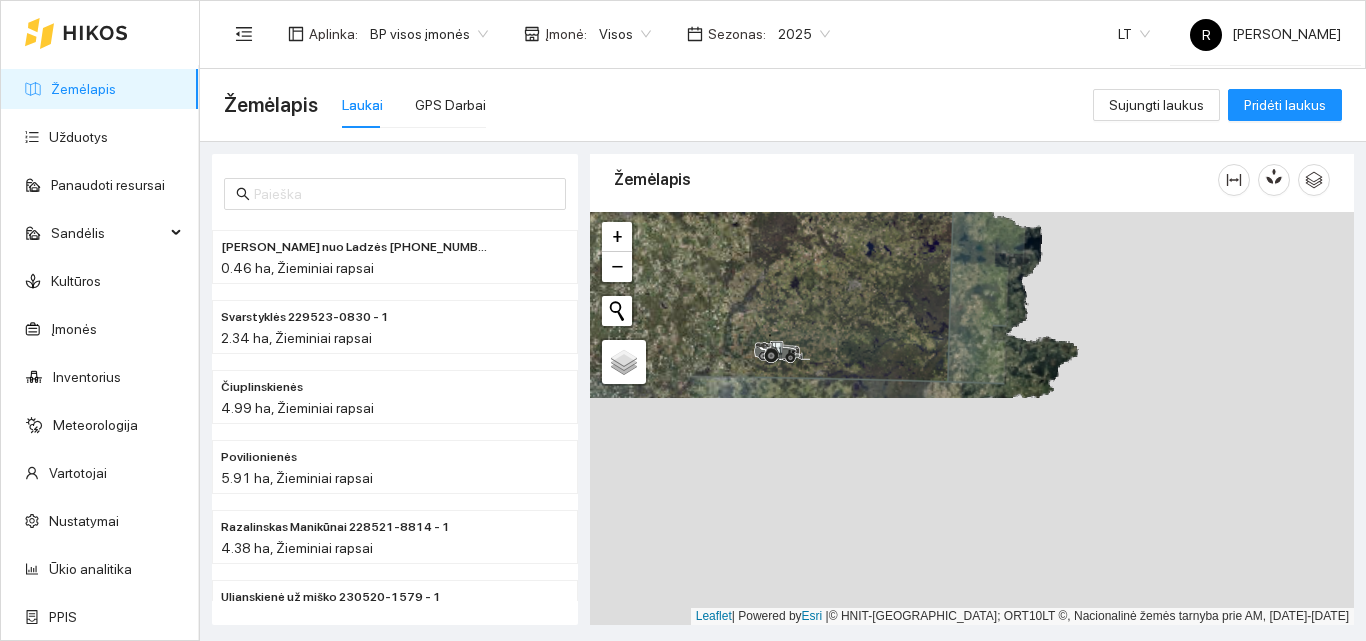 click at bounding box center [972, 418] 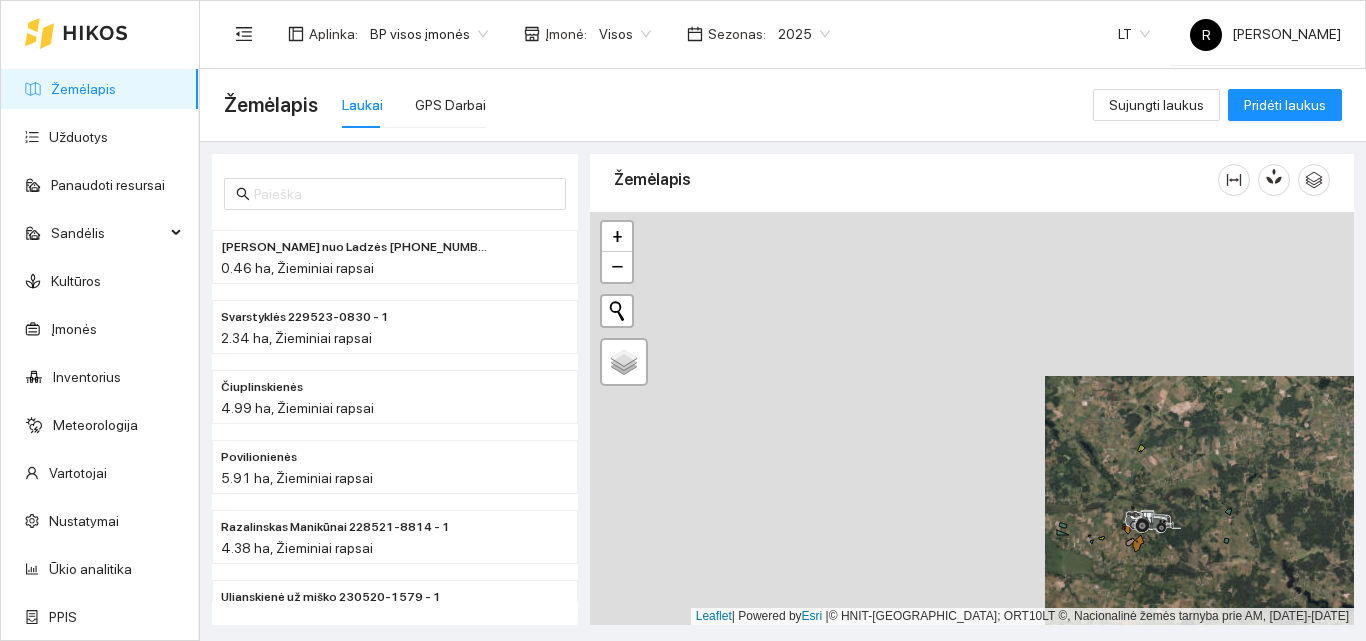 drag, startPoint x: 750, startPoint y: 344, endPoint x: 1205, endPoint y: 508, distance: 483.6538 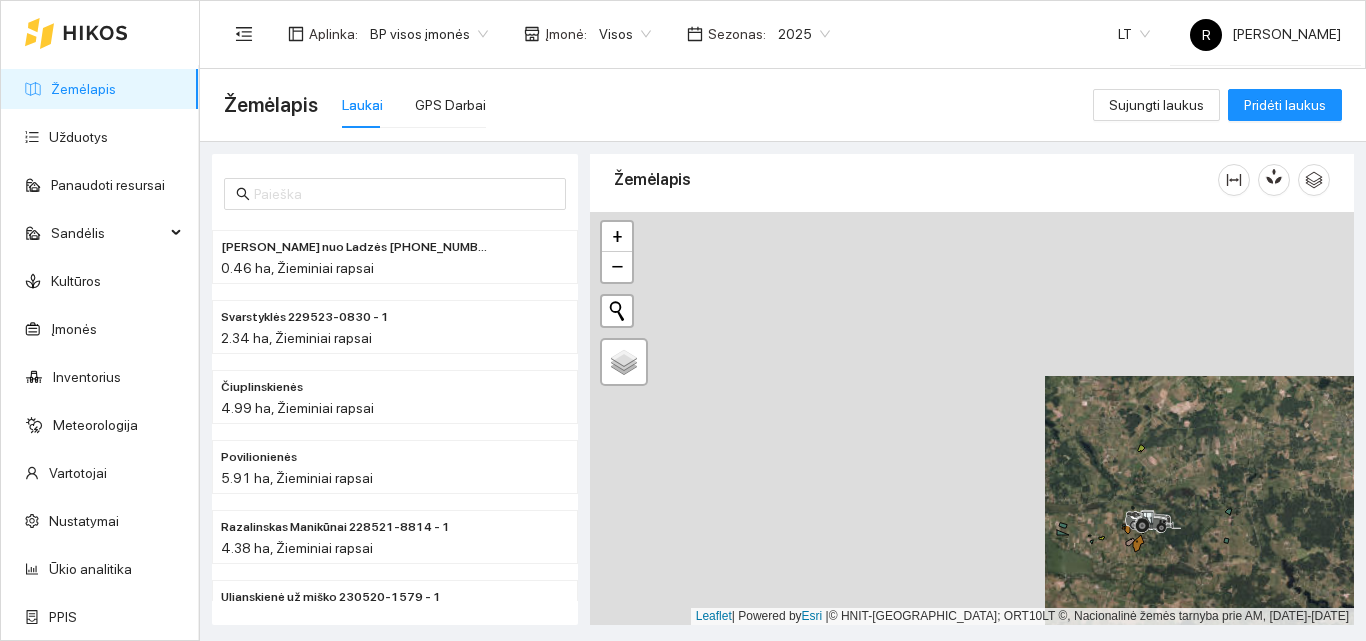click at bounding box center (972, 418) 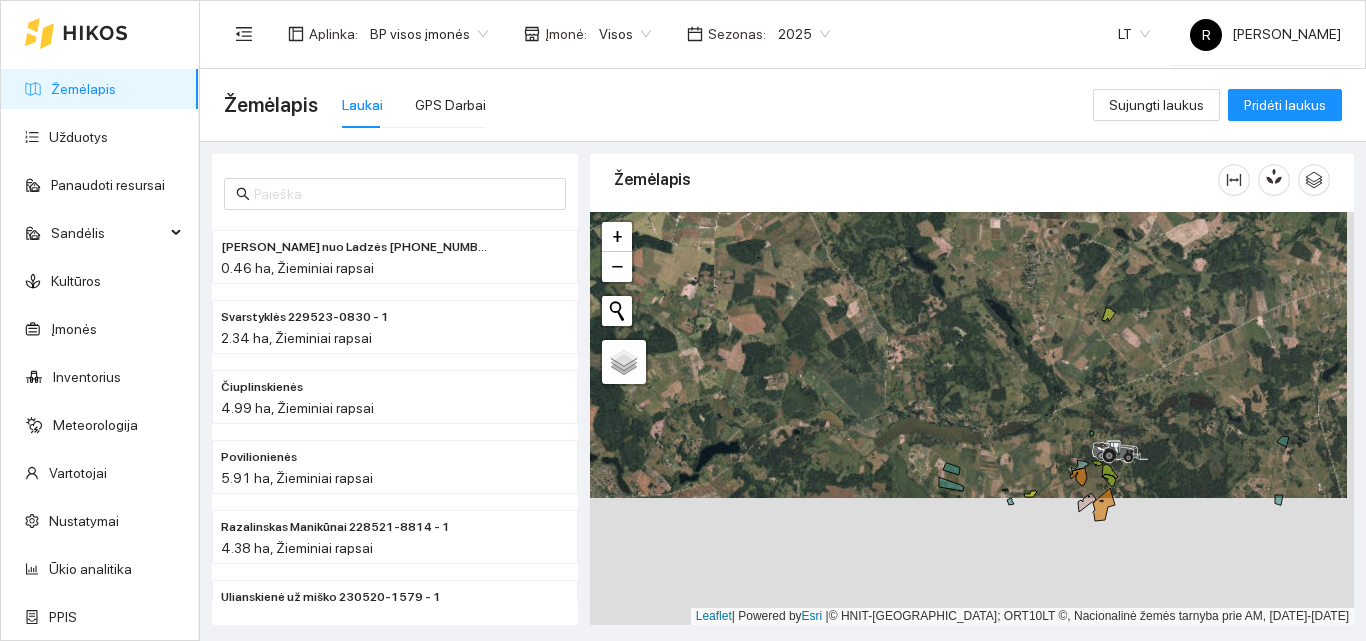 drag, startPoint x: 1152, startPoint y: 519, endPoint x: 1147, endPoint y: 397, distance: 122.10242 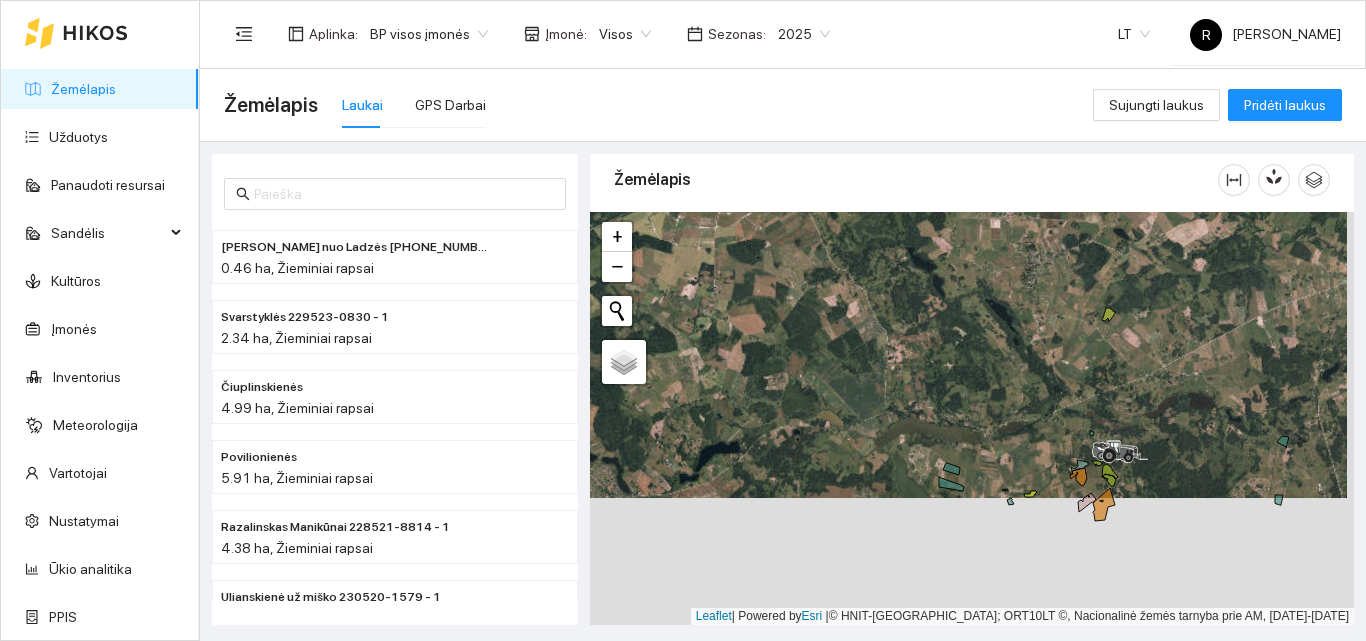 click at bounding box center [972, 418] 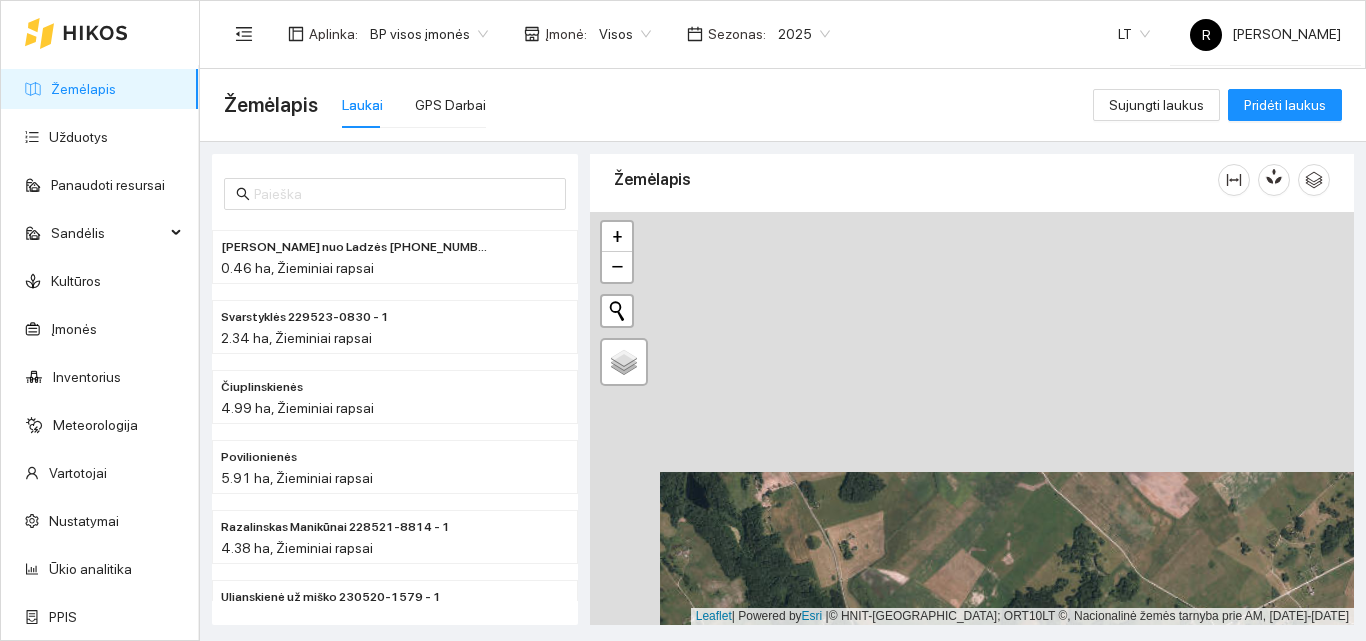 drag, startPoint x: 1041, startPoint y: 293, endPoint x: 1111, endPoint y: 553, distance: 269.25824 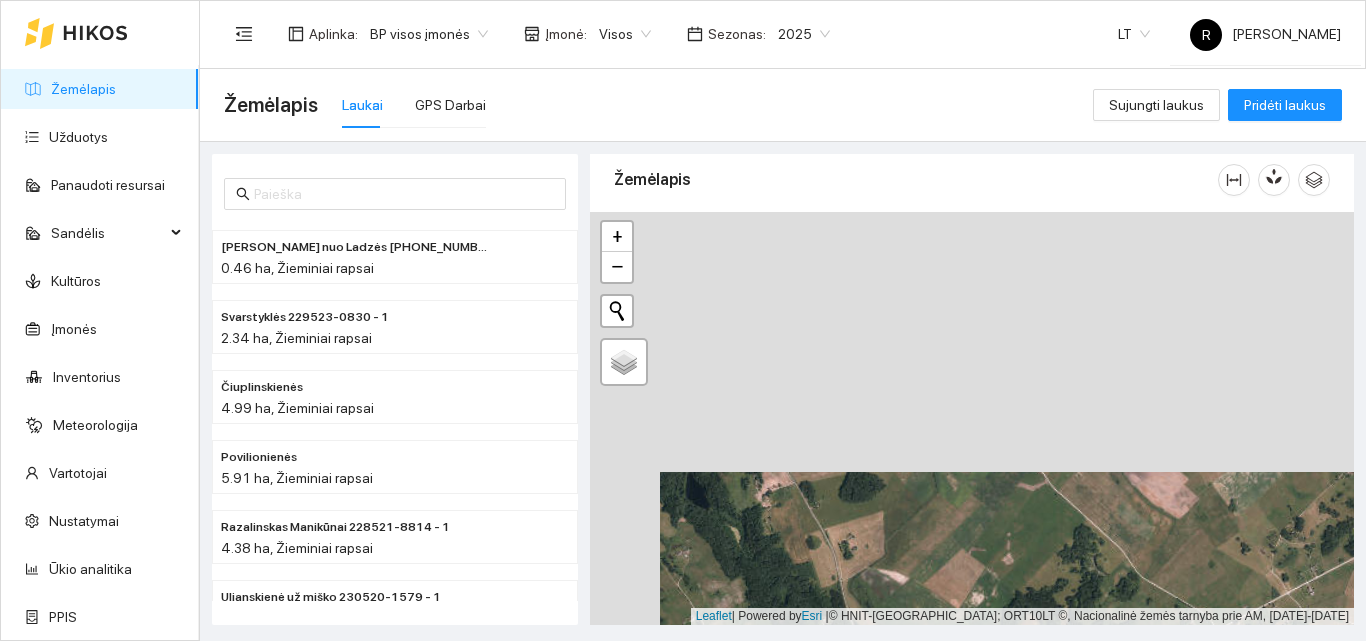 click at bounding box center [972, 418] 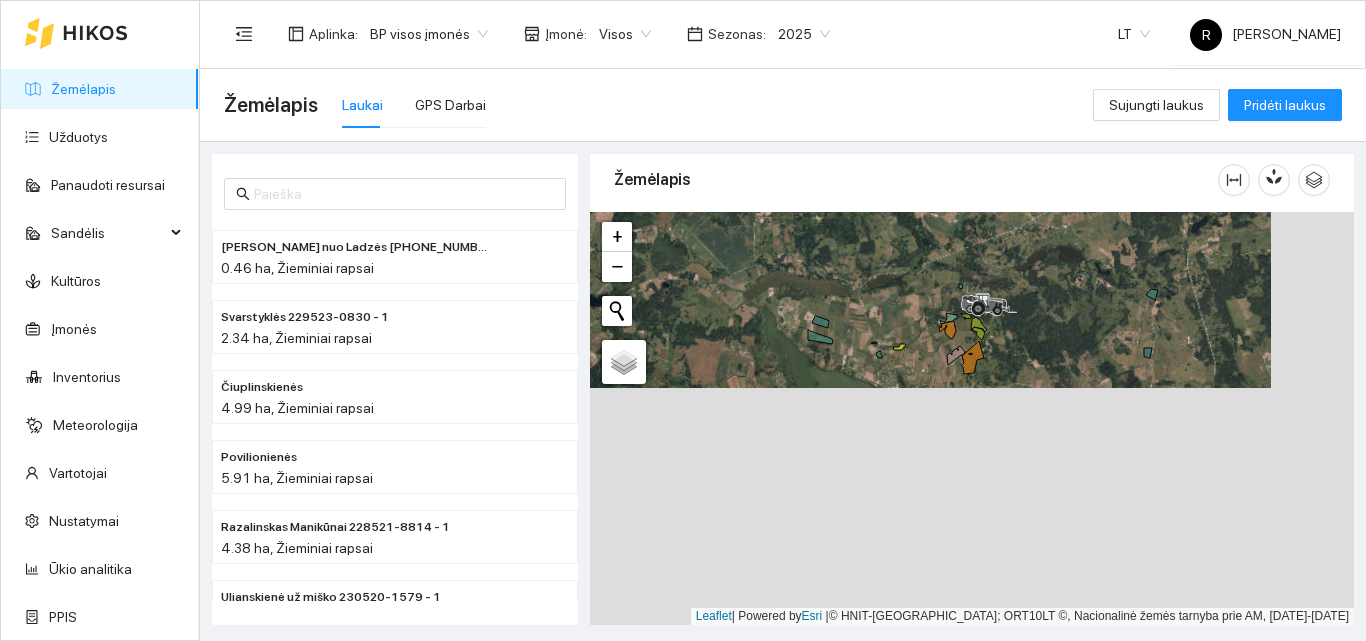 drag, startPoint x: 1088, startPoint y: 571, endPoint x: 974, endPoint y: 284, distance: 308.81226 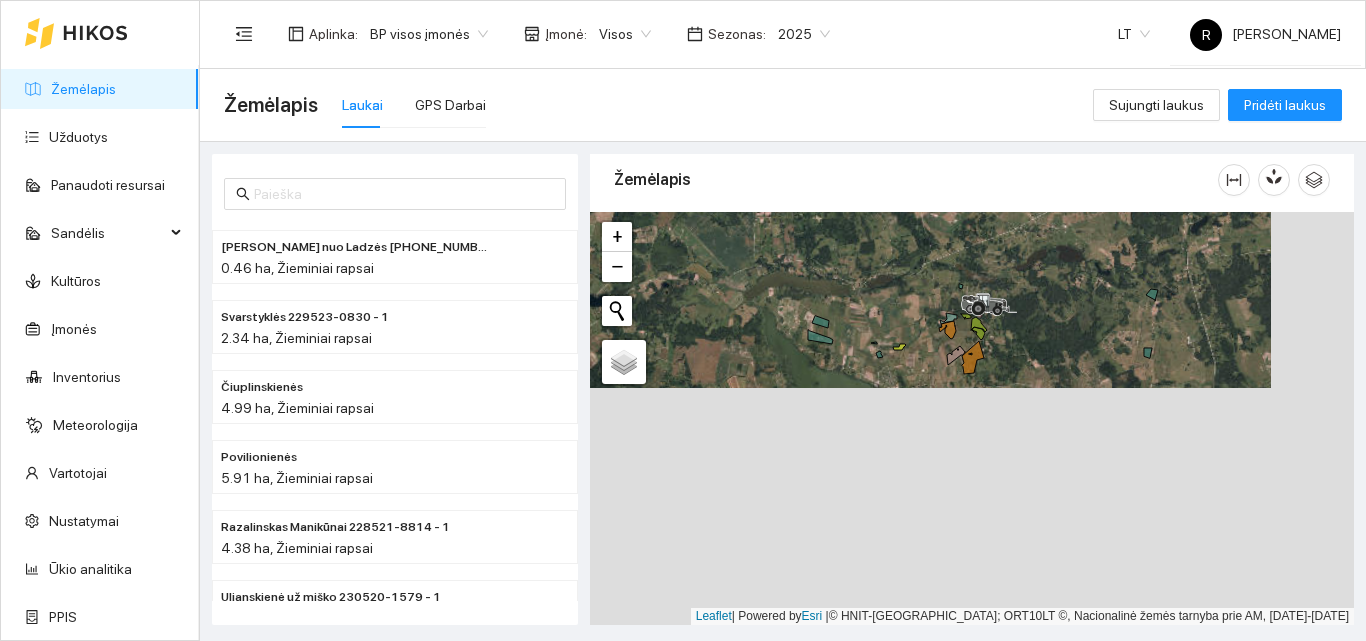 click at bounding box center [972, 418] 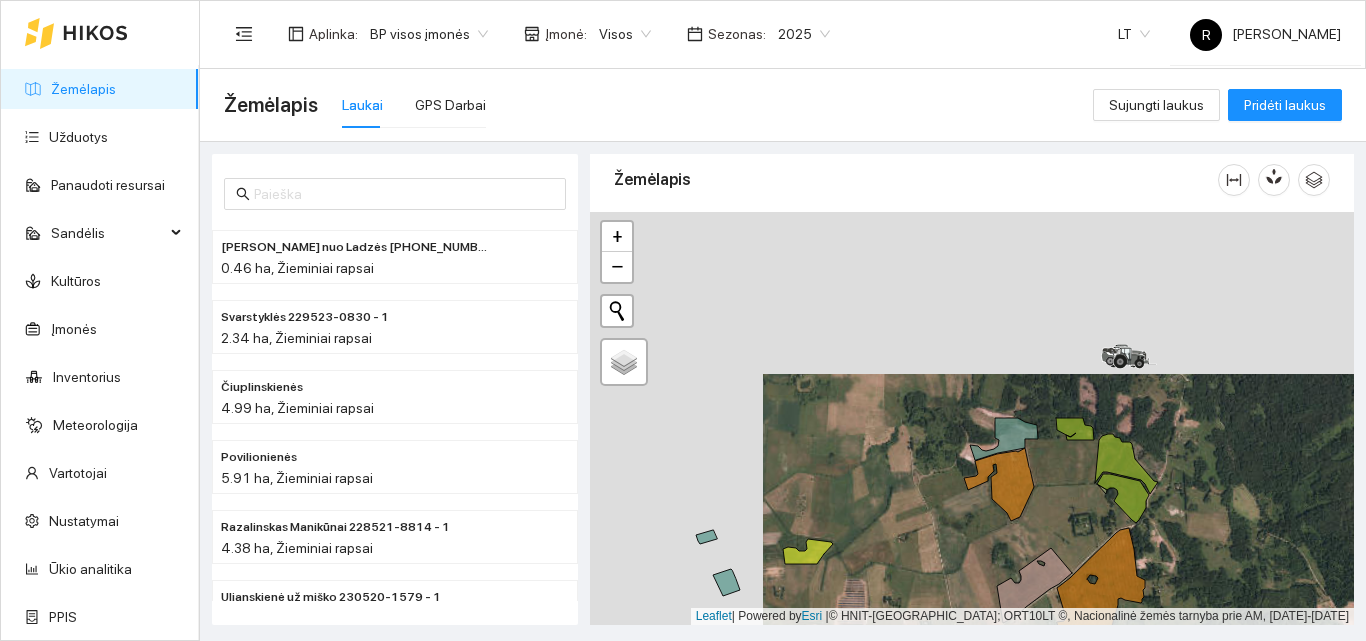 drag, startPoint x: 832, startPoint y: 358, endPoint x: 1005, endPoint y: 520, distance: 237.00844 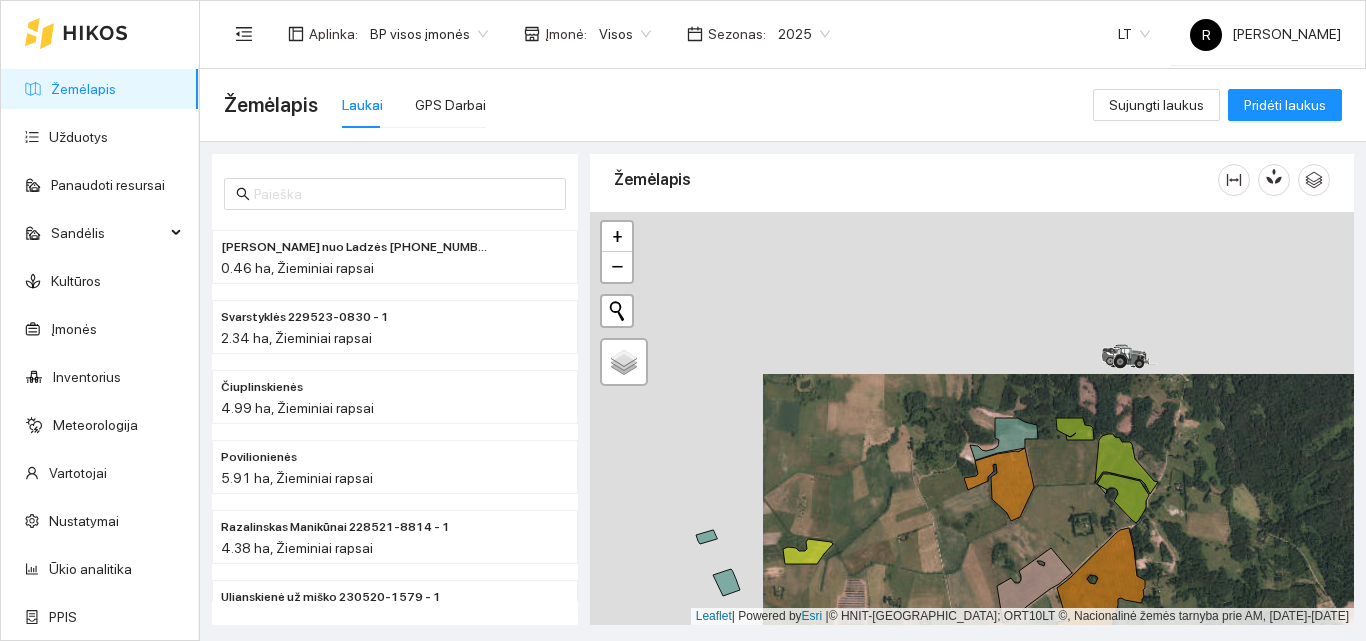 click at bounding box center (972, 418) 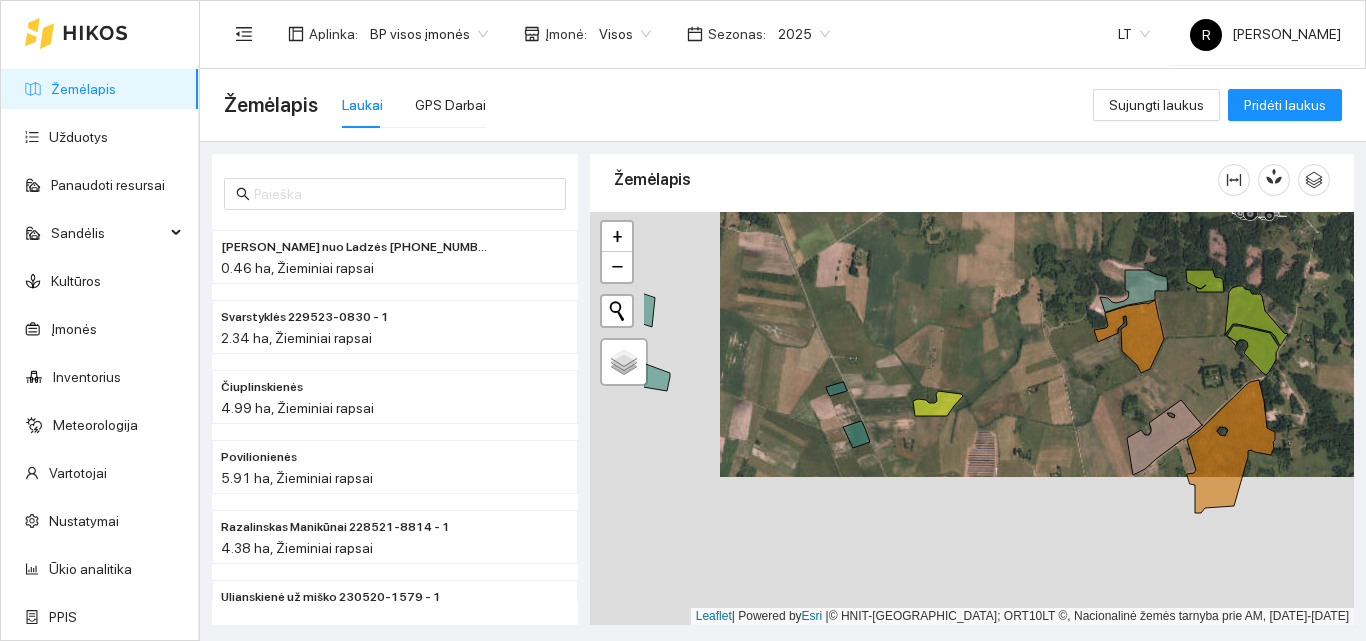 drag, startPoint x: 934, startPoint y: 466, endPoint x: 1086, endPoint y: 247, distance: 266.5802 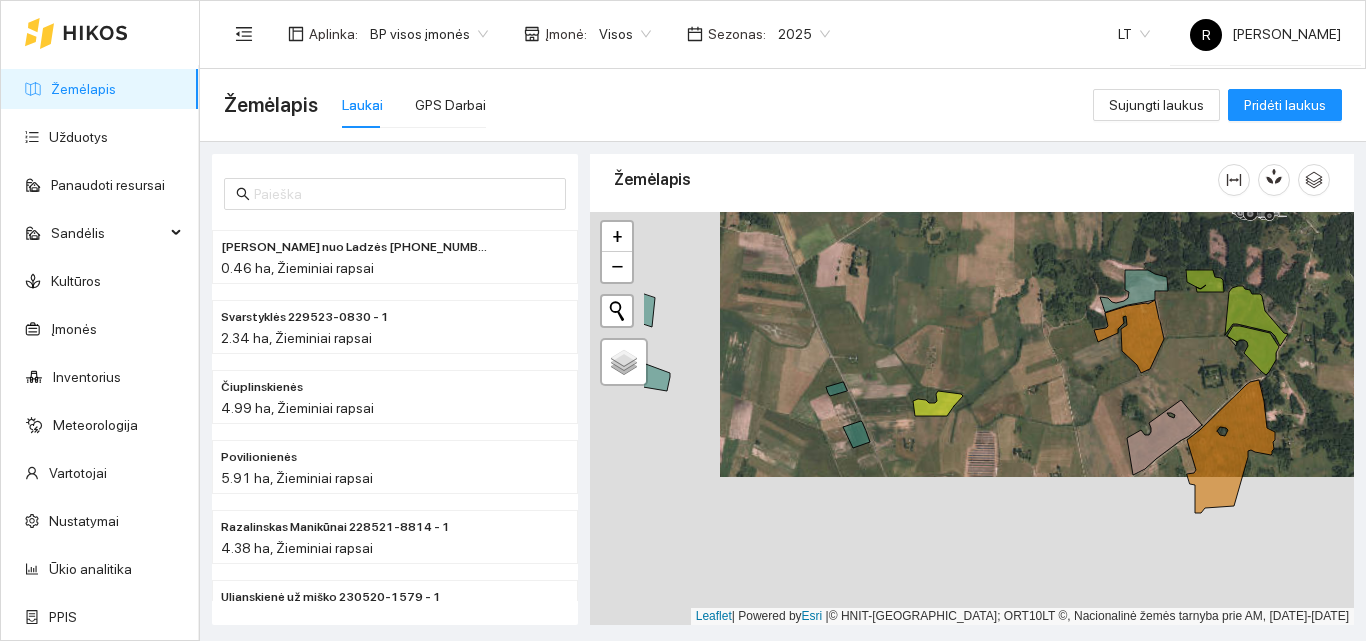 click at bounding box center [972, 418] 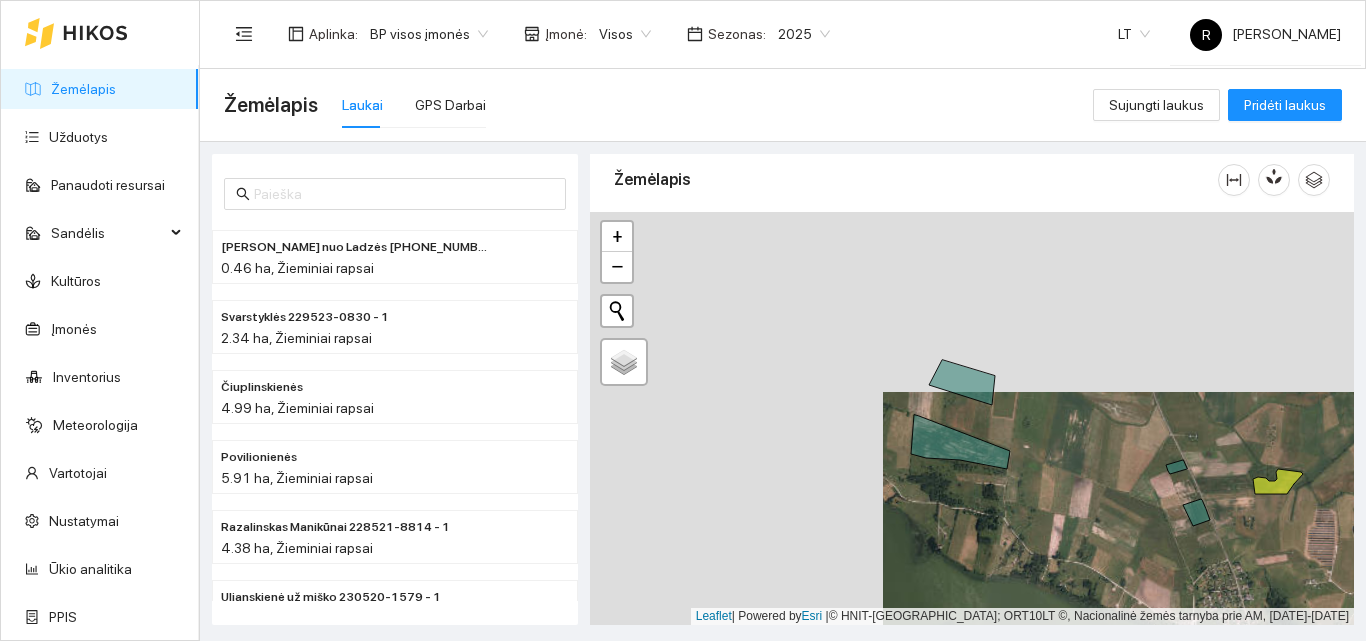 drag, startPoint x: 964, startPoint y: 405, endPoint x: 1223, endPoint y: 558, distance: 300.81555 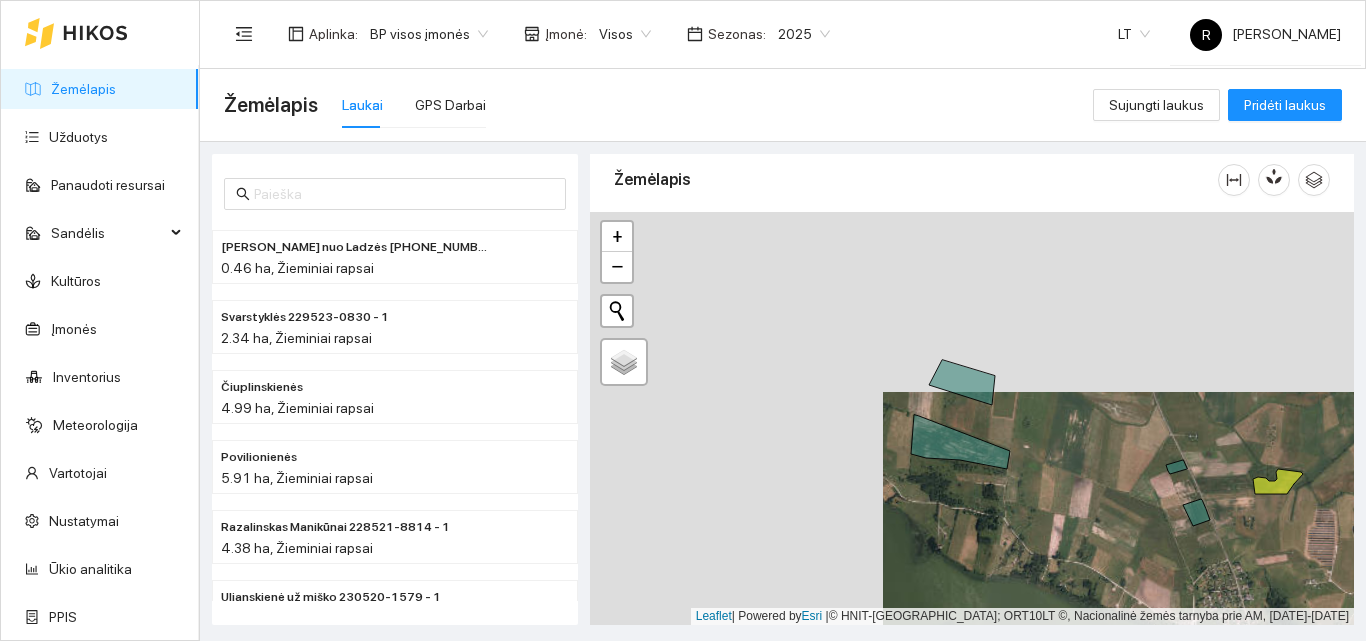click at bounding box center (972, 418) 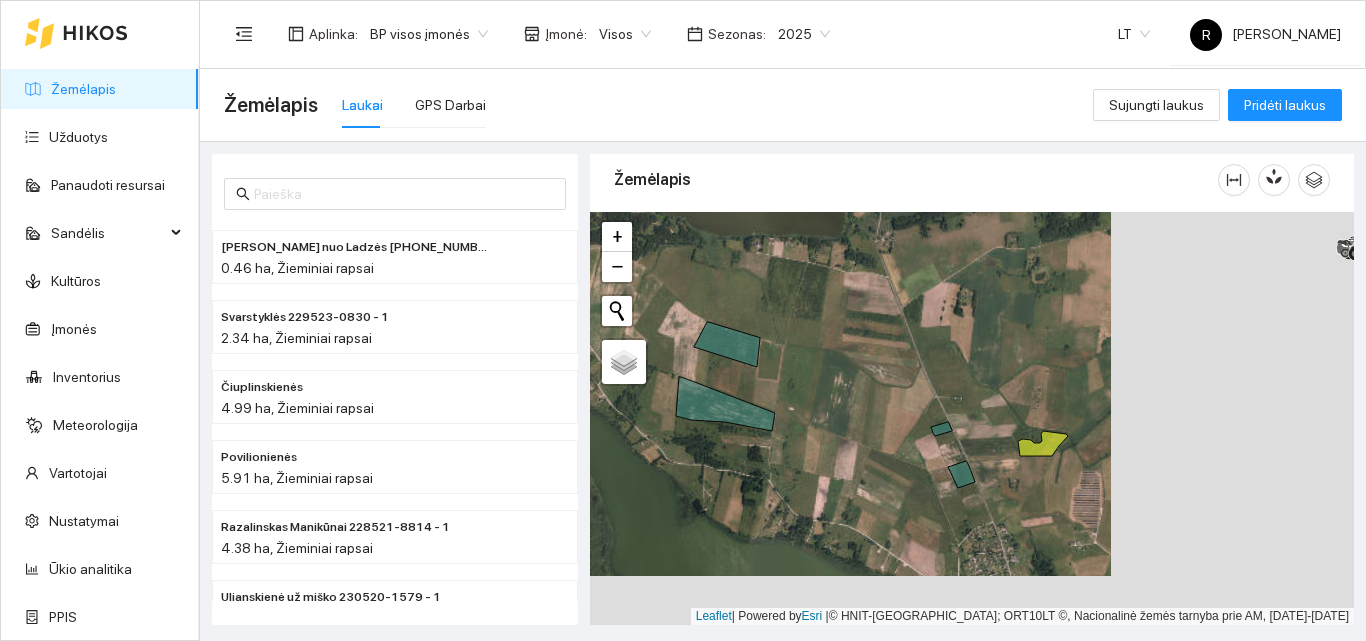 drag, startPoint x: 1137, startPoint y: 497, endPoint x: 894, endPoint y: 448, distance: 247.8911 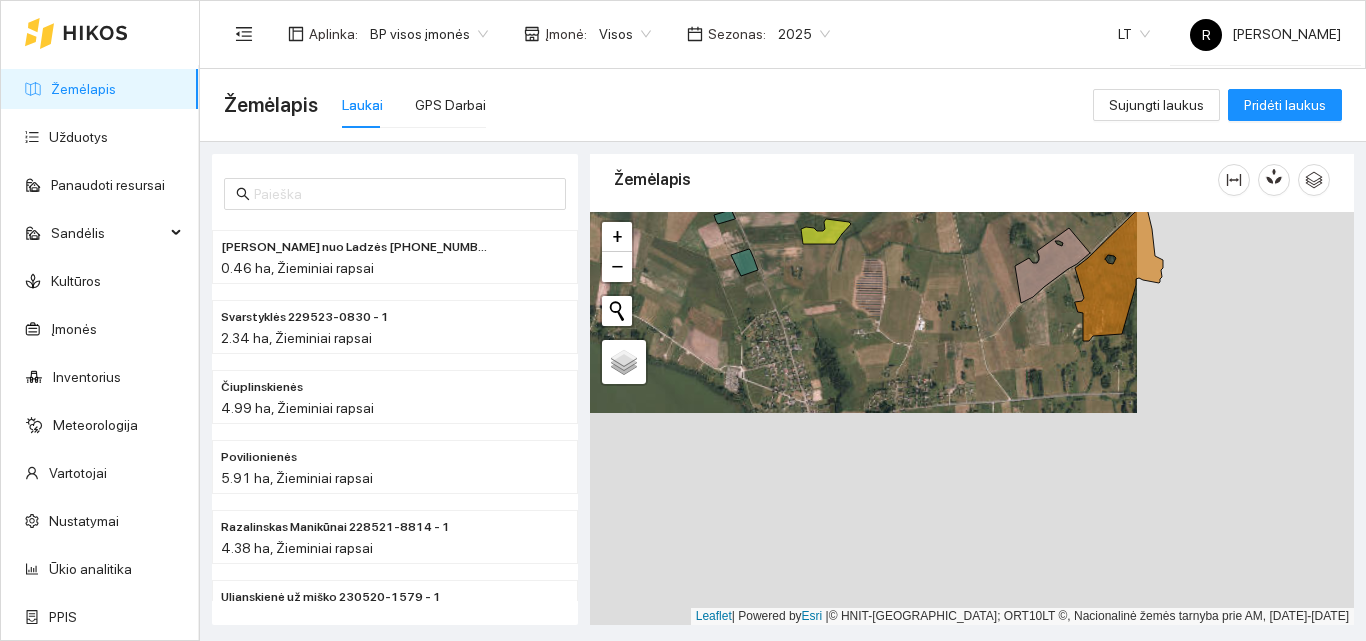 drag, startPoint x: 1121, startPoint y: 532, endPoint x: 902, endPoint y: 337, distance: 293.2337 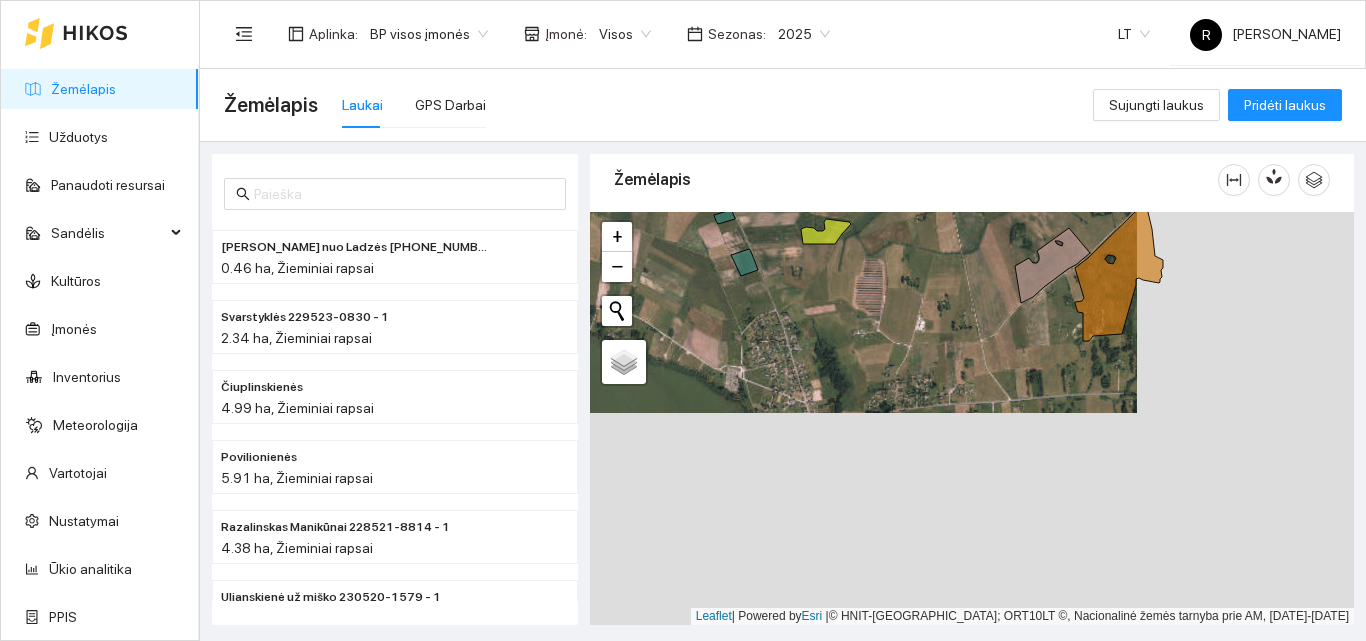 click at bounding box center (972, 418) 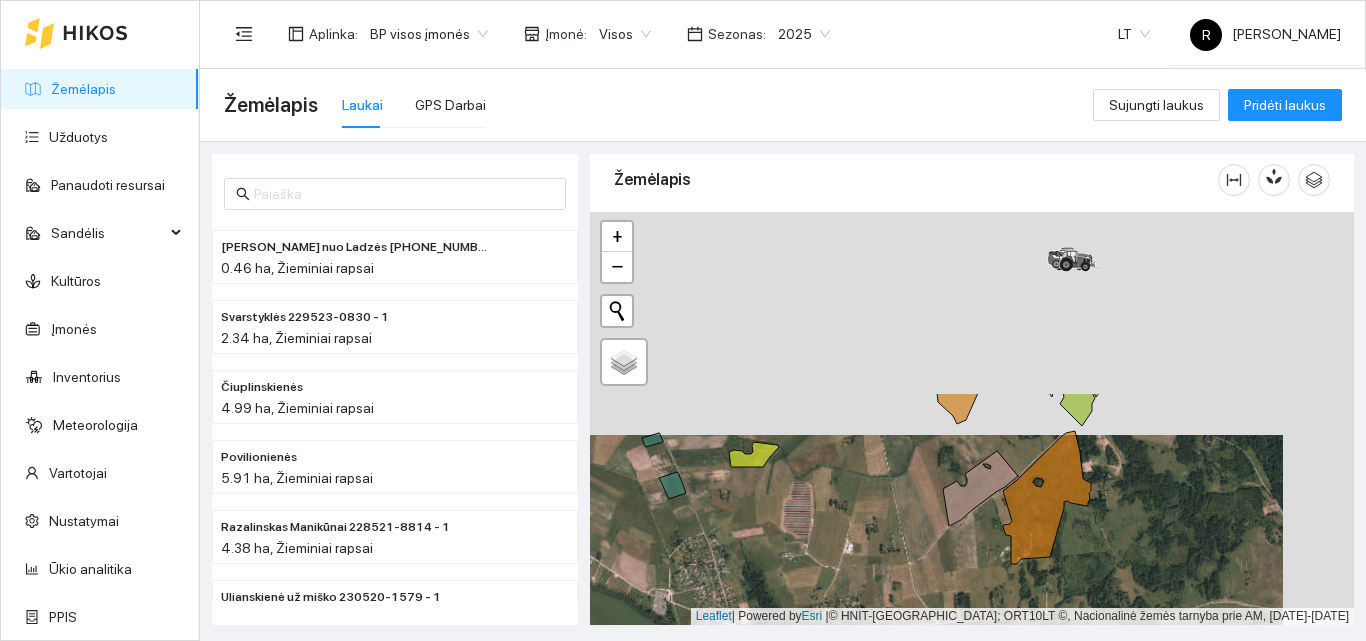 drag, startPoint x: 1000, startPoint y: 457, endPoint x: 949, endPoint y: 621, distance: 171.7469 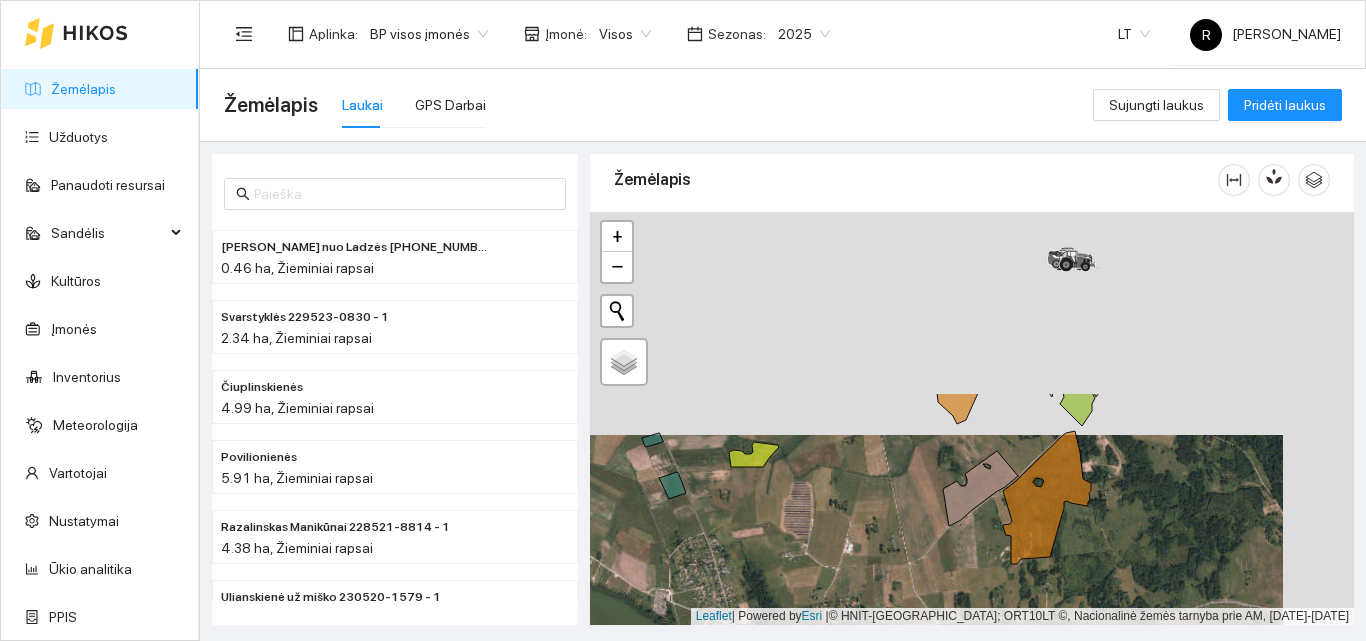 click on "Žemėlapis Laukai GPS Darbai Sujungti laukus Pridėti laukus 	Paškevičiaus Felikso nuo Ladzės (2) 229525-2470 - 2 0.46 ha, Žieminiai rapsai Svarstyklės 229523-0830 - 1 2.34 ha, Žieminiai rapsai Čiuplinskienės 4.99 ha, Žieminiai rapsai Povilionienės 5.91 ha, Žieminiai rapsai Razalinskas Manikūnai 228521-8814 - 1 4.38 ha, Žieminiai rapsai Ulianskienė už miško 230520-1579 - 1 3.91 ha, Žieminiai rapsai Nakvosienė už miško 230520-1579 - 2 7.47 ha, Žieminiai rapsai Žemėlapis" at bounding box center (783, 355) 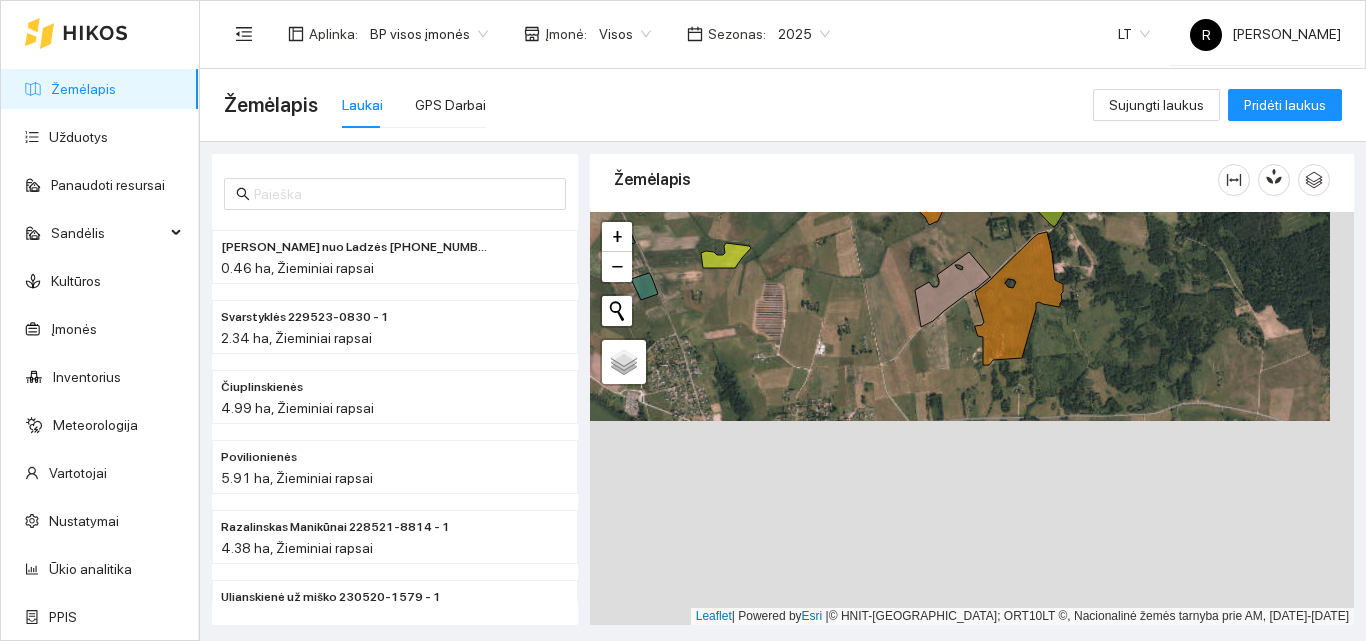 drag, startPoint x: 1109, startPoint y: 565, endPoint x: 1082, endPoint y: 356, distance: 210.7368 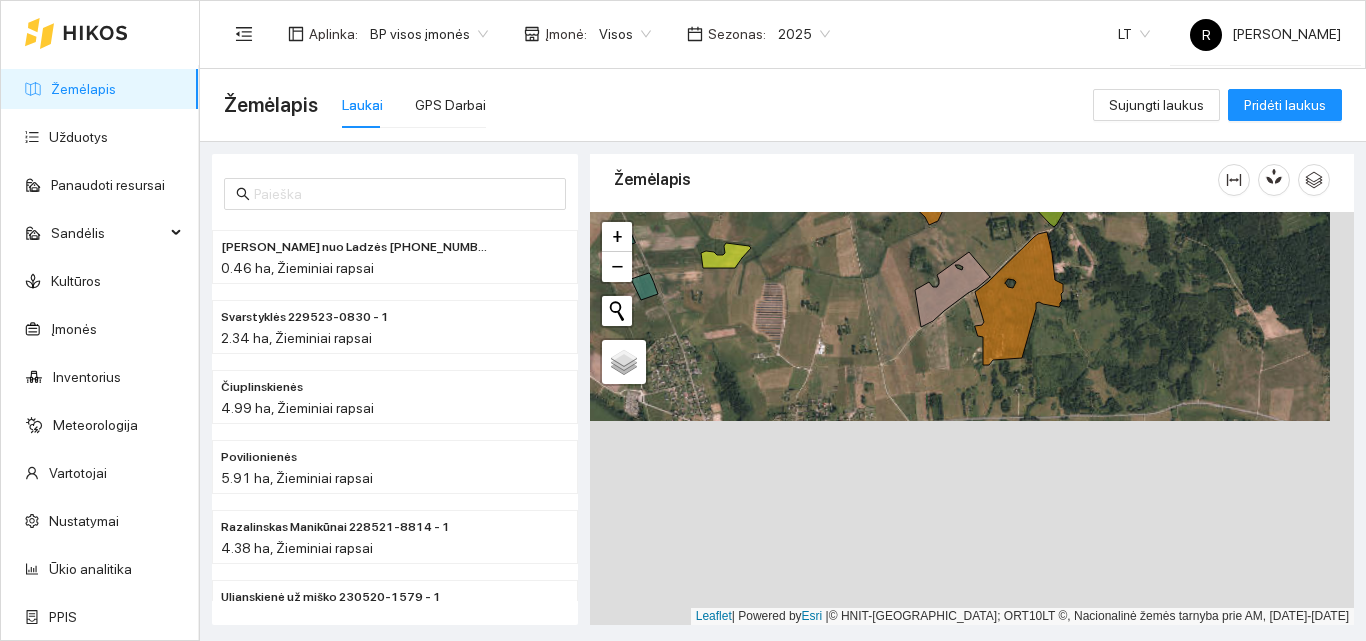 click at bounding box center [972, 418] 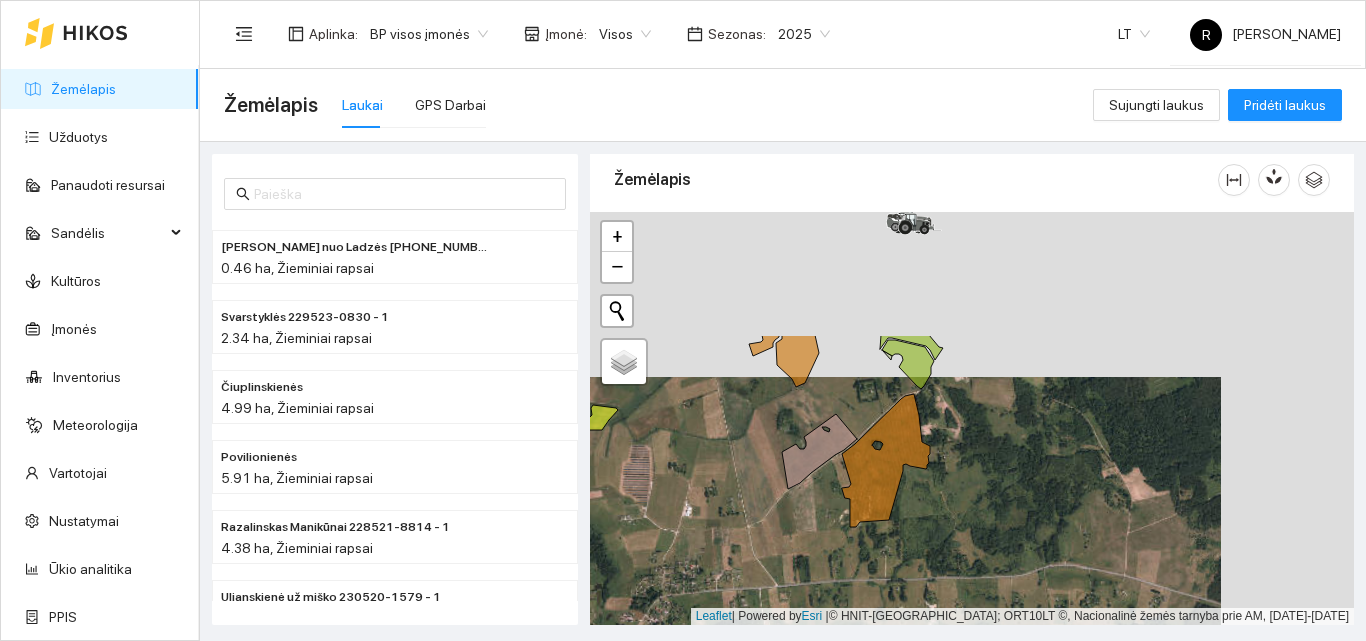 drag, startPoint x: 919, startPoint y: 363, endPoint x: 824, endPoint y: 477, distance: 148.39474 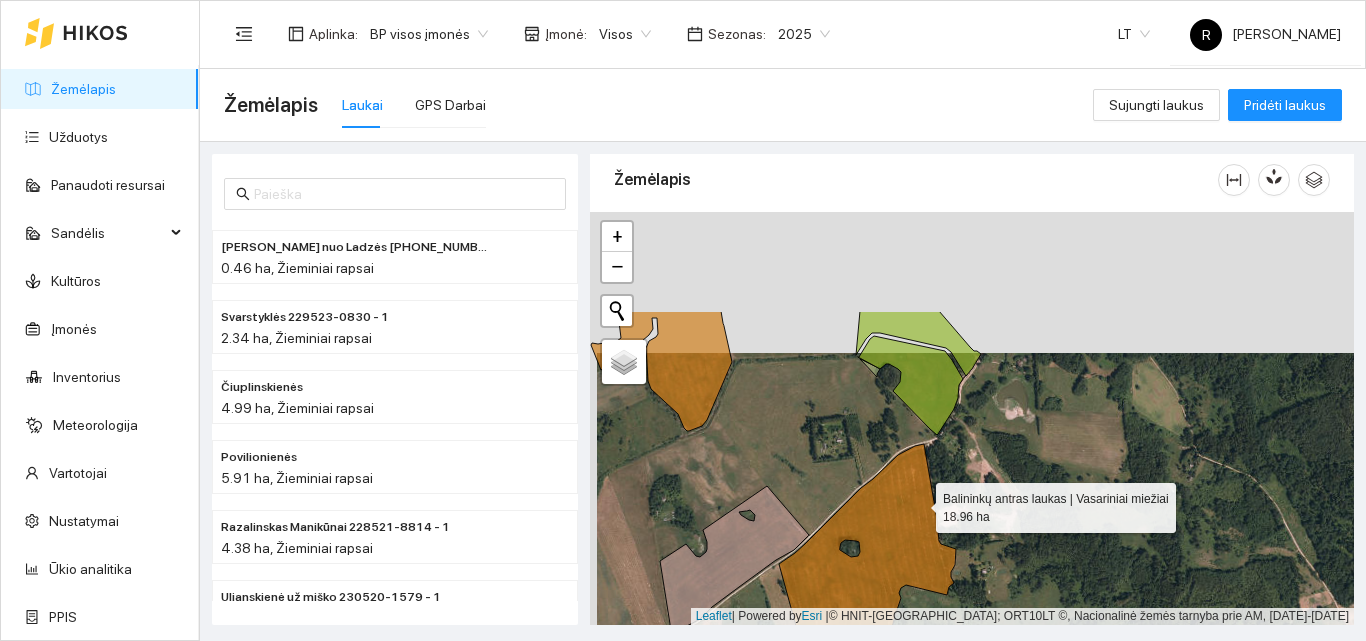 drag, startPoint x: 908, startPoint y: 349, endPoint x: 929, endPoint y: 539, distance: 191.157 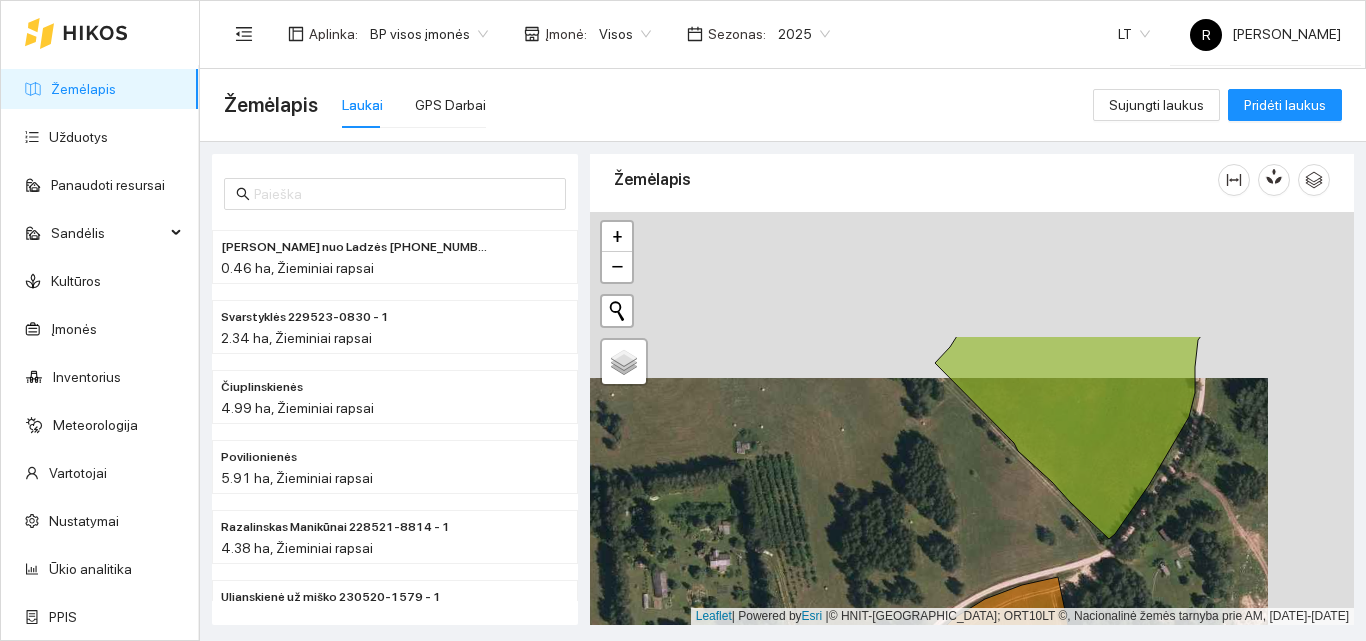 drag, startPoint x: 1008, startPoint y: 356, endPoint x: 935, endPoint y: 583, distance: 238.44916 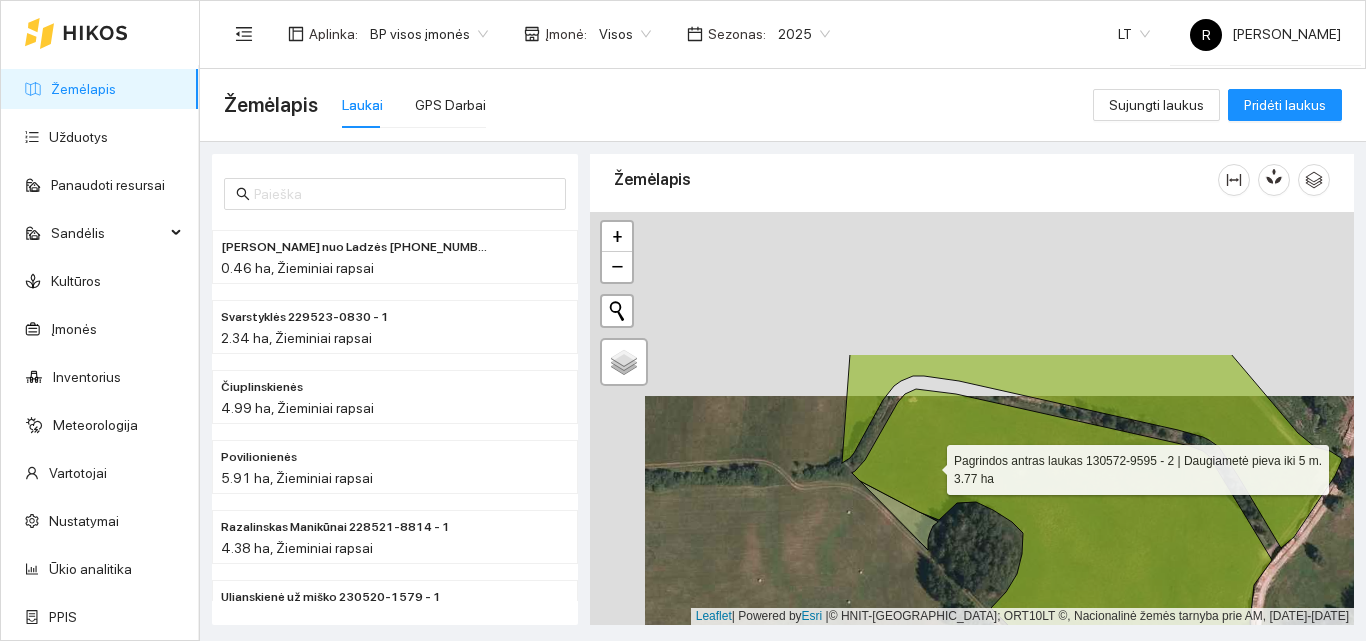 drag, startPoint x: 874, startPoint y: 278, endPoint x: 930, endPoint y: 463, distance: 193.28993 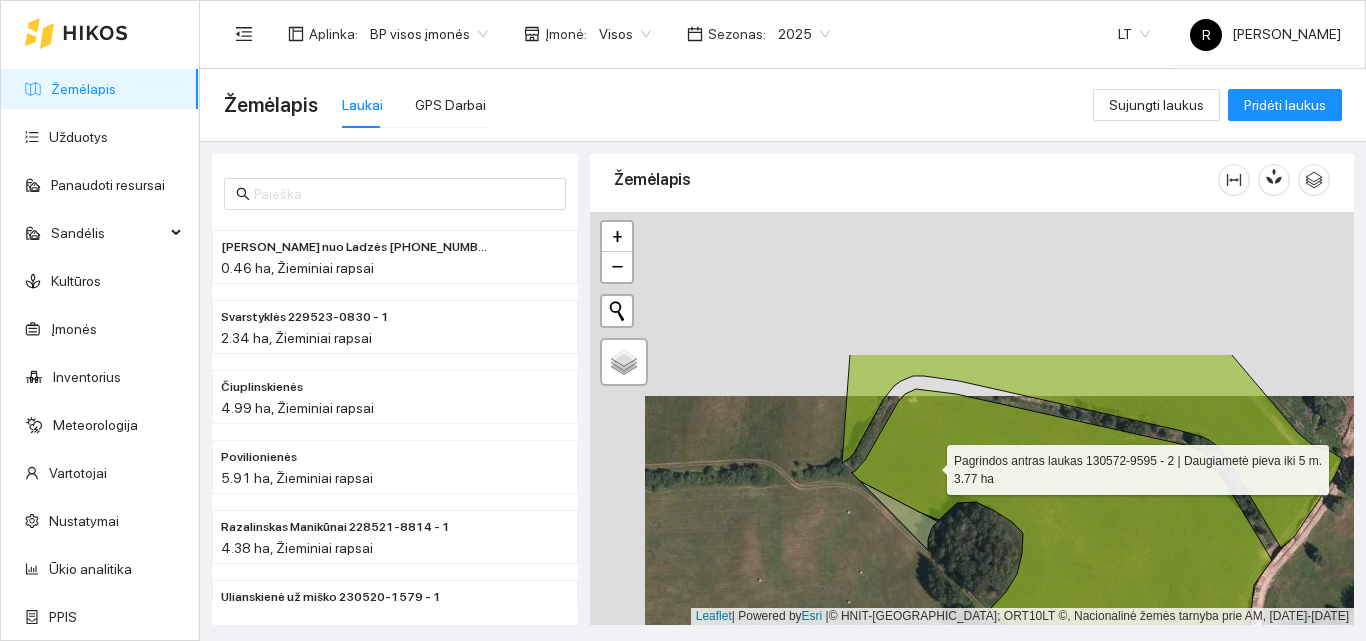 click 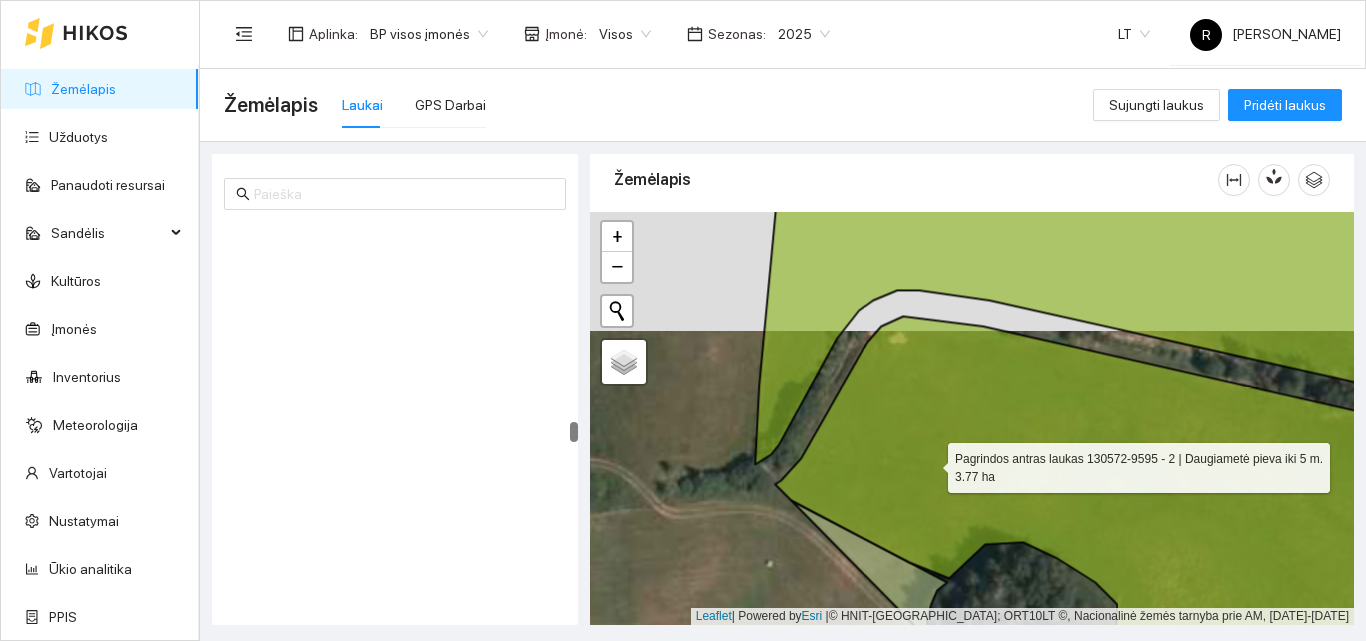 scroll, scrollTop: 7540, scrollLeft: 0, axis: vertical 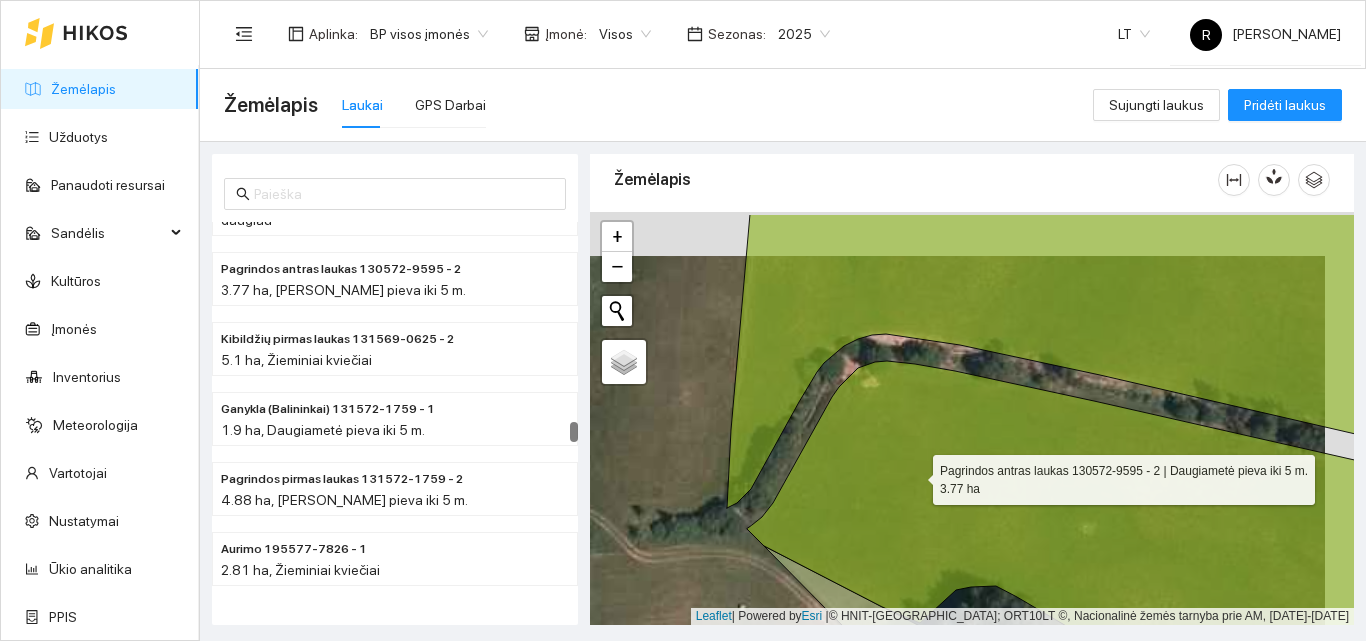 drag, startPoint x: 946, startPoint y: 429, endPoint x: 915, endPoint y: 476, distance: 56.302753 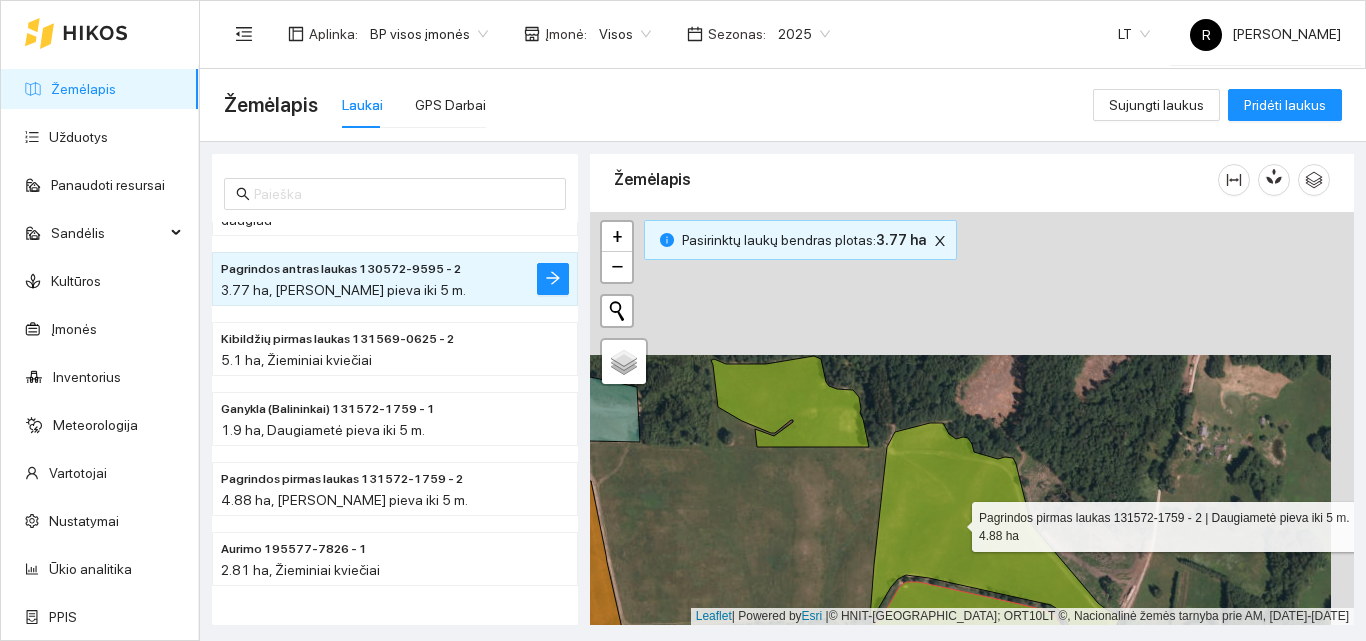 drag, startPoint x: 978, startPoint y: 377, endPoint x: 954, endPoint y: 525, distance: 149.93332 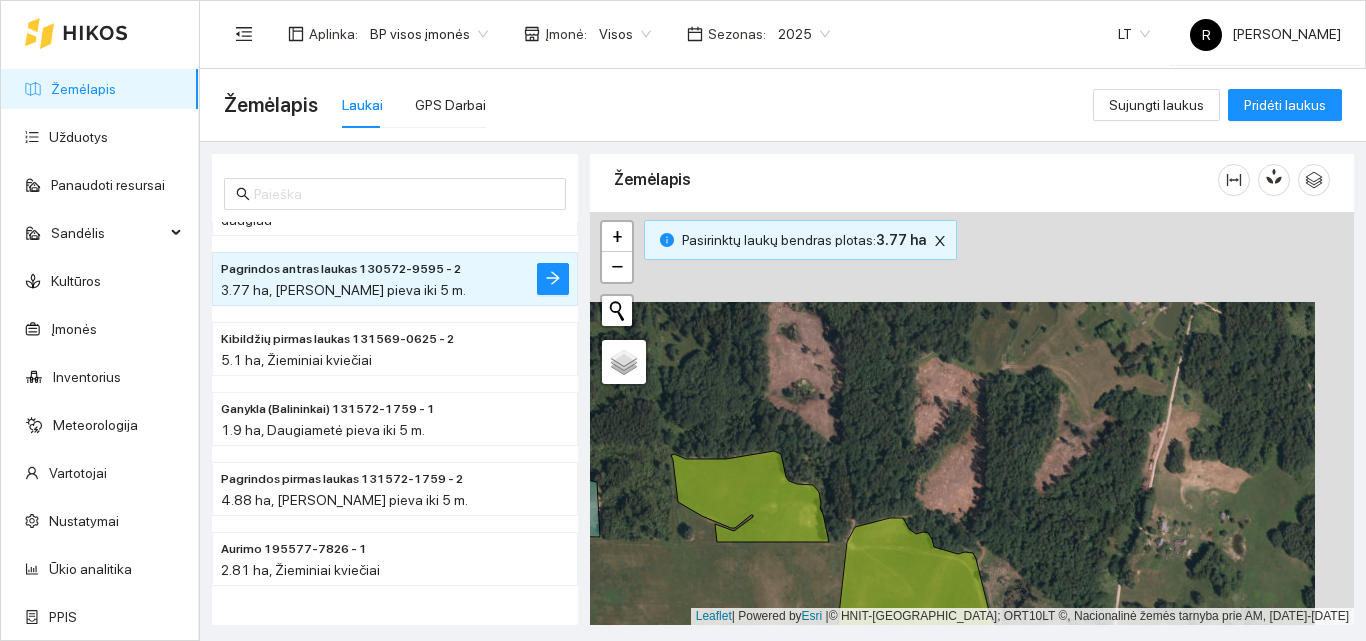 drag, startPoint x: 1058, startPoint y: 471, endPoint x: 1019, endPoint y: 561, distance: 98.08669 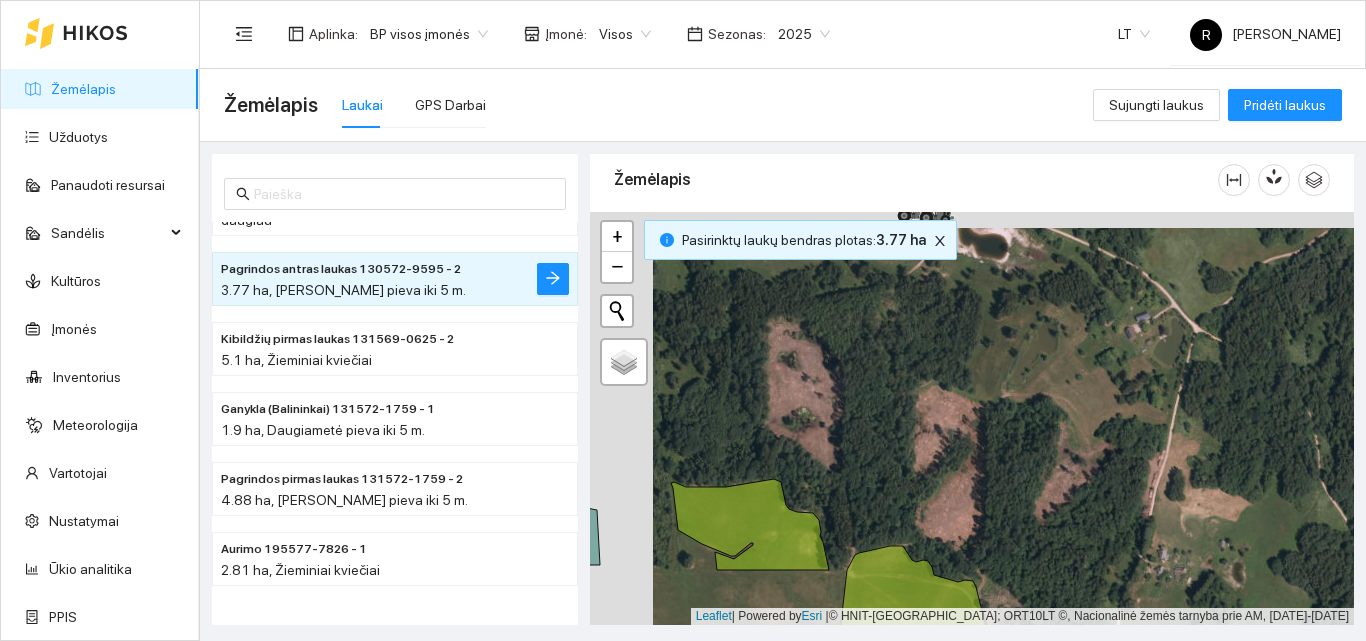 drag, startPoint x: 795, startPoint y: 440, endPoint x: 1024, endPoint y: 492, distance: 234.82973 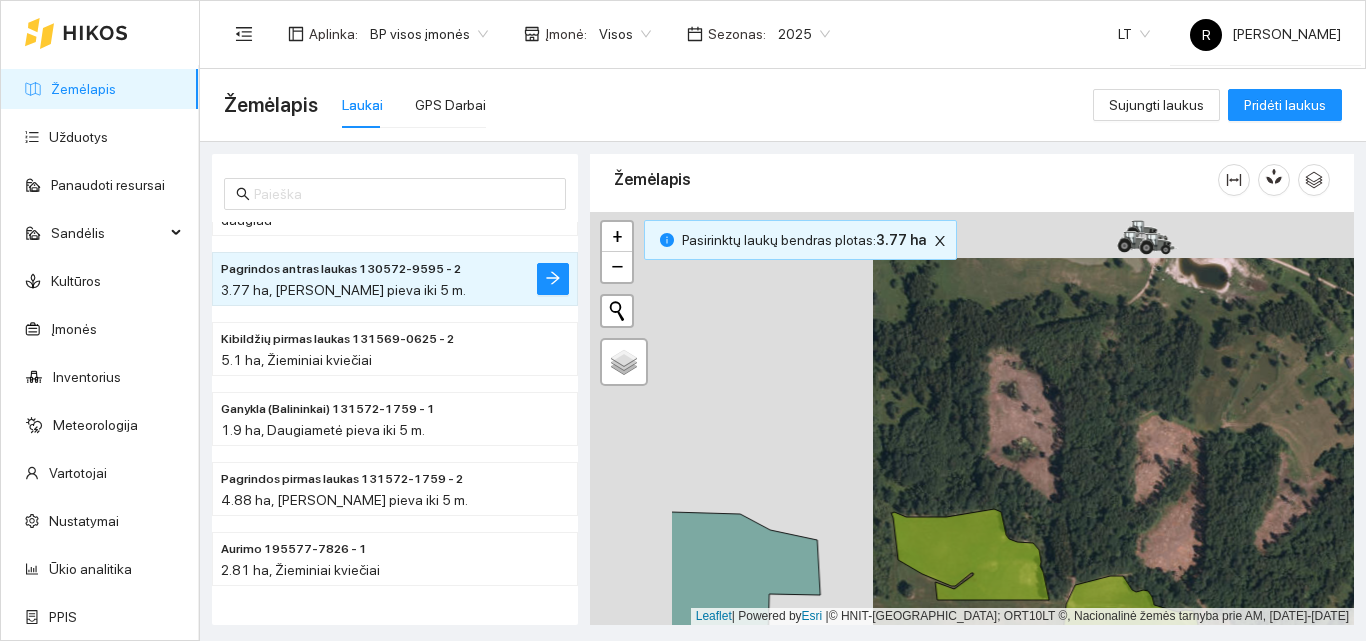 drag, startPoint x: 1072, startPoint y: 502, endPoint x: 1203, endPoint y: 511, distance: 131.30879 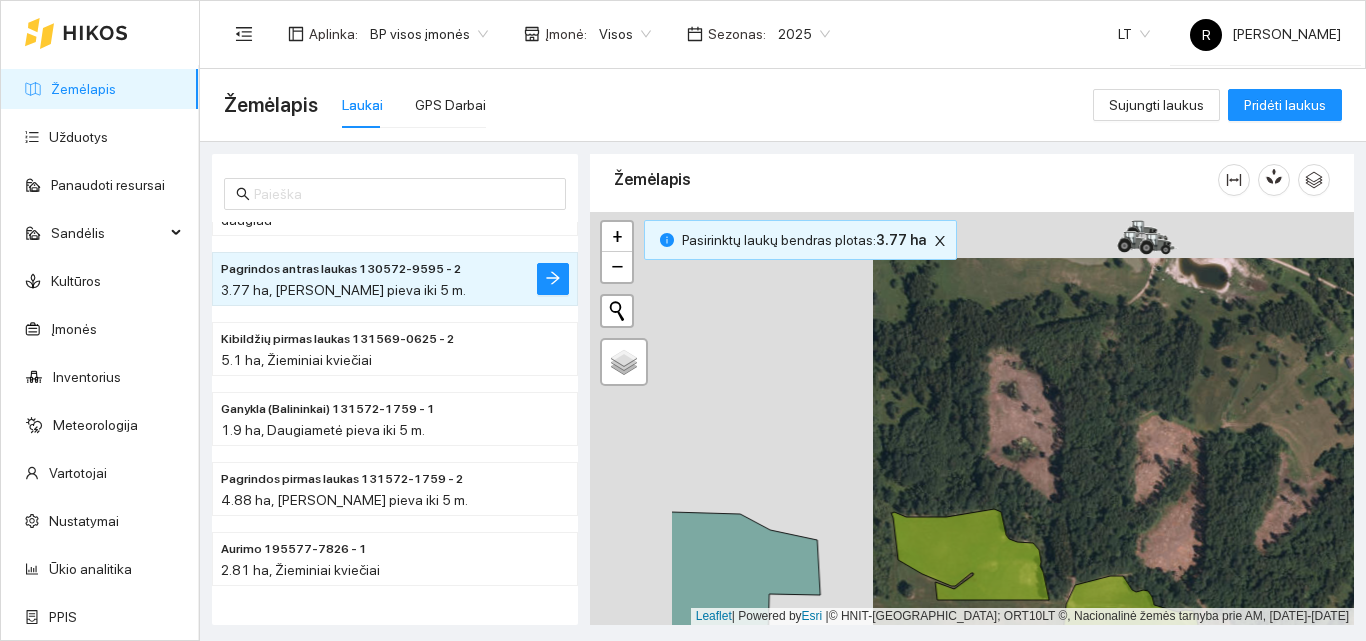 click at bounding box center [972, 418] 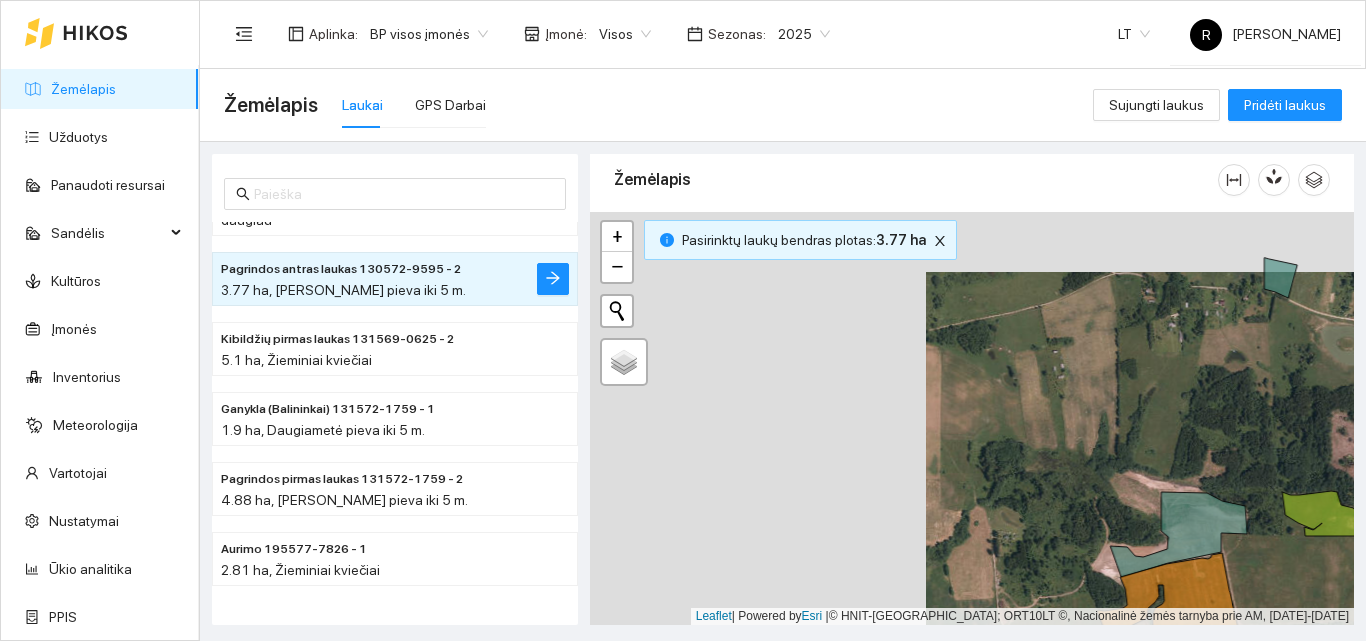 drag, startPoint x: 859, startPoint y: 377, endPoint x: 1195, endPoint y: 437, distance: 341.3151 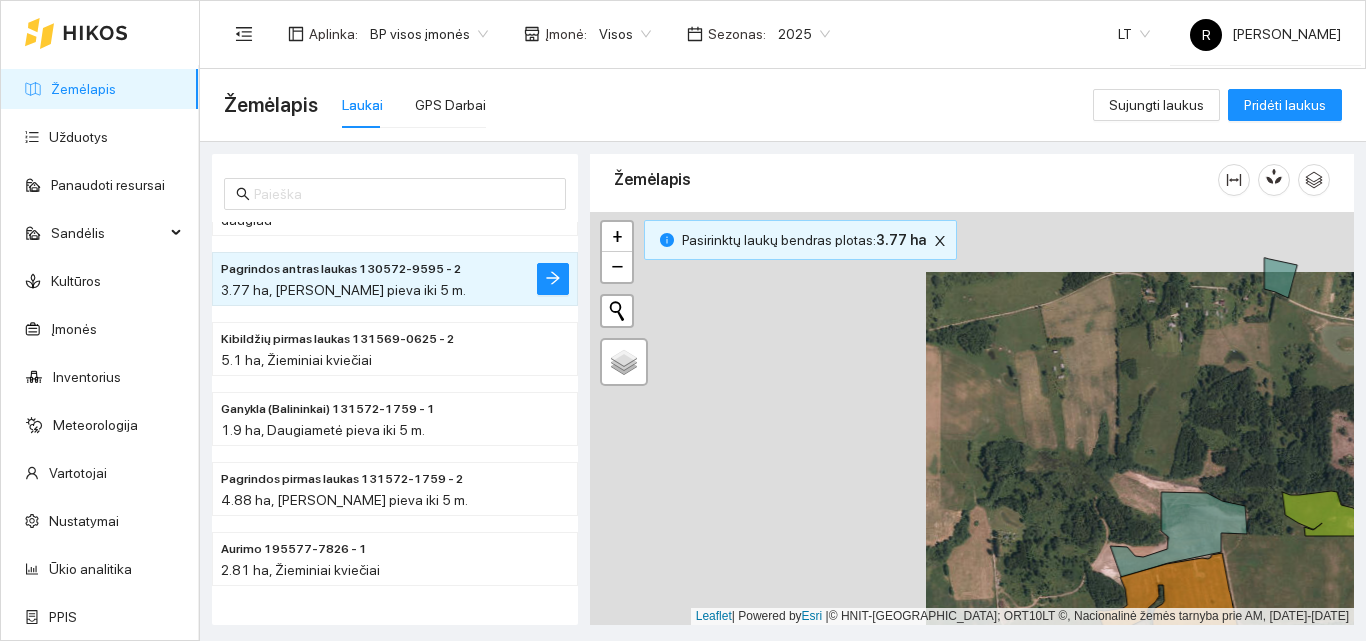 click at bounding box center [972, 418] 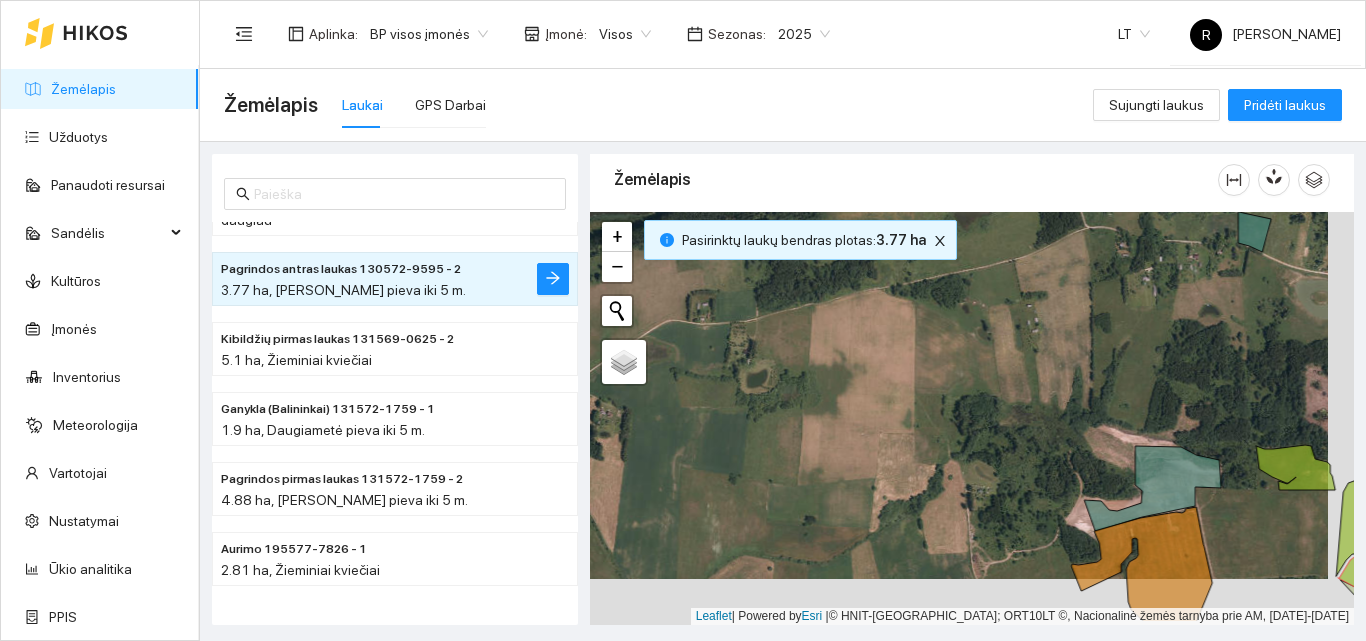 drag, startPoint x: 1187, startPoint y: 464, endPoint x: 1177, endPoint y: 448, distance: 18.867962 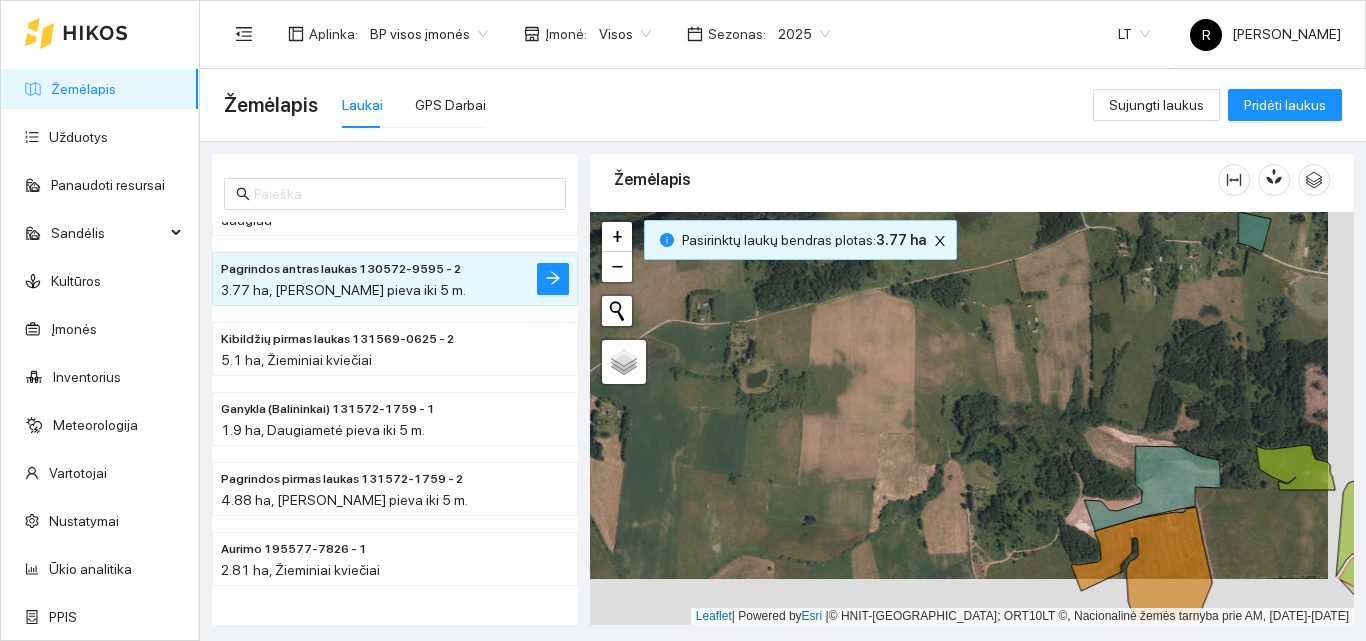 click 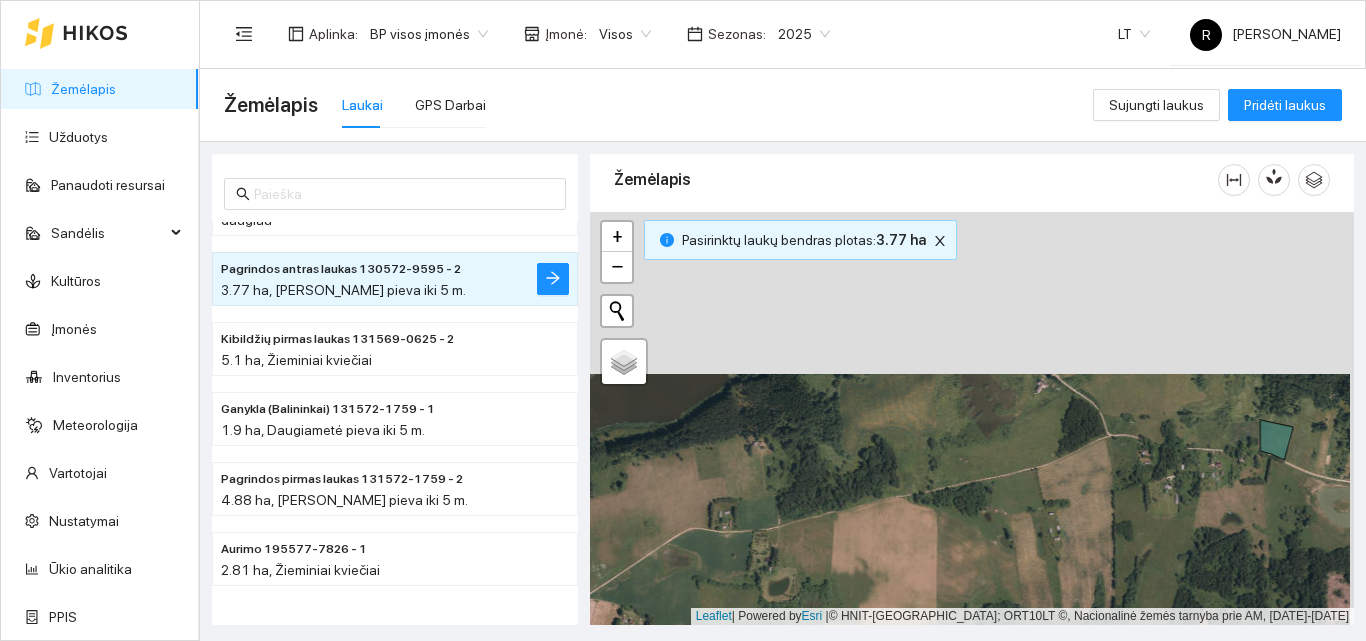 drag, startPoint x: 1084, startPoint y: 320, endPoint x: 1106, endPoint y: 541, distance: 222.09232 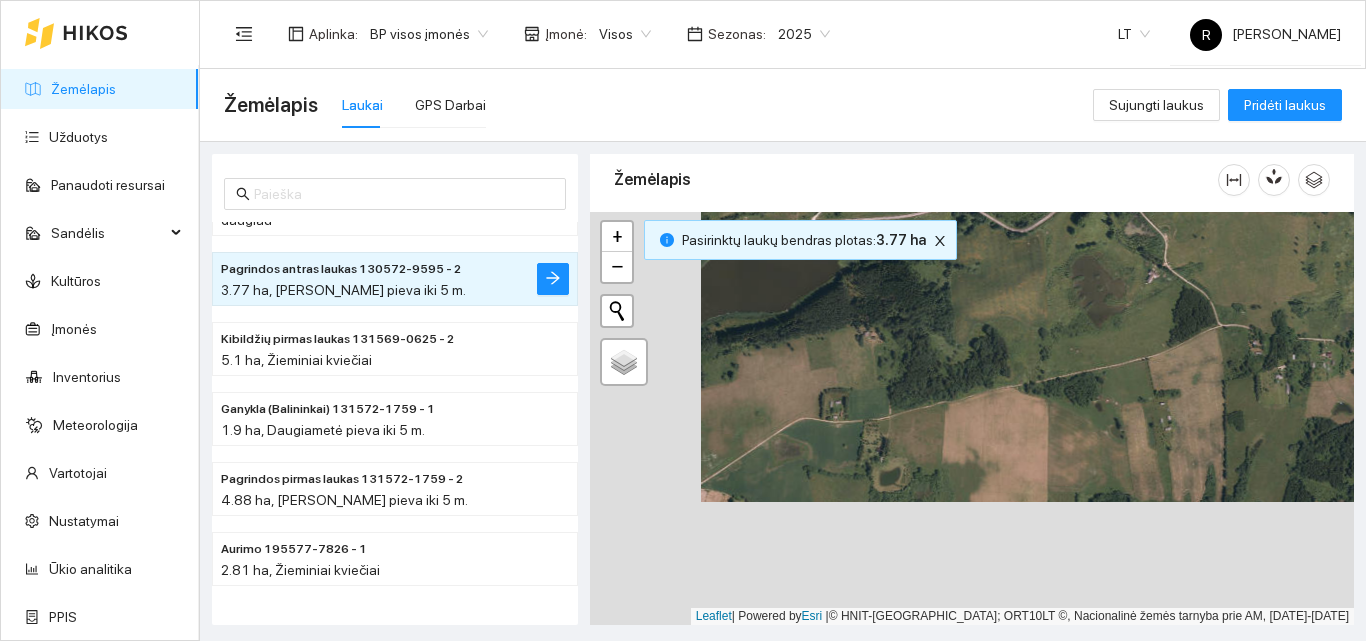 drag, startPoint x: 1110, startPoint y: 502, endPoint x: 1216, endPoint y: 392, distance: 152.76125 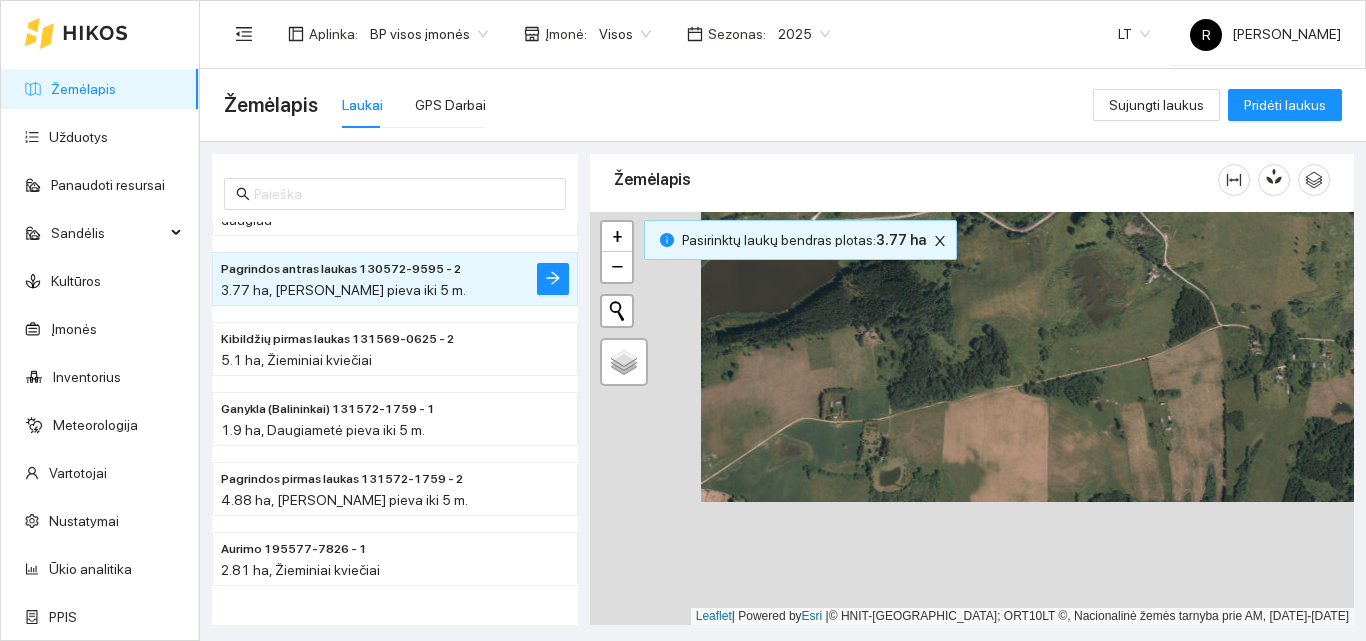 click at bounding box center [972, 418] 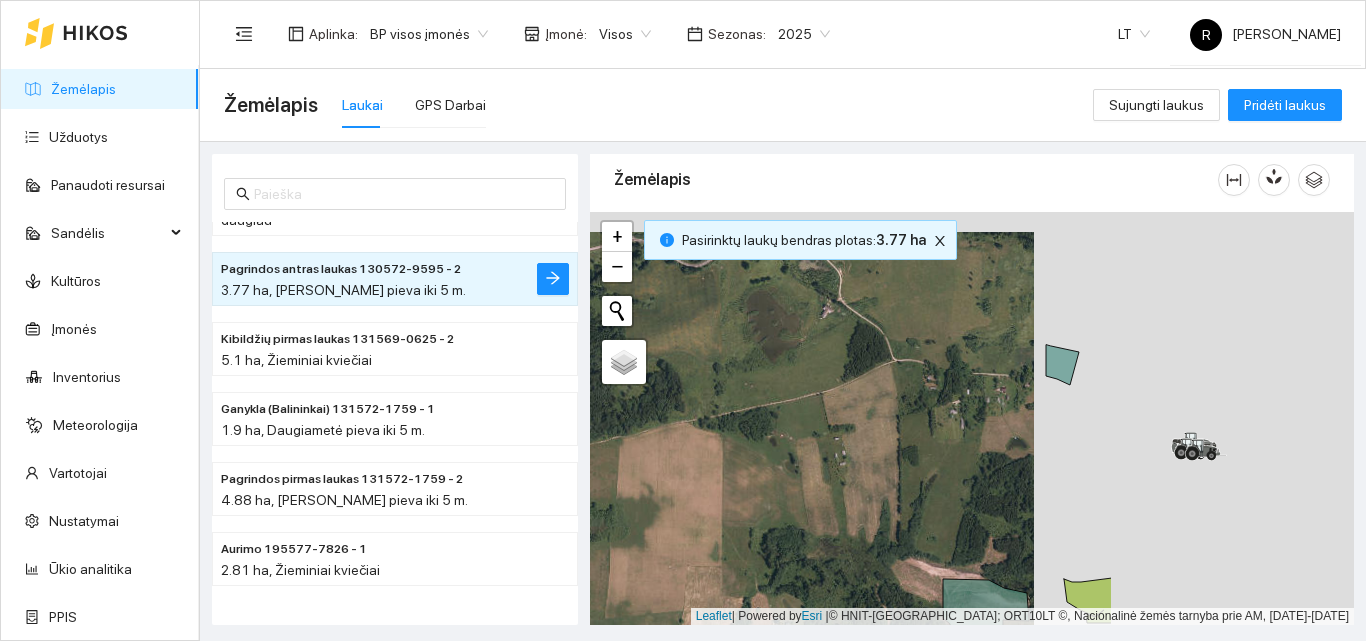 drag, startPoint x: 1193, startPoint y: 434, endPoint x: 850, endPoint y: 456, distance: 343.7048 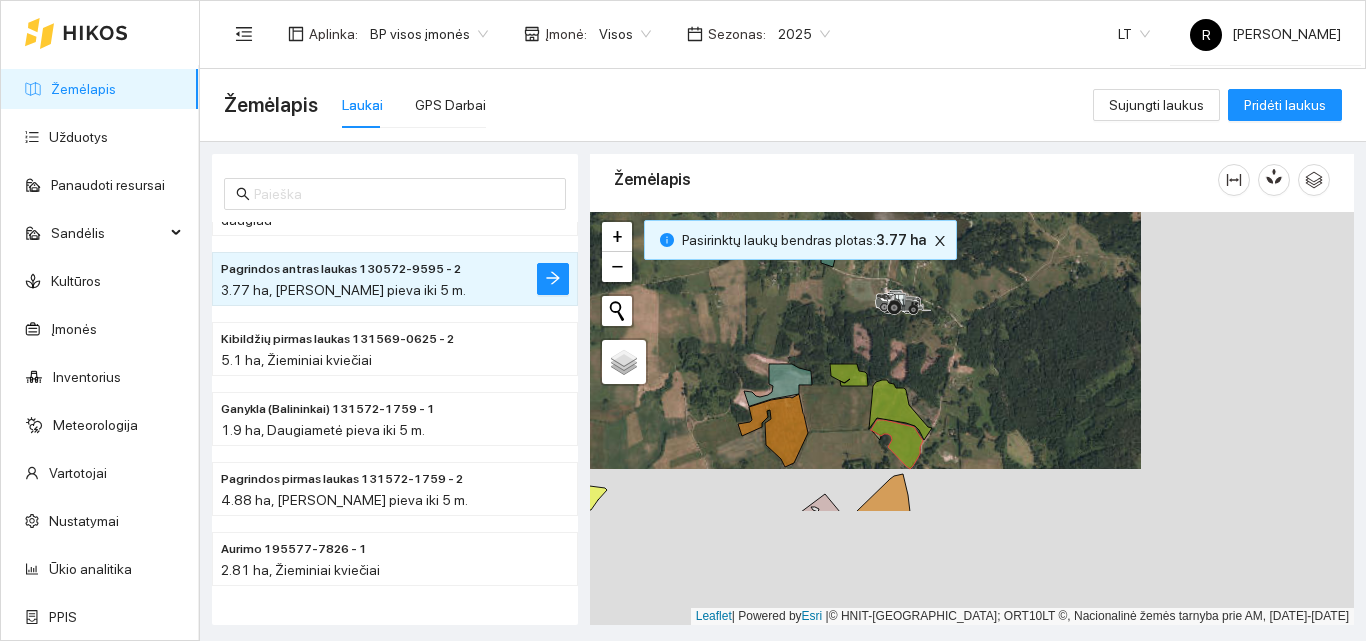 drag, startPoint x: 1140, startPoint y: 501, endPoint x: 927, endPoint y: 345, distance: 264.01706 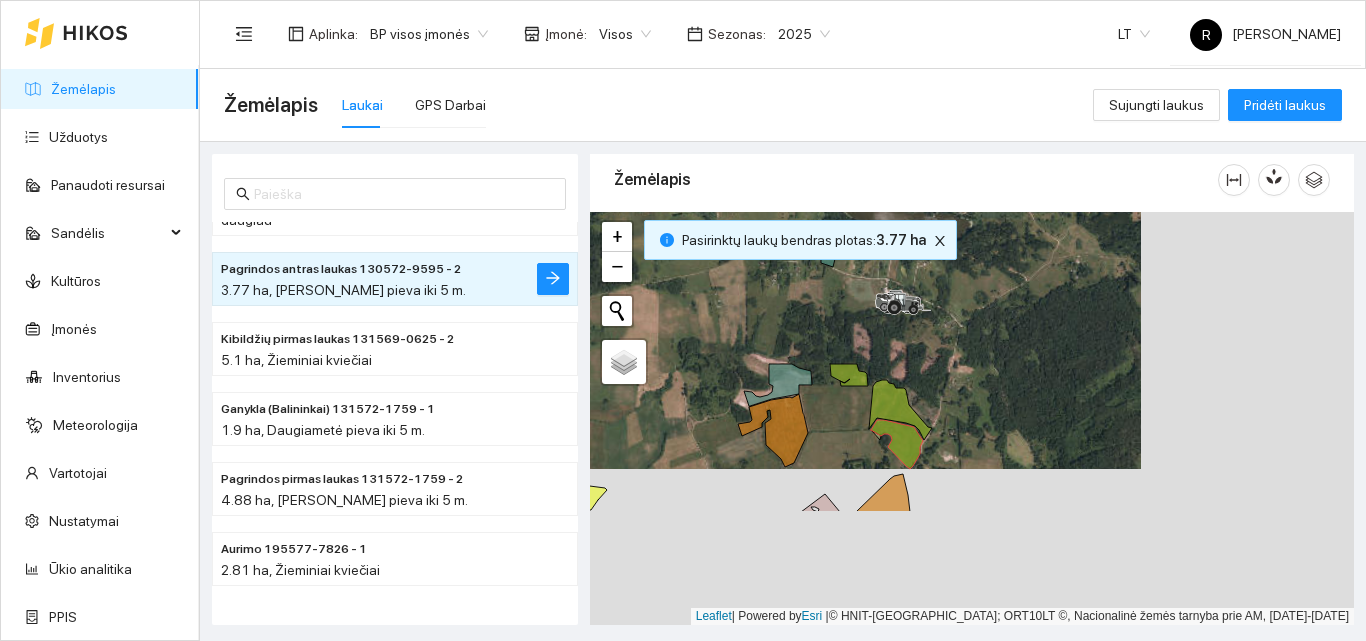 click at bounding box center [972, 418] 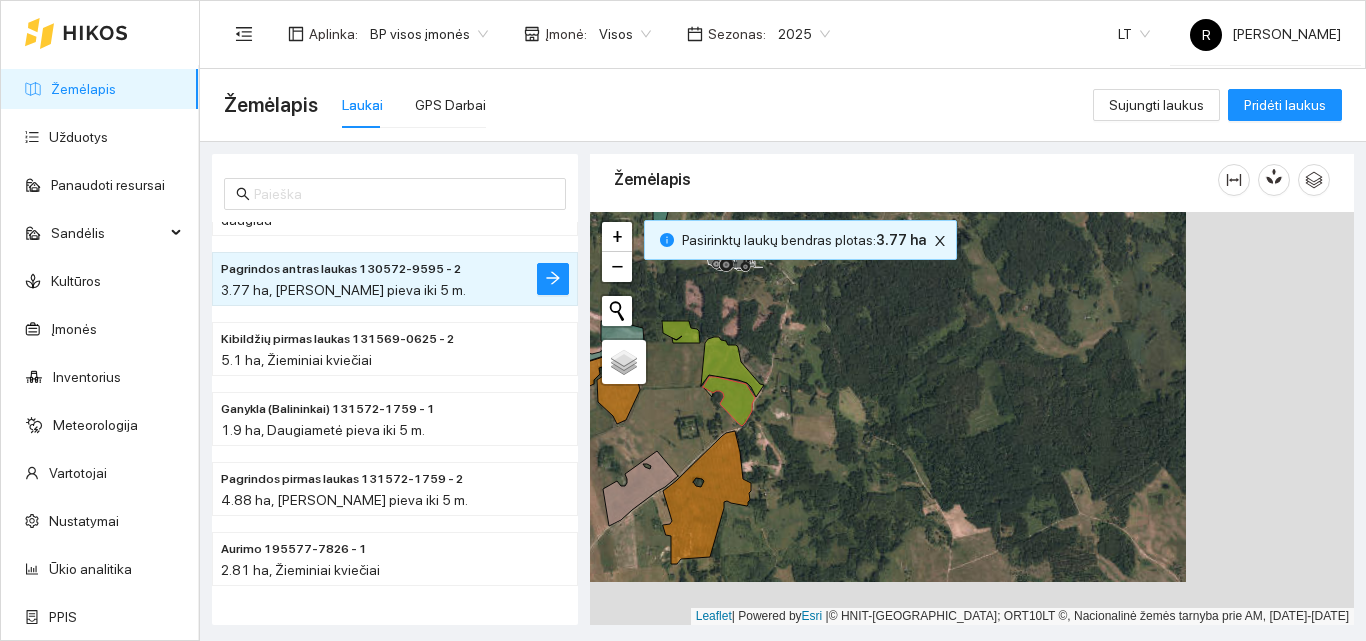 drag, startPoint x: 1090, startPoint y: 507, endPoint x: 928, endPoint y: 478, distance: 164.57521 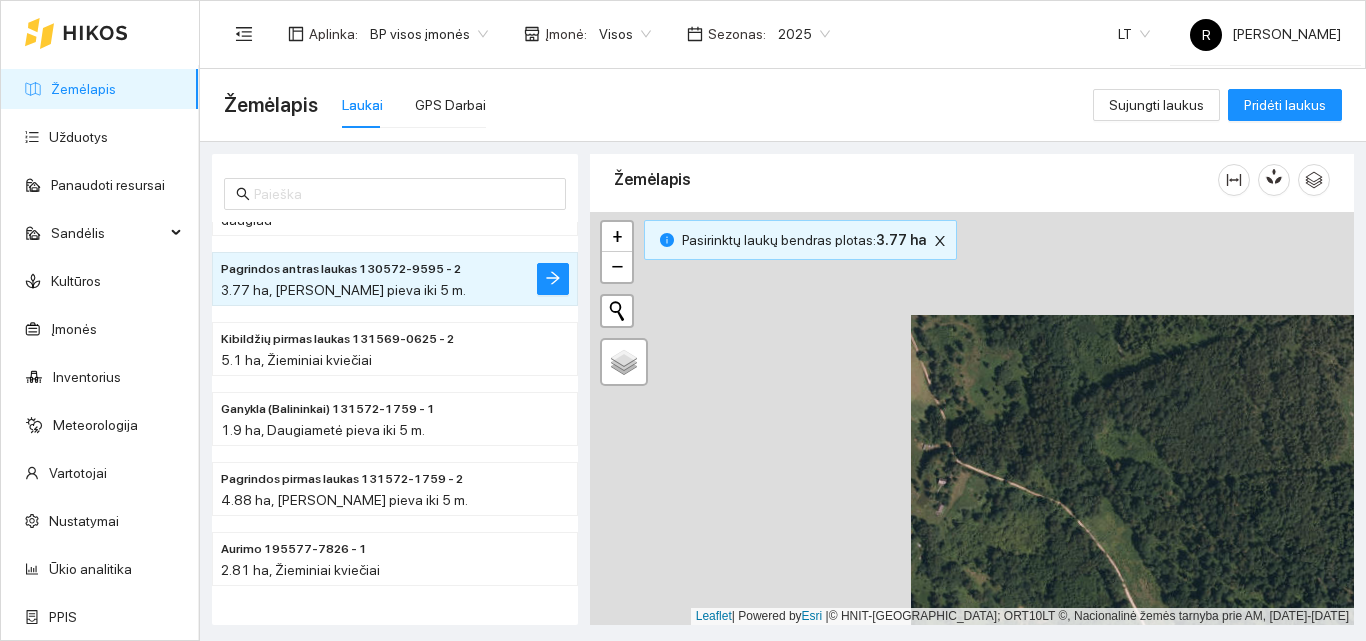 drag, startPoint x: 836, startPoint y: 465, endPoint x: 1161, endPoint y: 518, distance: 329.29318 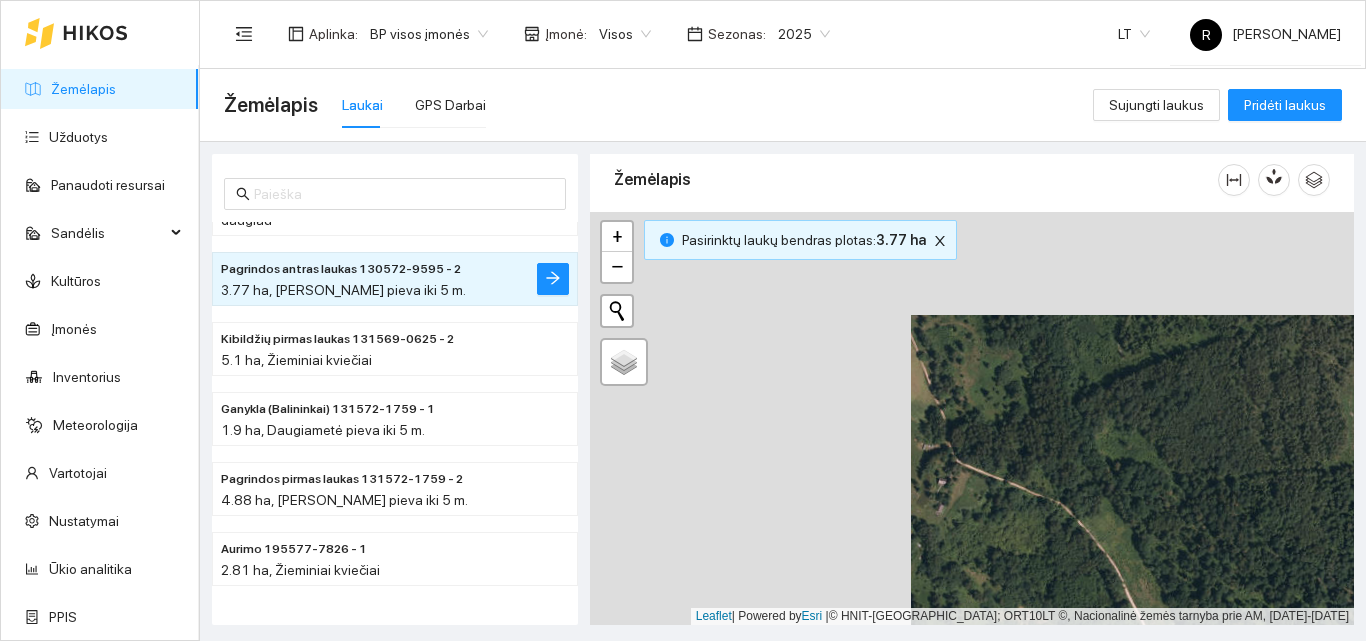 click at bounding box center (972, 418) 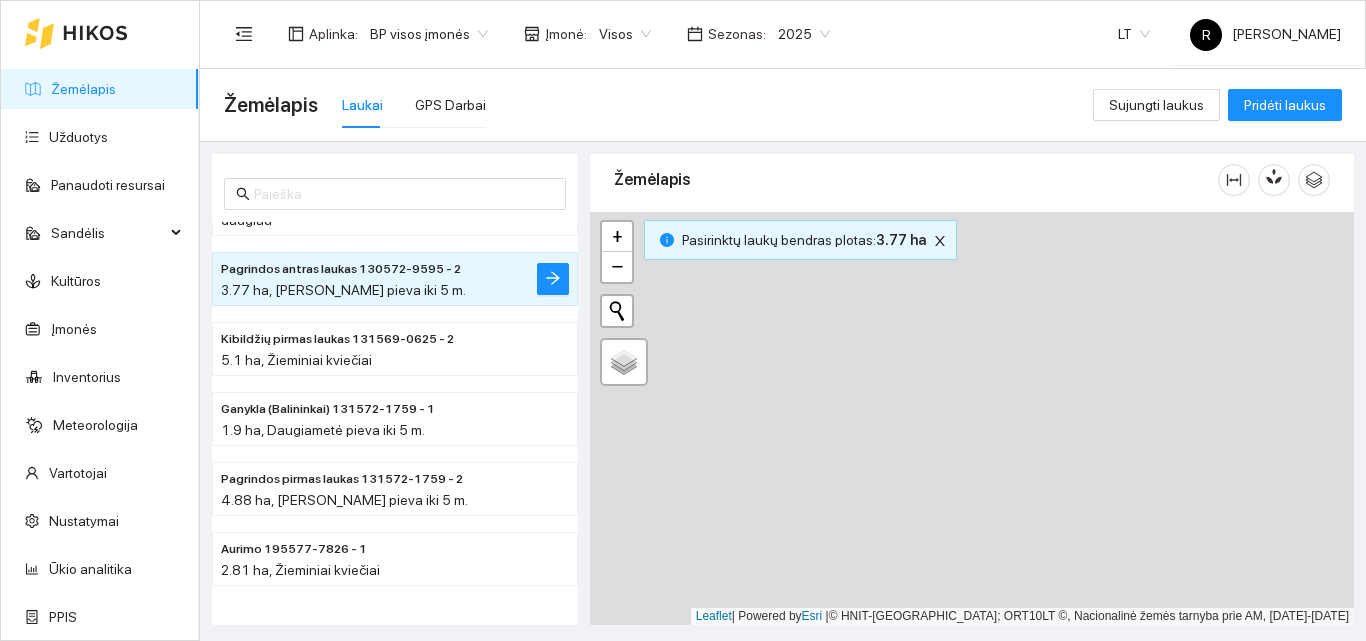 drag, startPoint x: 1032, startPoint y: 331, endPoint x: 964, endPoint y: 387, distance: 88.09086 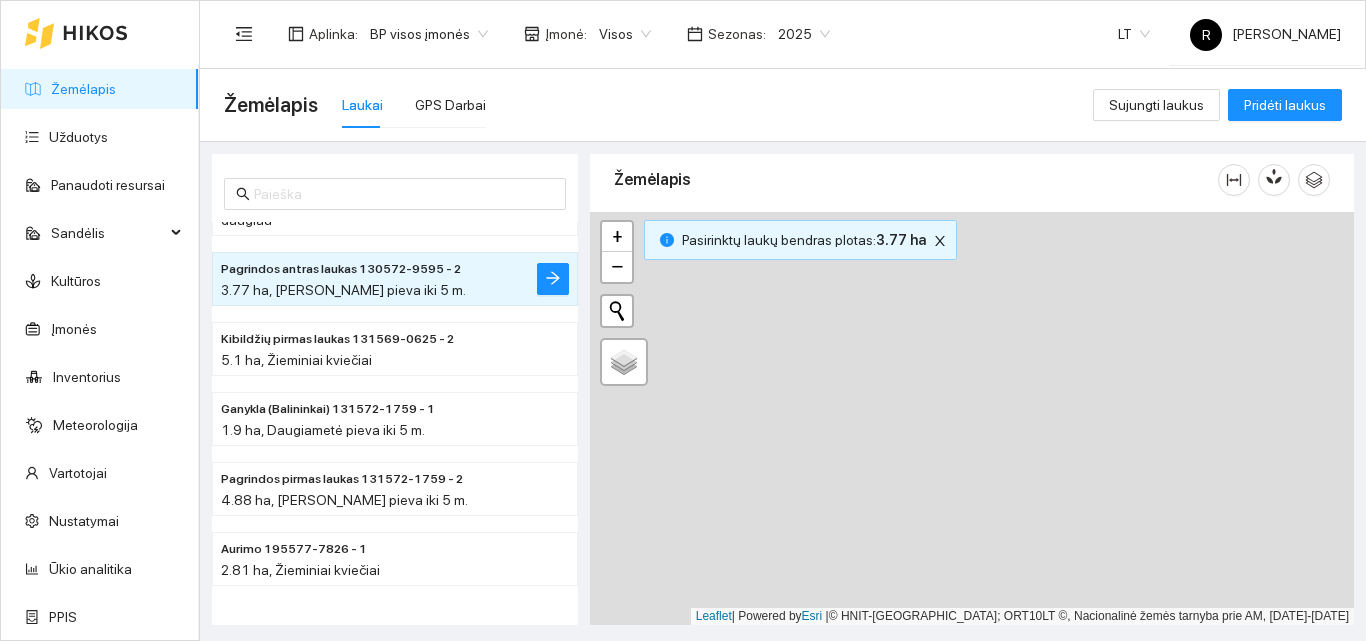 click on "Žemėlapis Laukai GPS Darbai Sujungti laukus Pridėti laukus 130572-9595 - 1 0.06 ha, Daugiametė pieva 5 metų ir daugiau Pagrindos antras laukas 130572-9595 - 2 3.77 ha, Daugiametė pieva iki 5 m.  Kibildžių pirmas laukas 131569-0625 - 2 5.1 ha, Žieminiai kviečiai Ganykla (Balininkai) 131572-1759 - 1 1.9 ha, Daugiametė pieva iki 5 m.  Pagrindos pirmas laukas 131572-1759 - 2 4.88 ha, Daugiametė pieva iki 5 m.  Aurimo 195577-7826 - 1 2.81 ha, Žieminiai kviečiai  Pakalnė 194575-8581 - 1 5.87 ha, Žieminiai rapsai Mažylis prie miškelio 199574-9622 - 1 2.72 ha, Žieminiai kviečiai Žemėlapis" at bounding box center [783, 355] 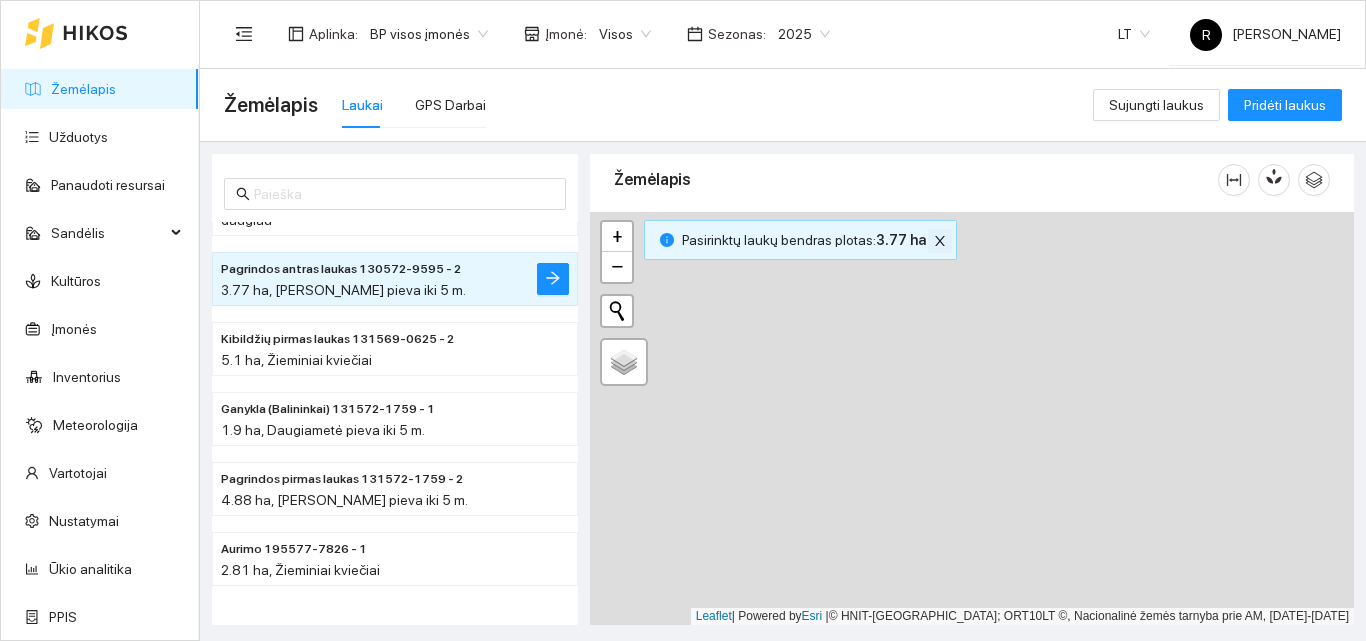 click 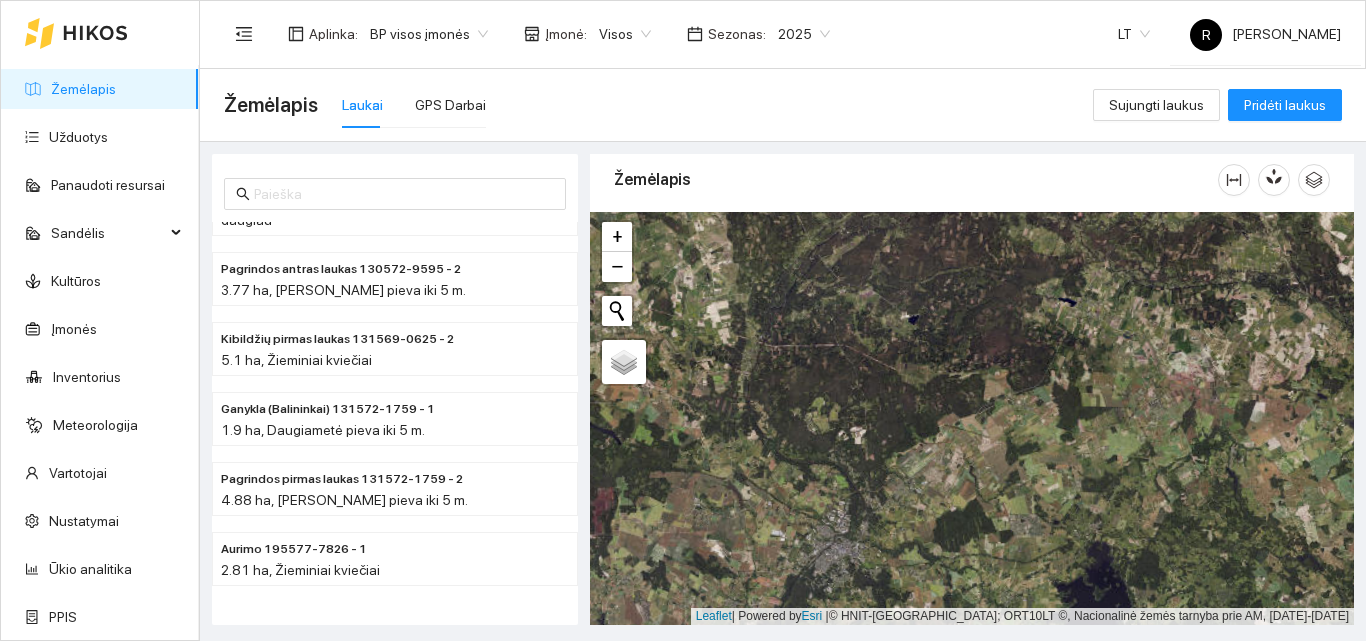 click at bounding box center (972, 418) 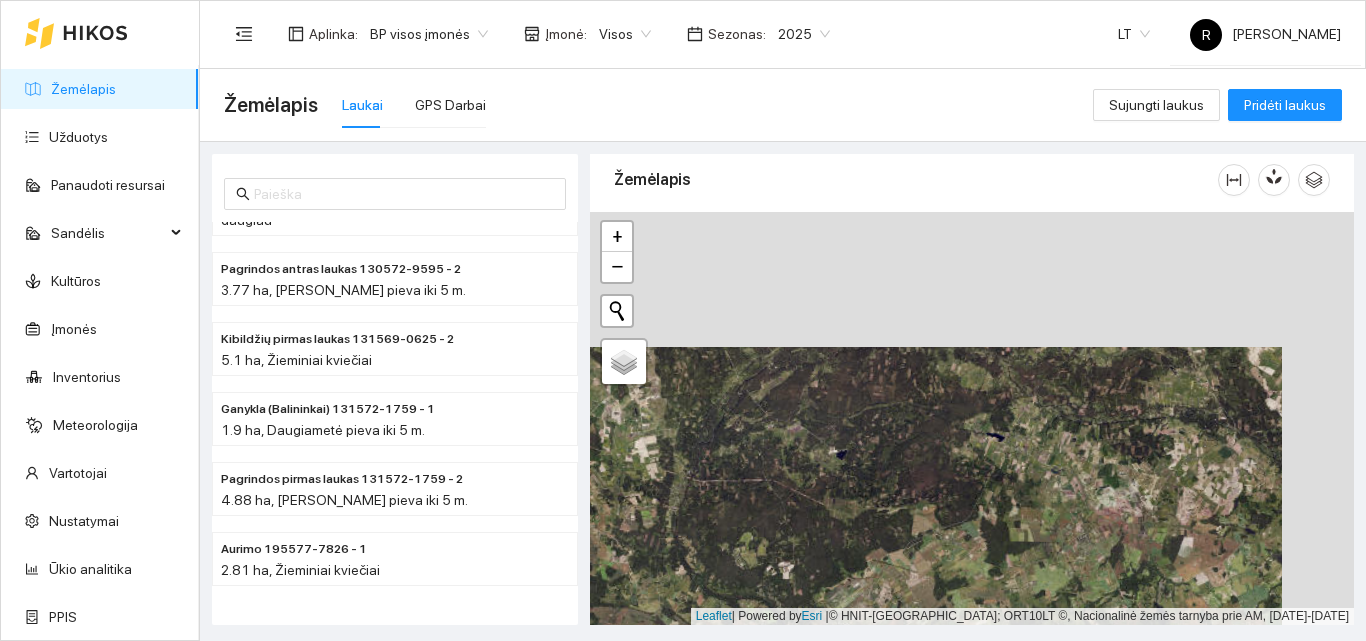 drag, startPoint x: 954, startPoint y: 507, endPoint x: 943, endPoint y: 579, distance: 72.835434 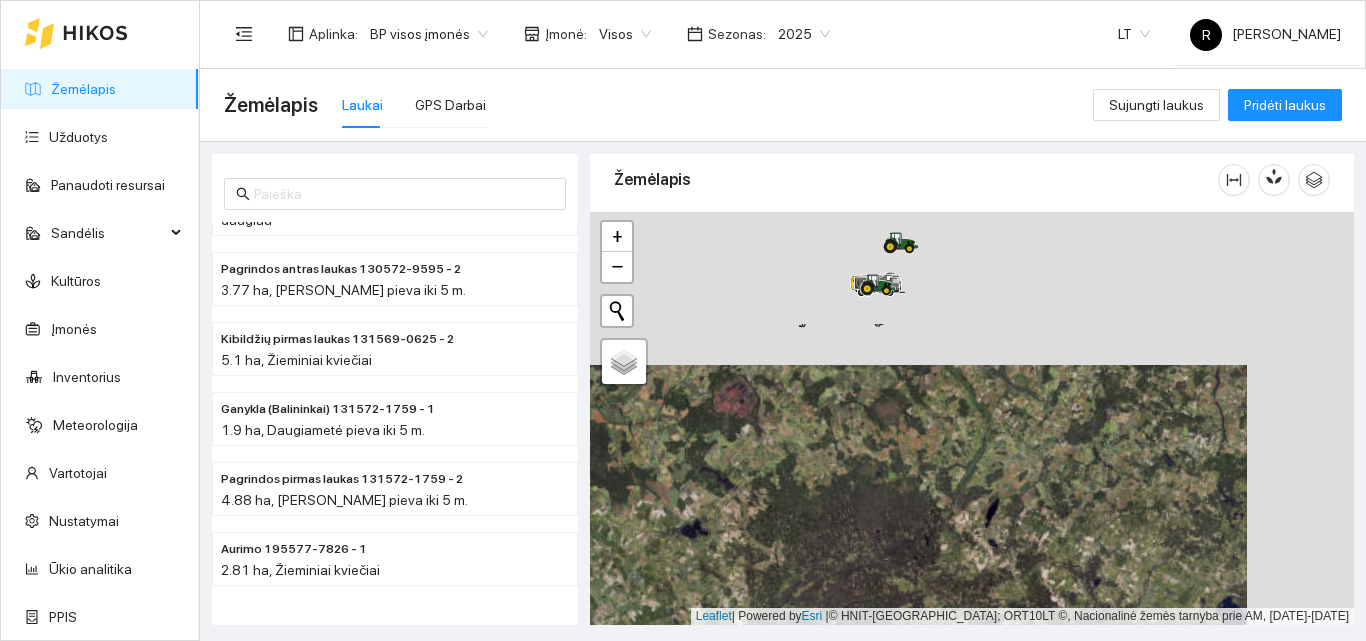 drag, startPoint x: 1138, startPoint y: 363, endPoint x: 1031, endPoint y: 516, distance: 186.70297 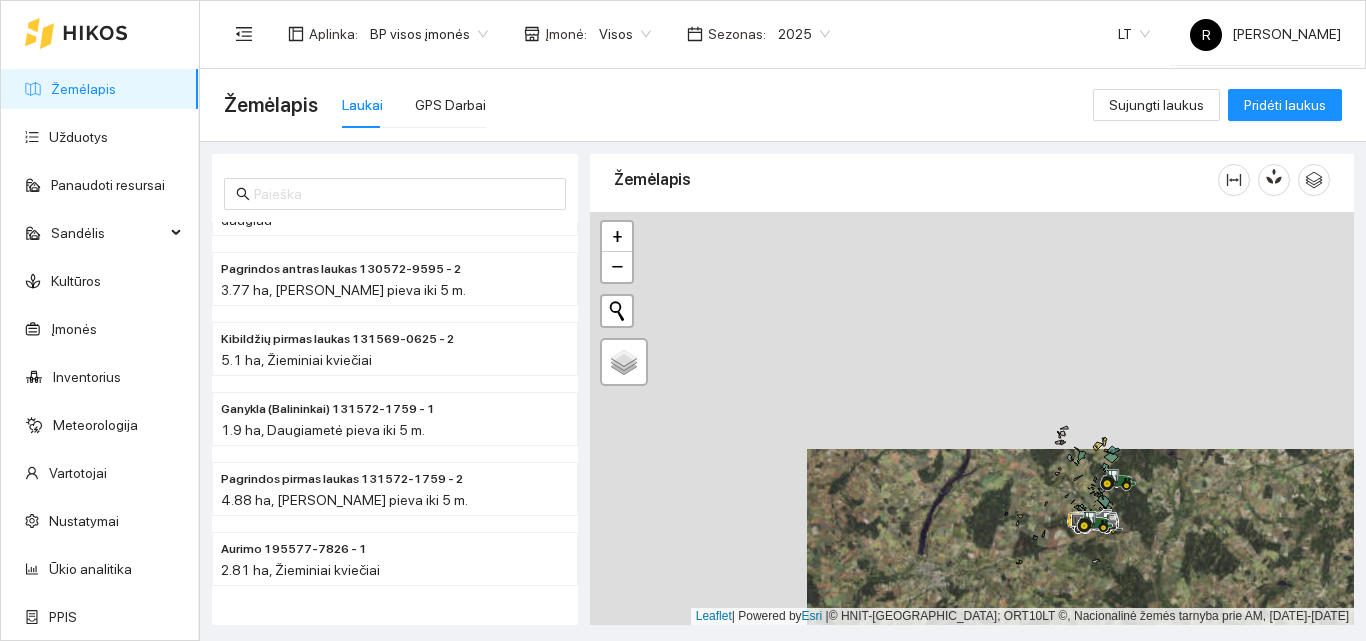 drag, startPoint x: 882, startPoint y: 338, endPoint x: 1101, endPoint y: 576, distance: 323.42697 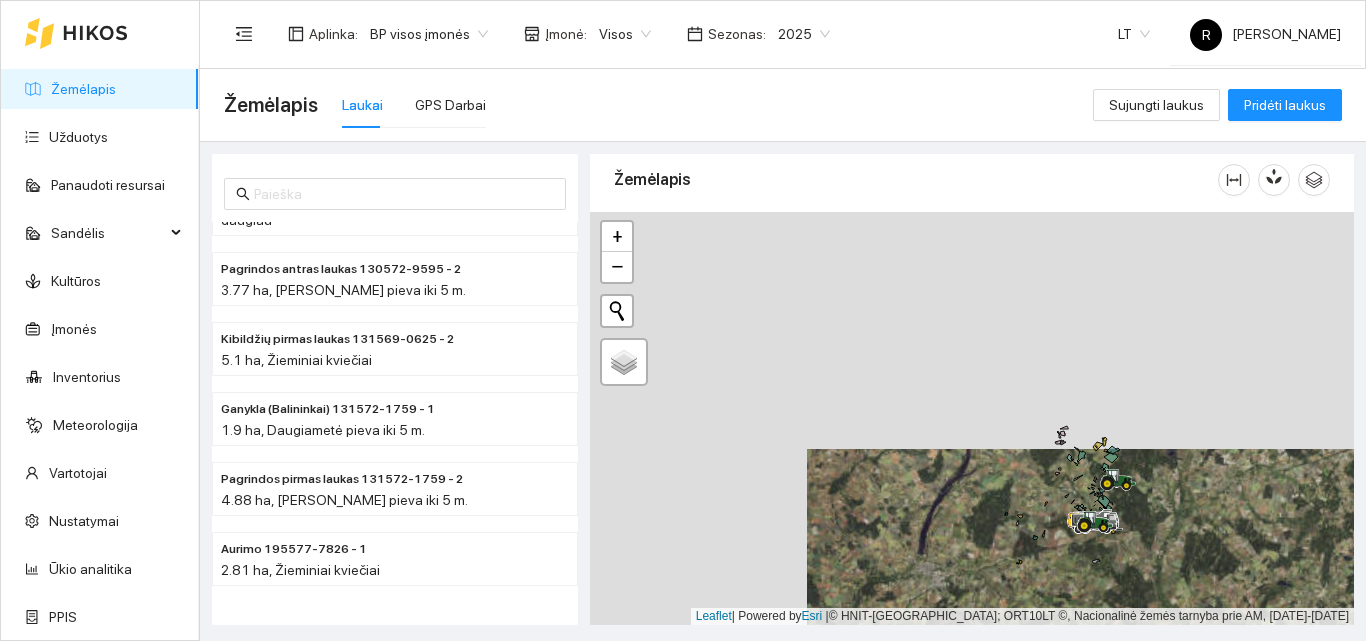 click at bounding box center (972, 418) 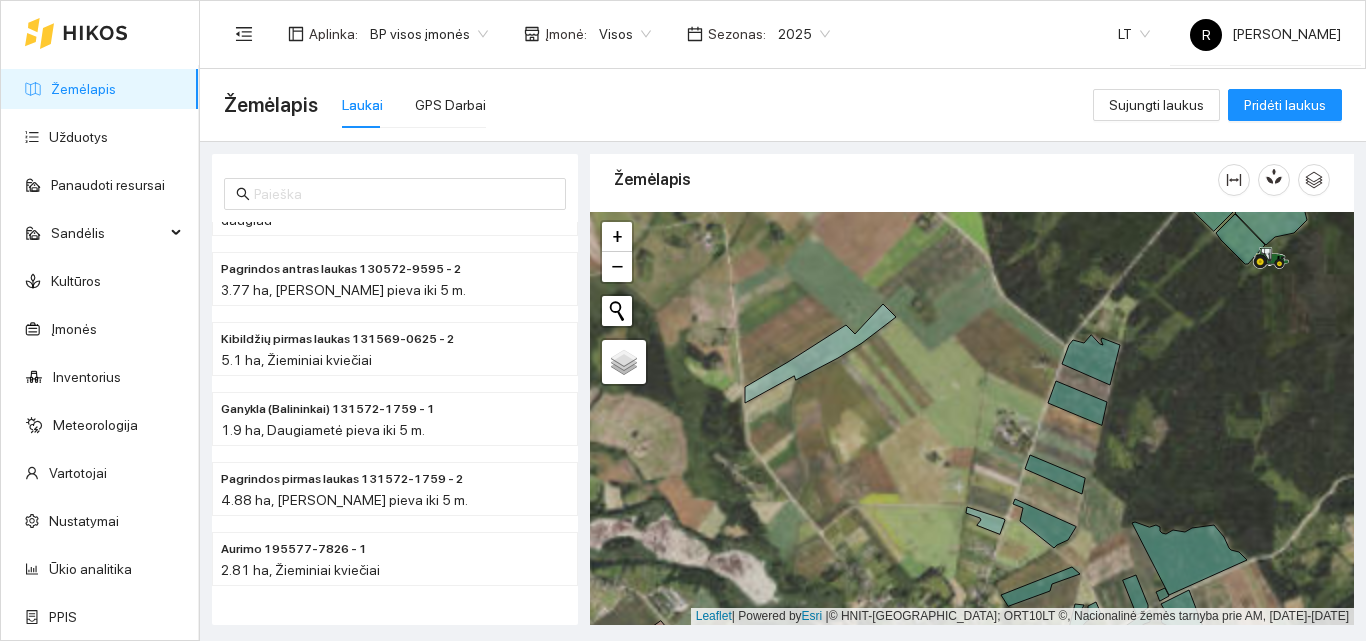 click at bounding box center (972, 418) 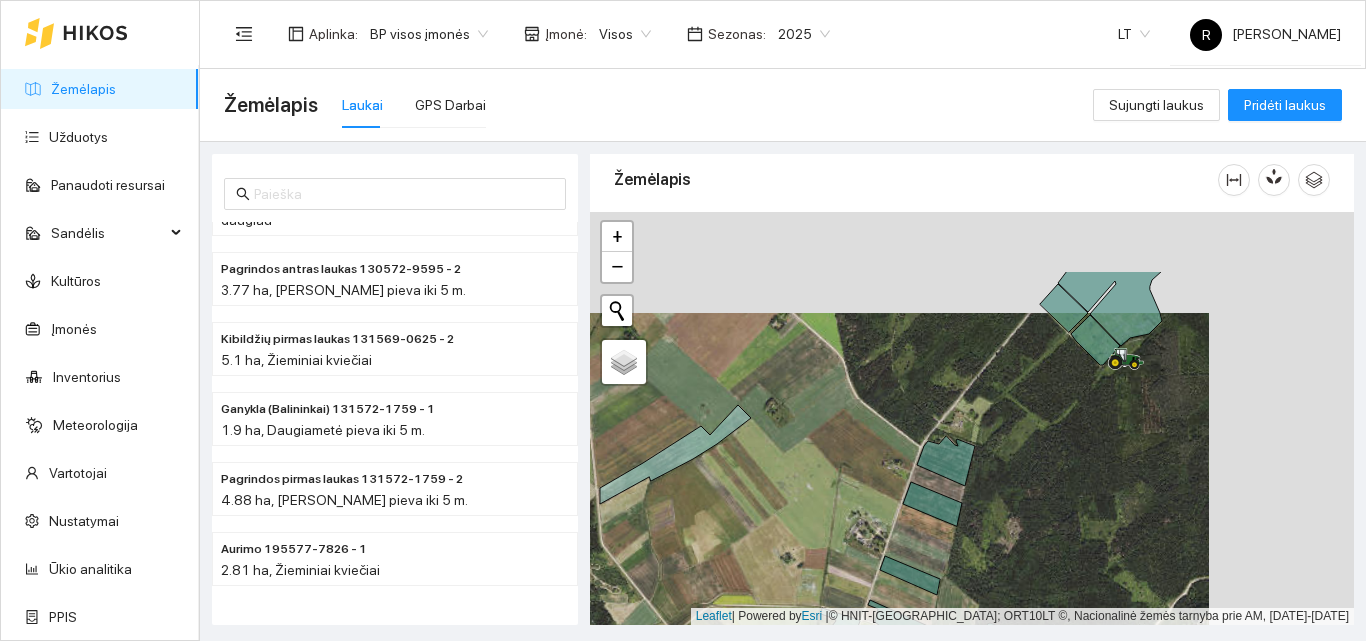 drag, startPoint x: 1211, startPoint y: 411, endPoint x: 1017, endPoint y: 512, distance: 218.7167 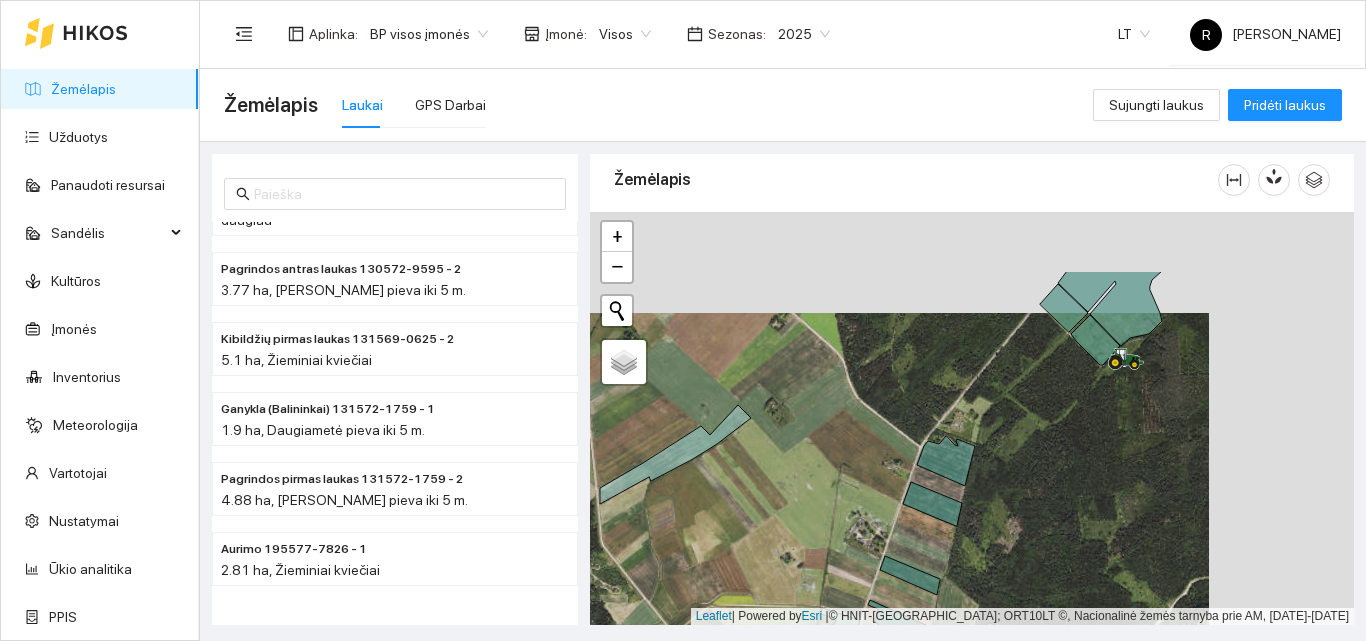 click at bounding box center (972, 418) 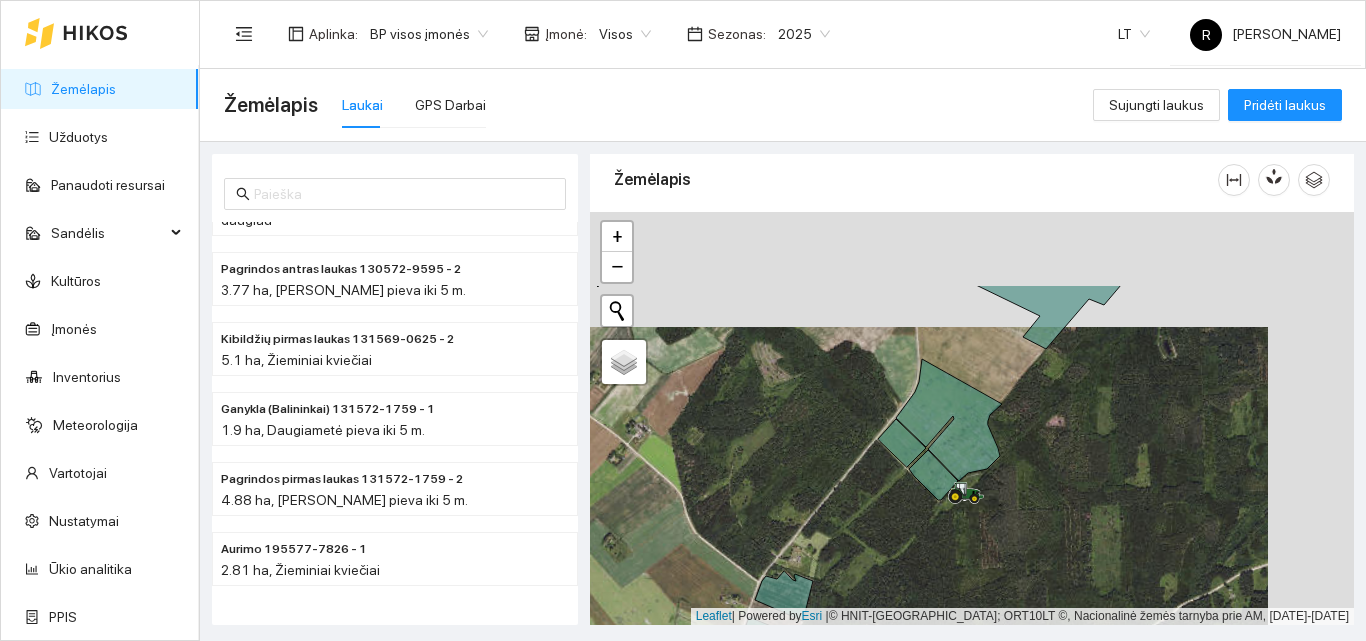 drag, startPoint x: 966, startPoint y: 419, endPoint x: 891, endPoint y: 511, distance: 118.69709 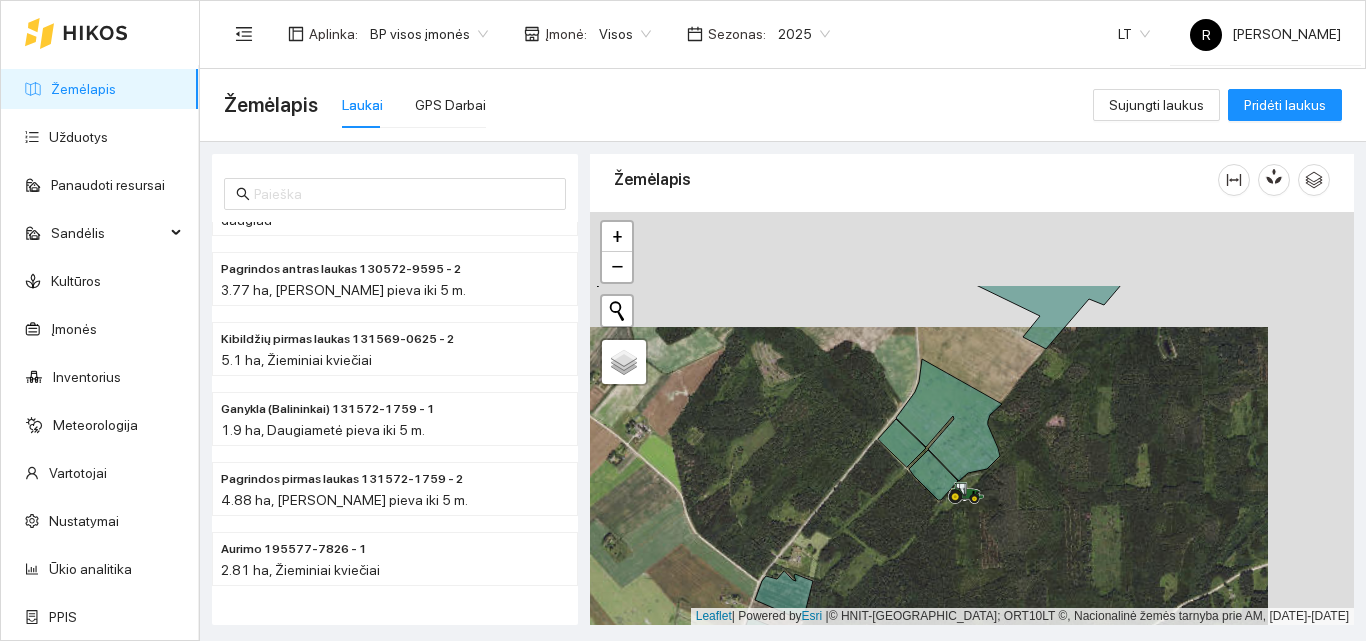 click at bounding box center [972, 418] 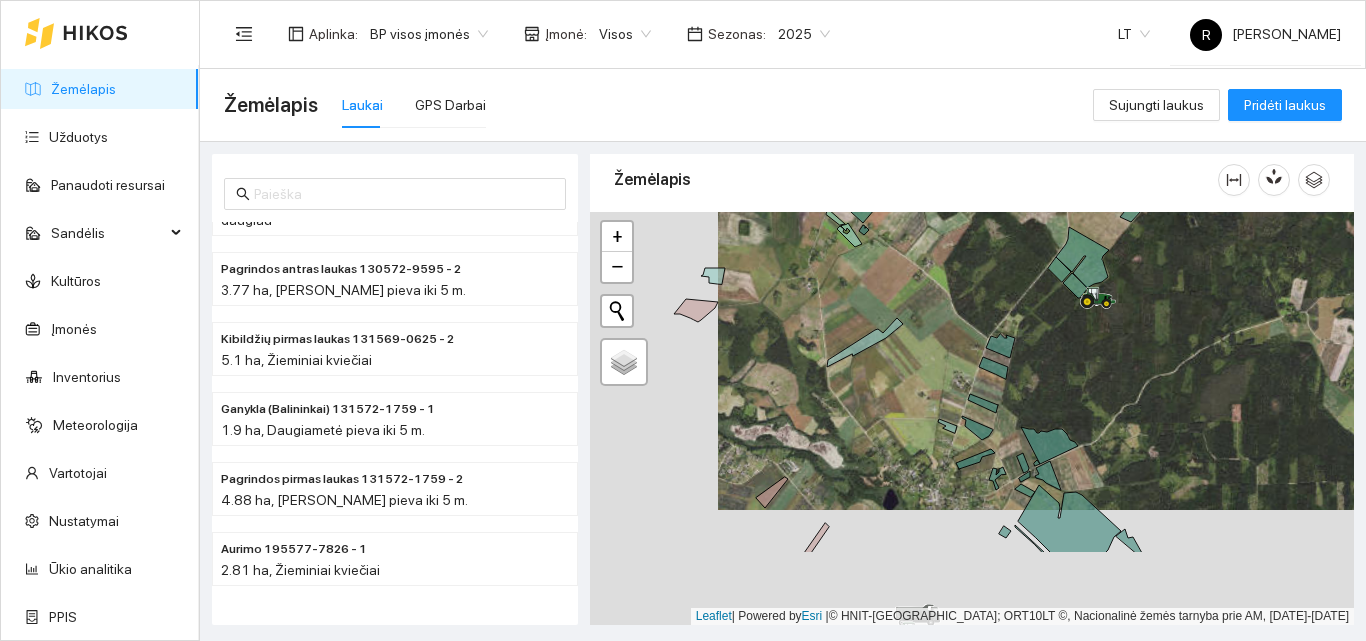 drag, startPoint x: 826, startPoint y: 505, endPoint x: 913, endPoint y: 395, distance: 140.24622 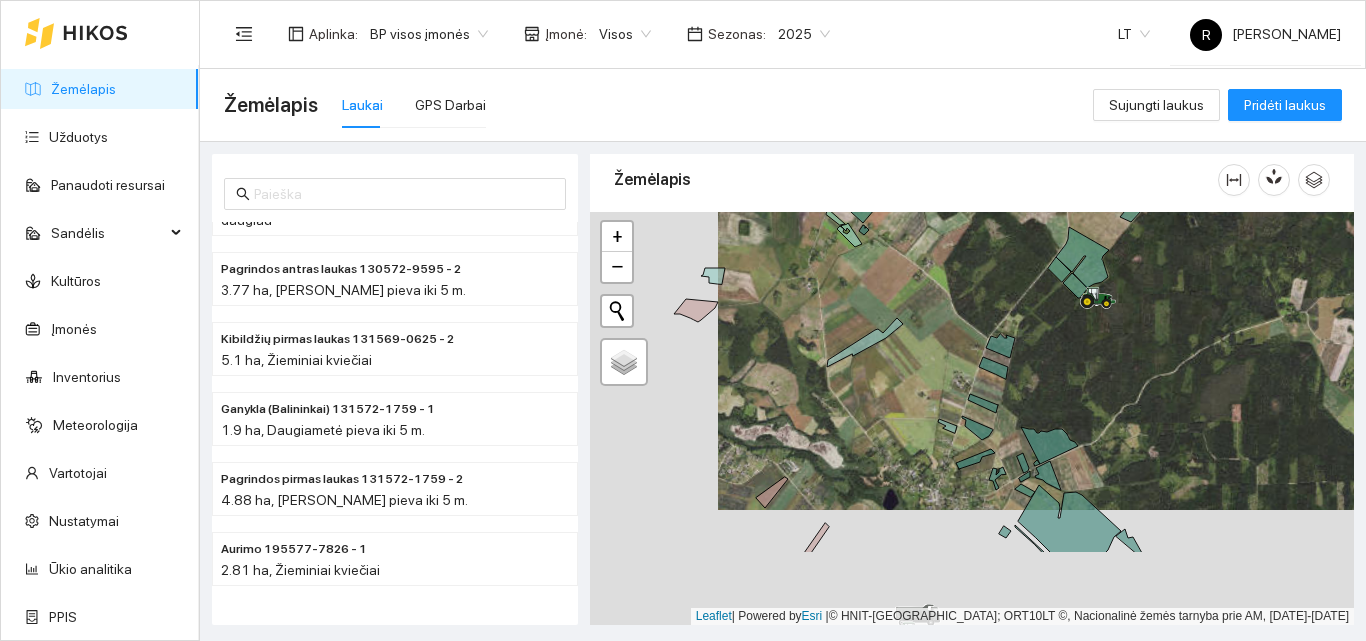 click at bounding box center [972, 418] 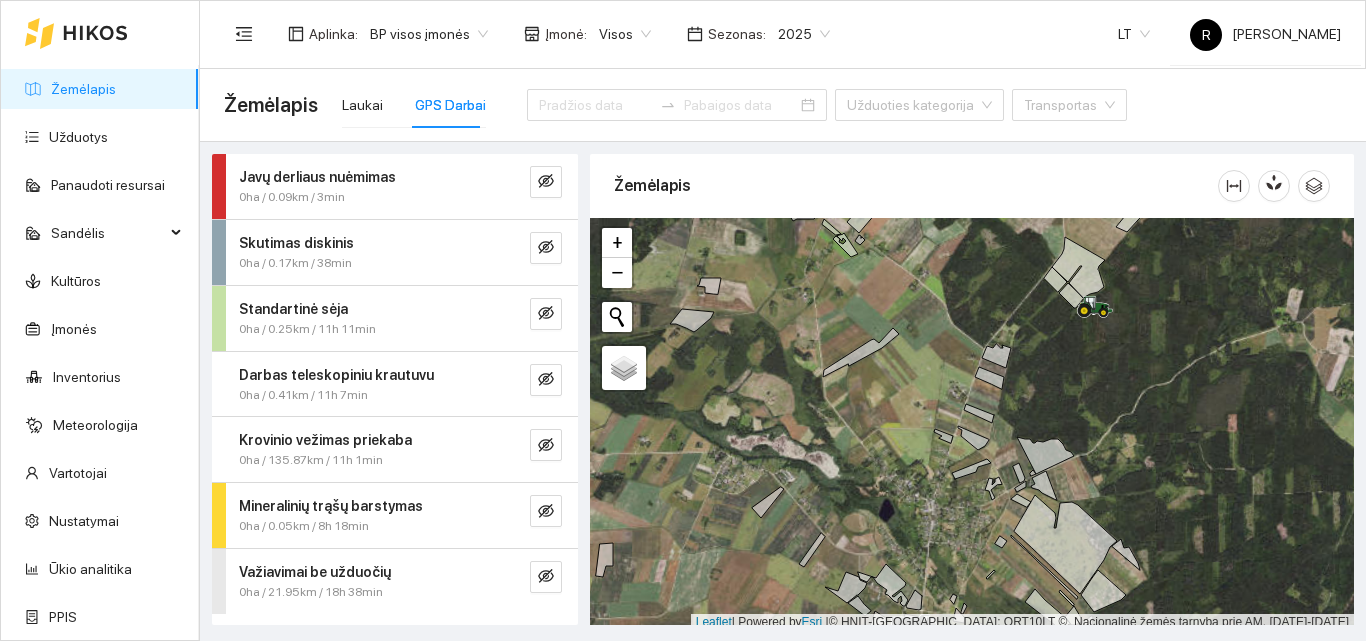 scroll, scrollTop: 0, scrollLeft: 0, axis: both 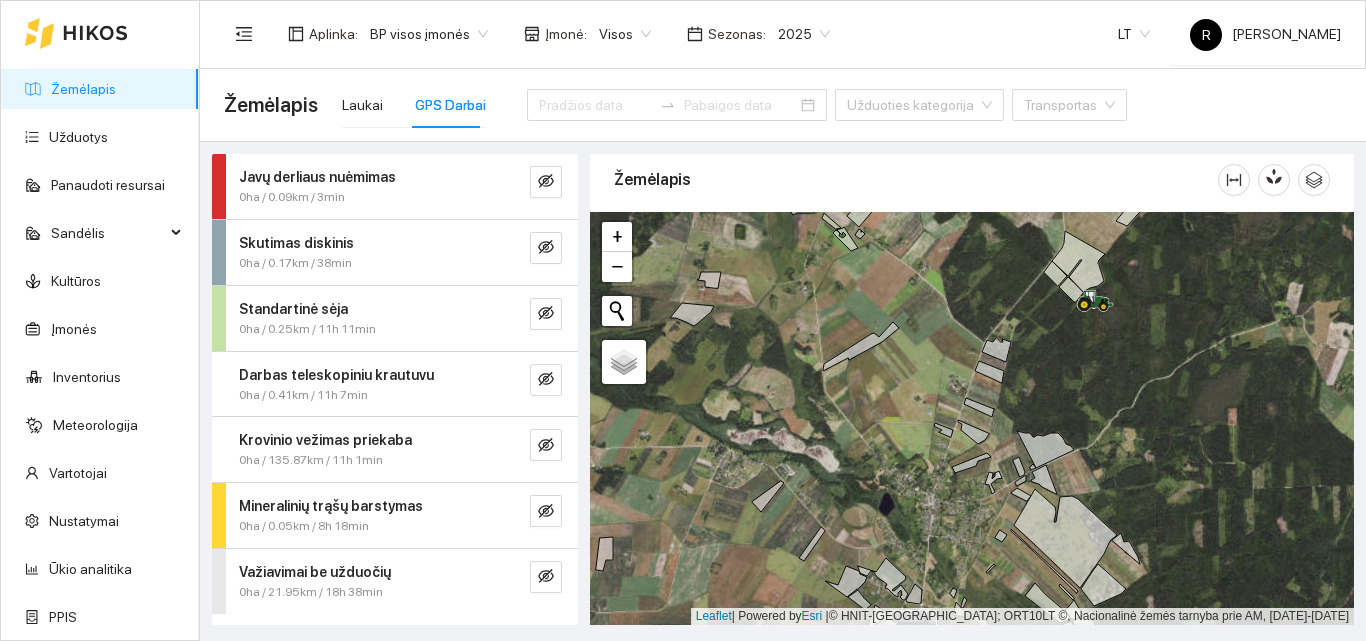 click on "0ha / 21.95km / 18h 38min" at bounding box center [311, 592] 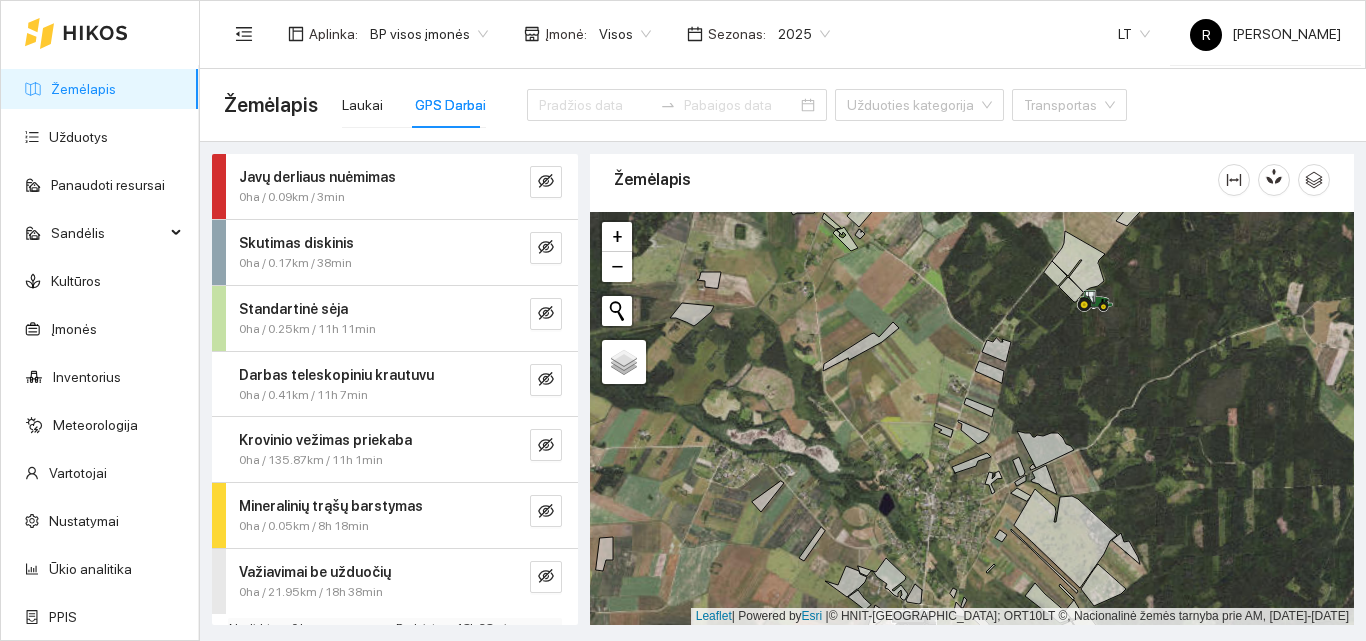 scroll, scrollTop: 154, scrollLeft: 0, axis: vertical 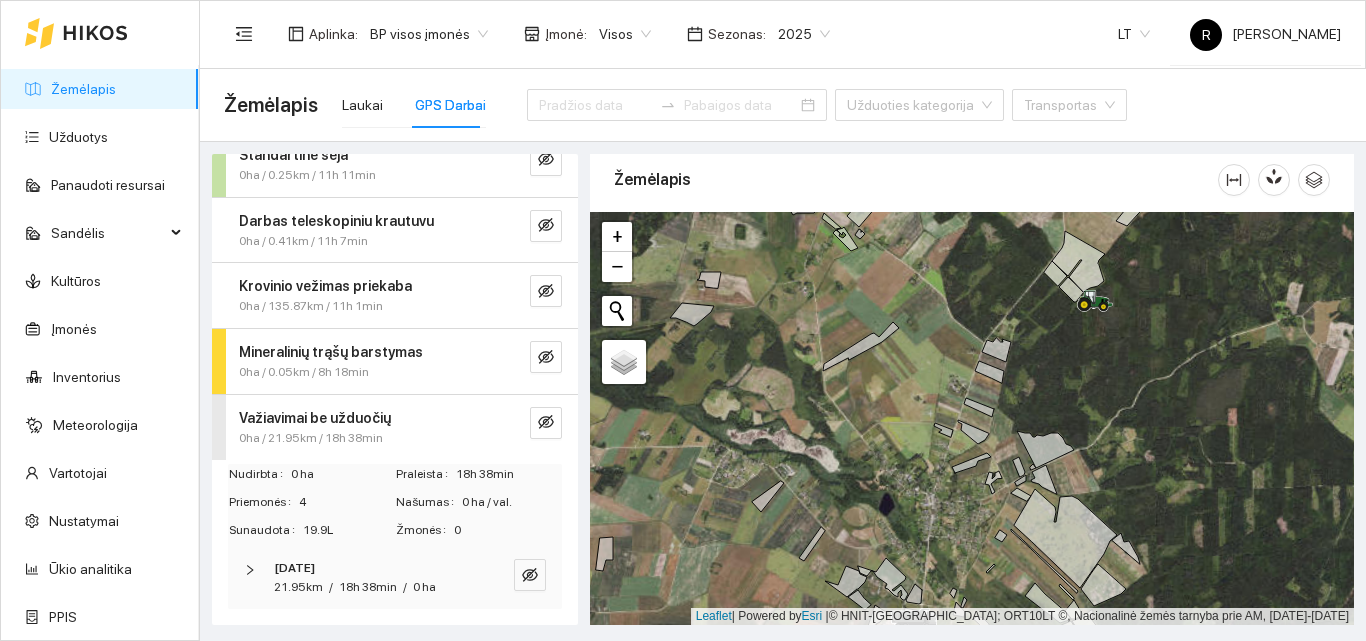 click on "[DATE]" at bounding box center (367, 568) 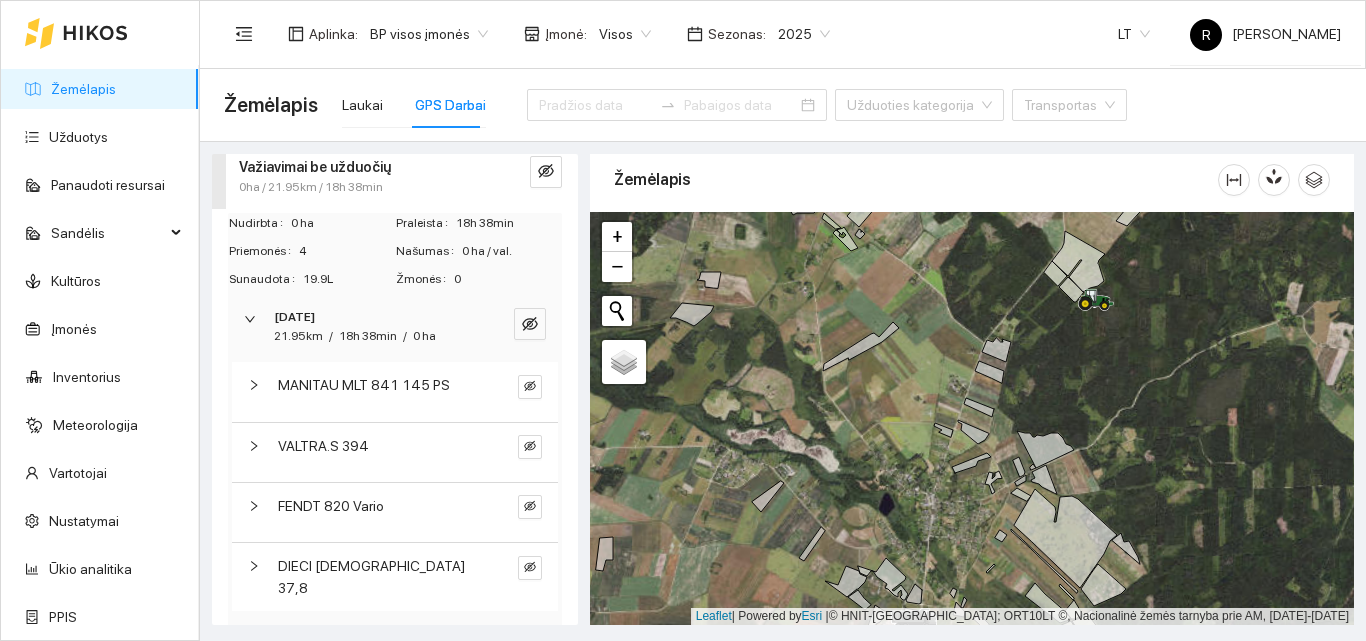 scroll, scrollTop: 415, scrollLeft: 0, axis: vertical 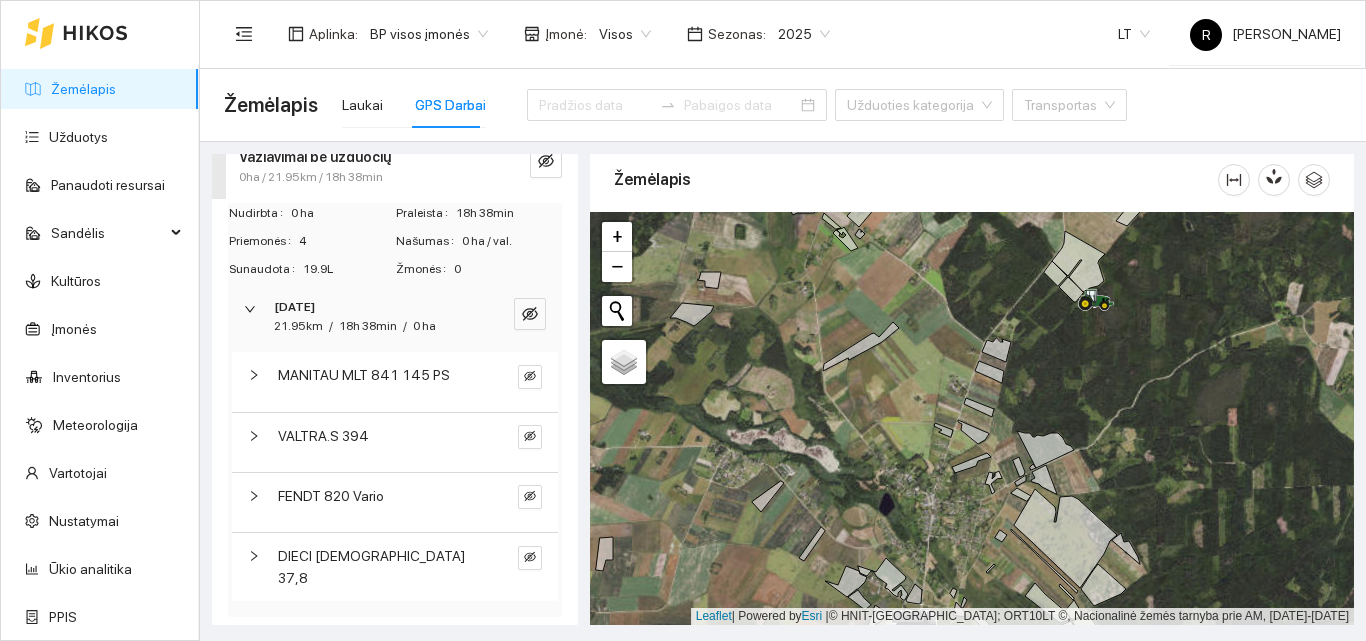 click on "FENDT 820 Vario" at bounding box center (331, 496) 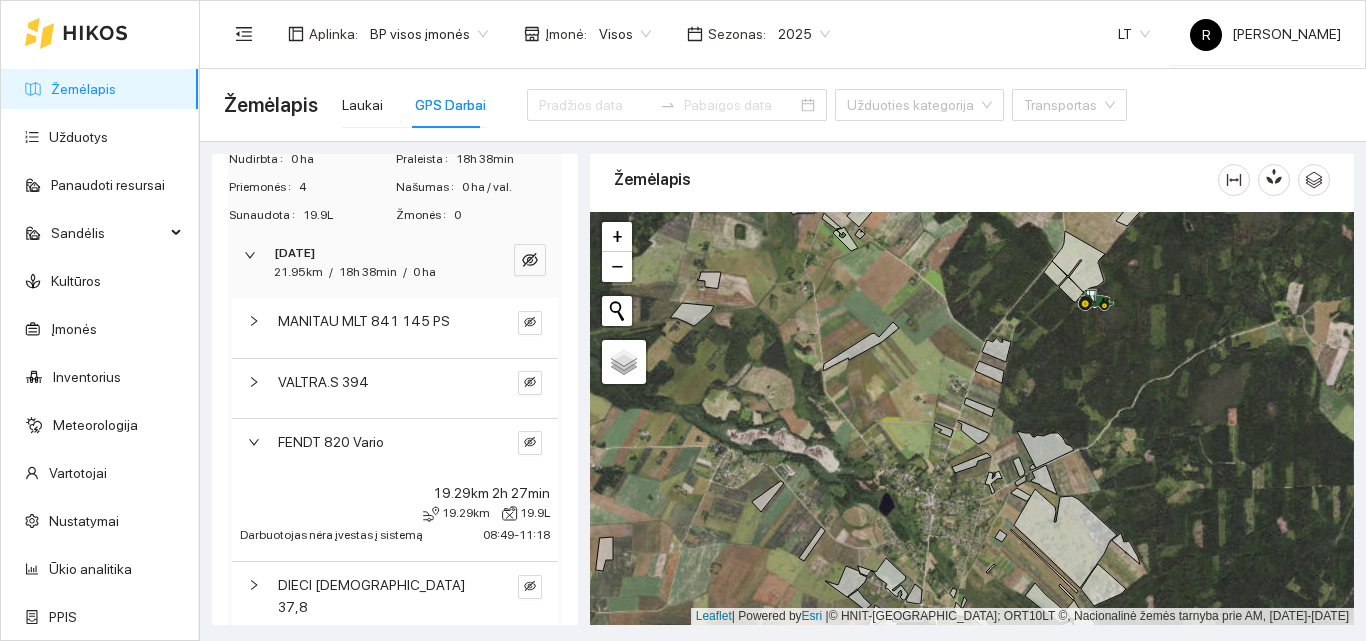 scroll, scrollTop: 498, scrollLeft: 0, axis: vertical 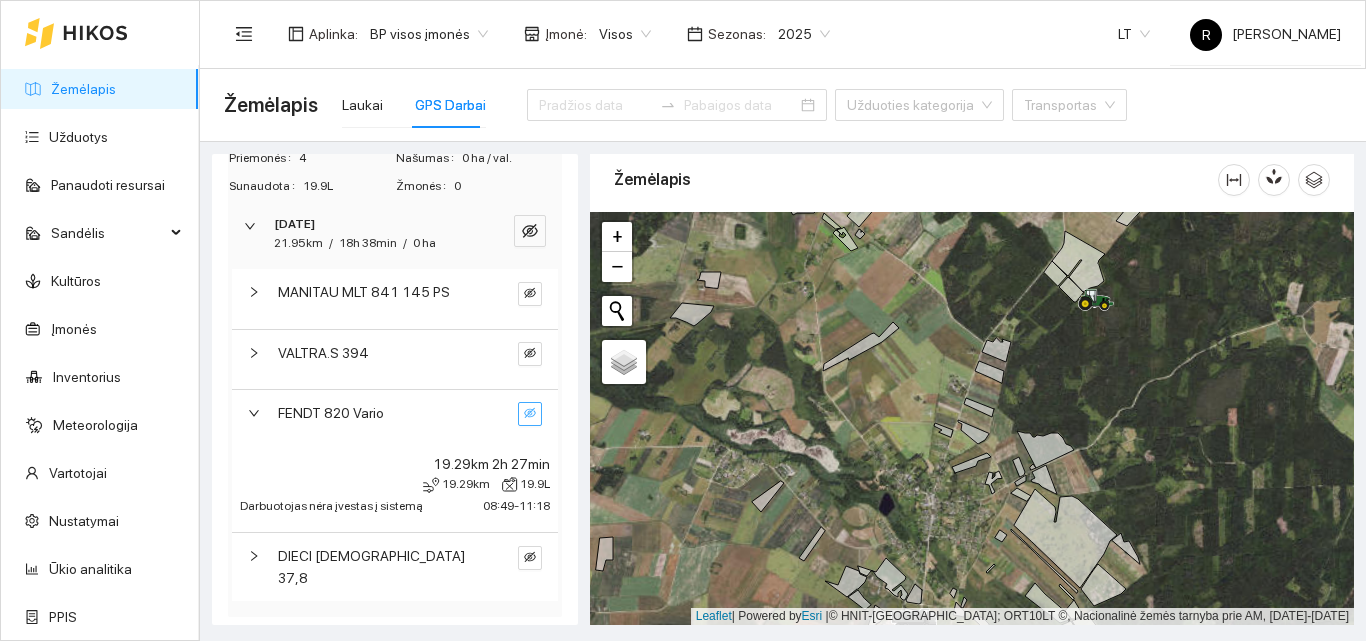 click 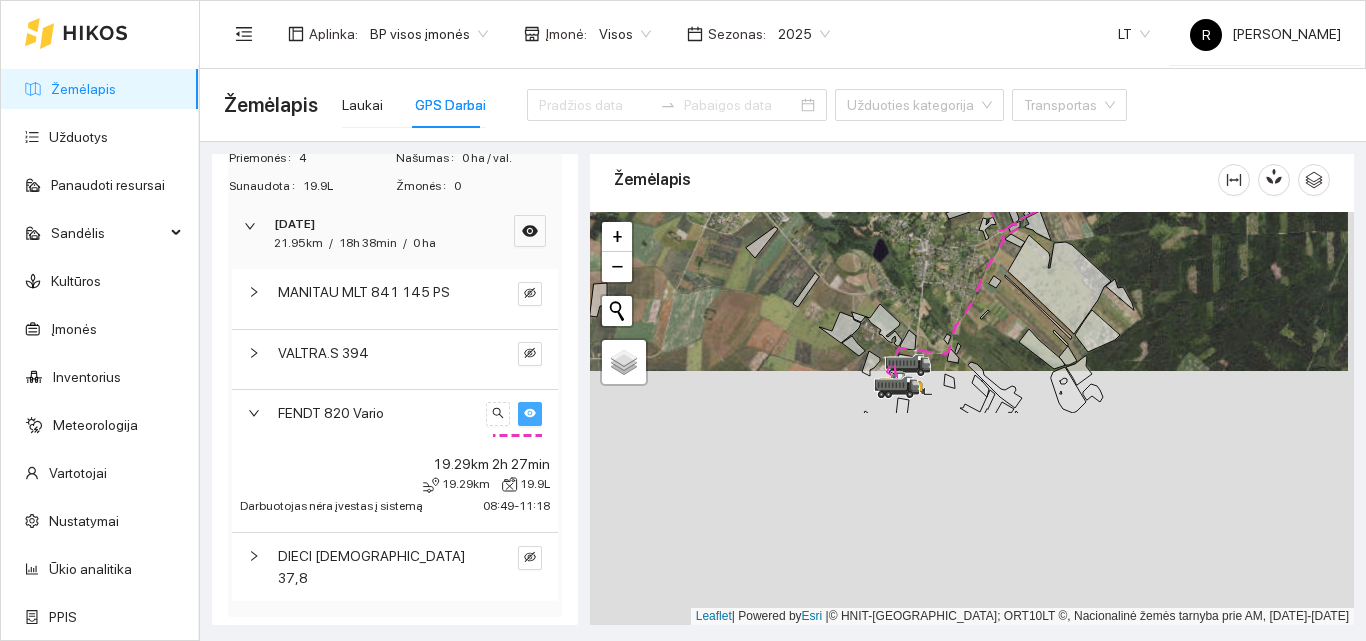 drag, startPoint x: 861, startPoint y: 548, endPoint x: 854, endPoint y: 294, distance: 254.09644 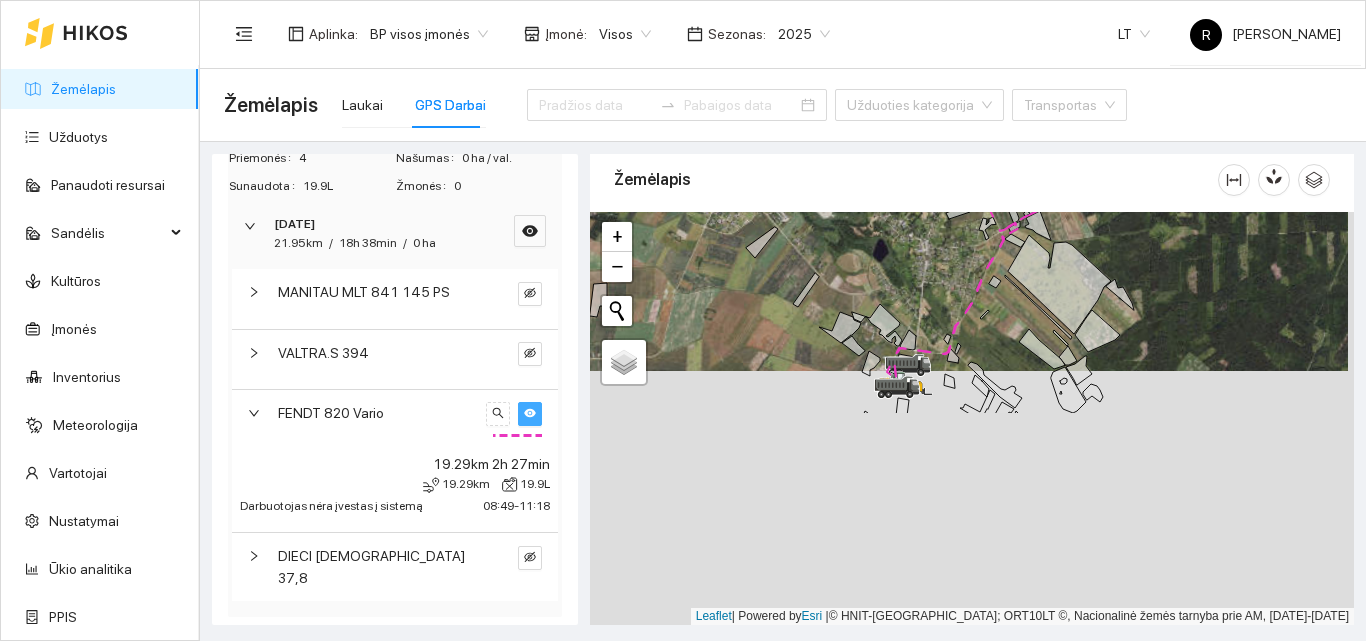 click at bounding box center [972, 418] 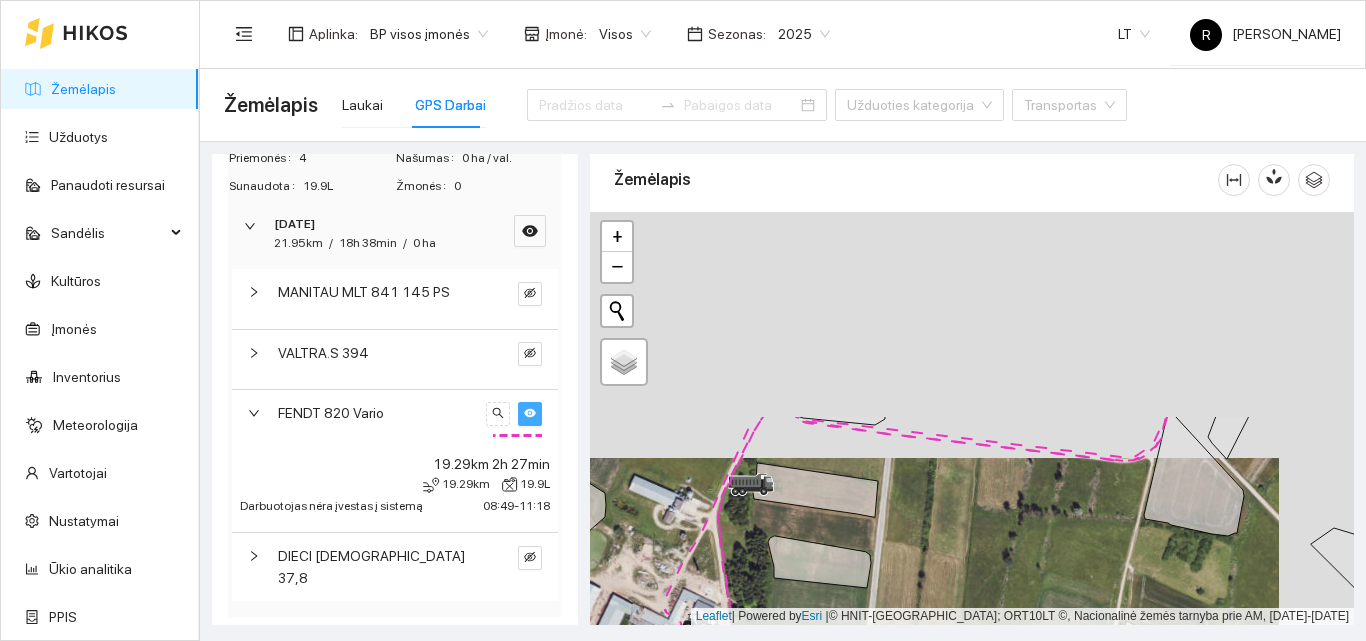 drag, startPoint x: 865, startPoint y: 305, endPoint x: 787, endPoint y: 569, distance: 275.28168 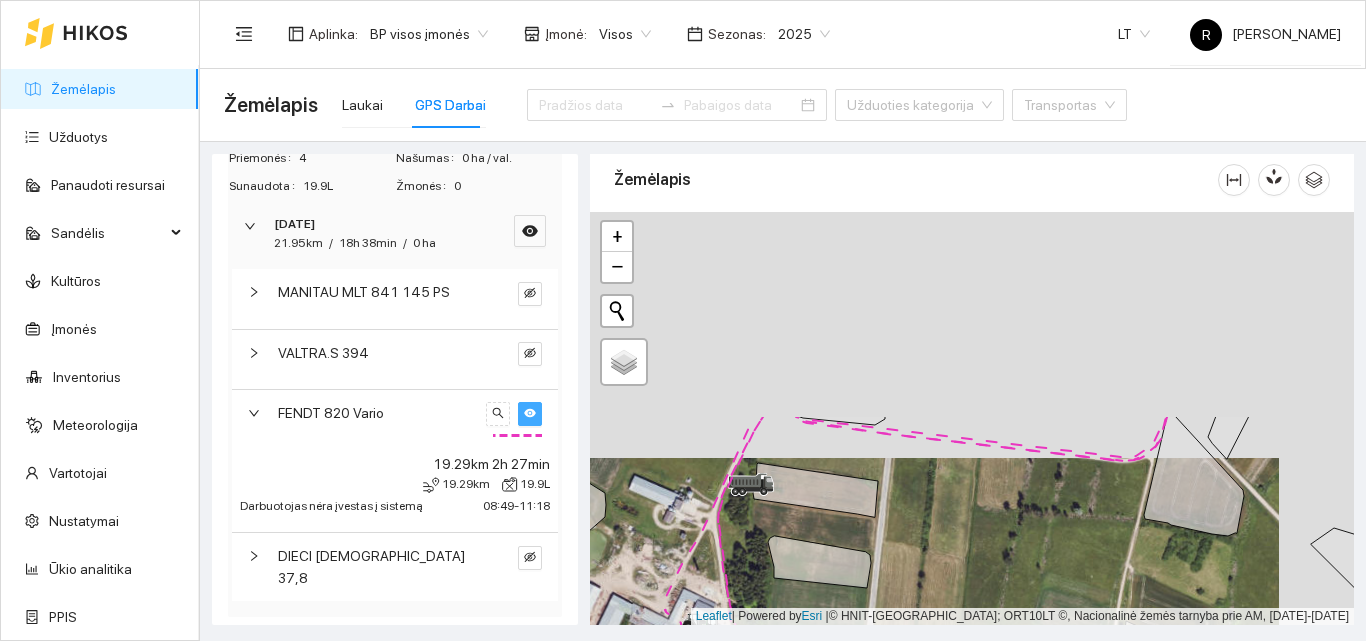 click 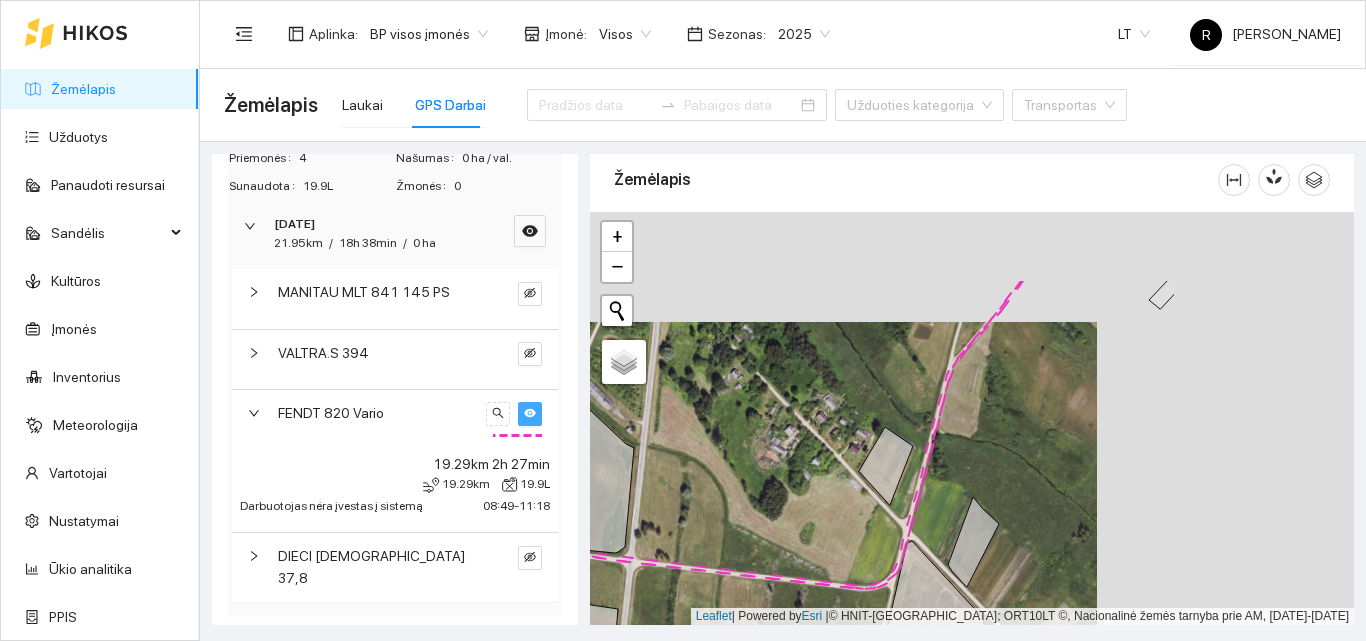 drag, startPoint x: 961, startPoint y: 562, endPoint x: 750, endPoint y: 641, distance: 225.30424 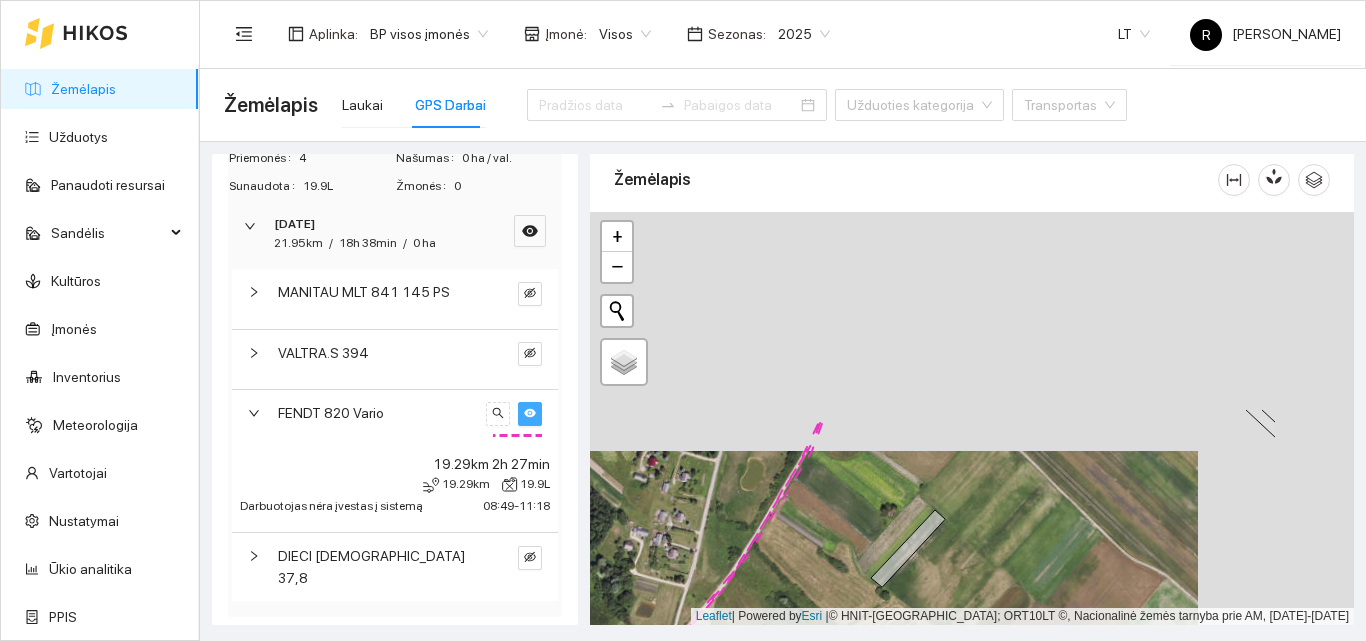 drag, startPoint x: 918, startPoint y: 392, endPoint x: 757, endPoint y: 632, distance: 289 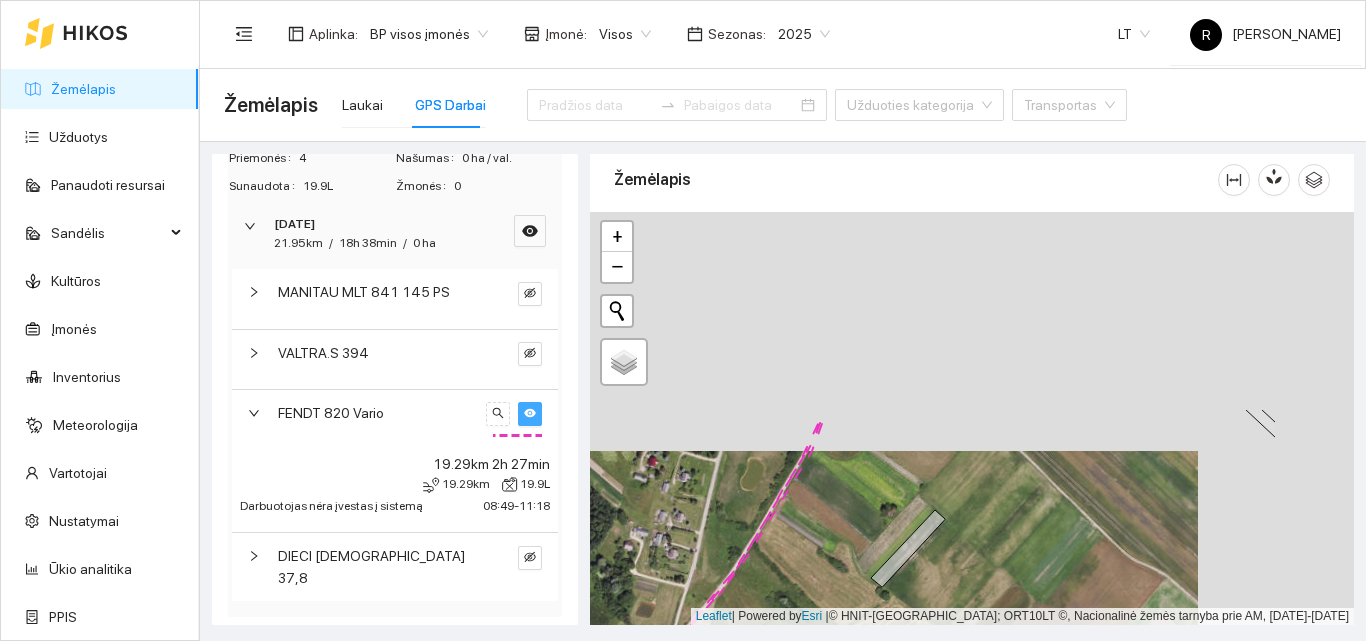 click on "Žemėlapis Laukai GPS Darbai Užduoties kategorija Transportas Javų derliaus nuėmimas 0ha / 0.09km / 3min Skutimas diskinis 0ha / 0.17km / 38min Standartinė sėja 0ha / 0.25km / 11h 11min Darbas teleskopiniu krautuvu 0ha / 0.41km / 11h 7min Krovinio vežimas priekaba 0ha / 135.87km / 11h 1min Mineralinių trąšų barstymas 0ha / 0.05km / 8h 18min Važiavimai be užduočių 0ha / 21.95km / 18h 38min Nudirbta 0 ha Praleista 18h 38min Priemonės 4 Našumas 0 ha / val. Sunaudota 19.9L Žmonės 0 [DATE] 21.95km / 18h 38min / 0 ha MANITAU MLT 841 145 PS VALTRA.S 394 FENDT 820 Vario 19.29km  2h 27min 19.29km 19.9L Darbuotojas nėra įvestas į sistemą 08:49  -  11:18 DIECI Zeus 37,8 Žemėlapis" at bounding box center (783, 355) 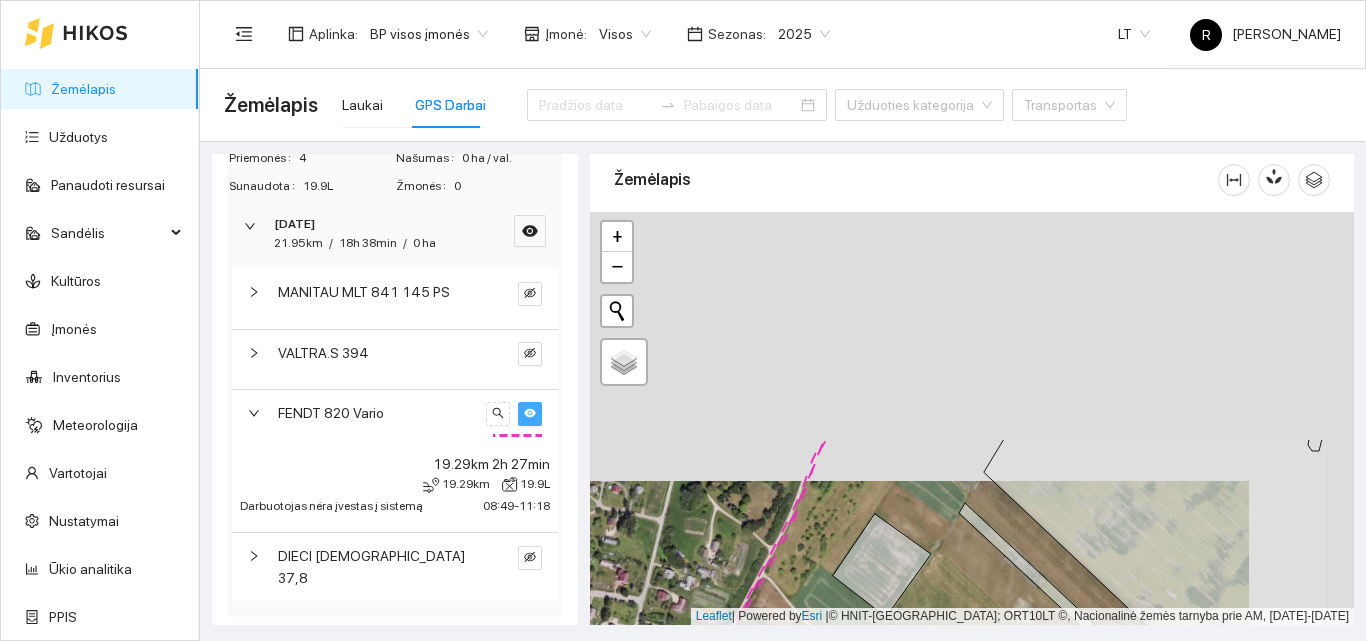 drag, startPoint x: 866, startPoint y: 411, endPoint x: 758, endPoint y: 680, distance: 289.87067 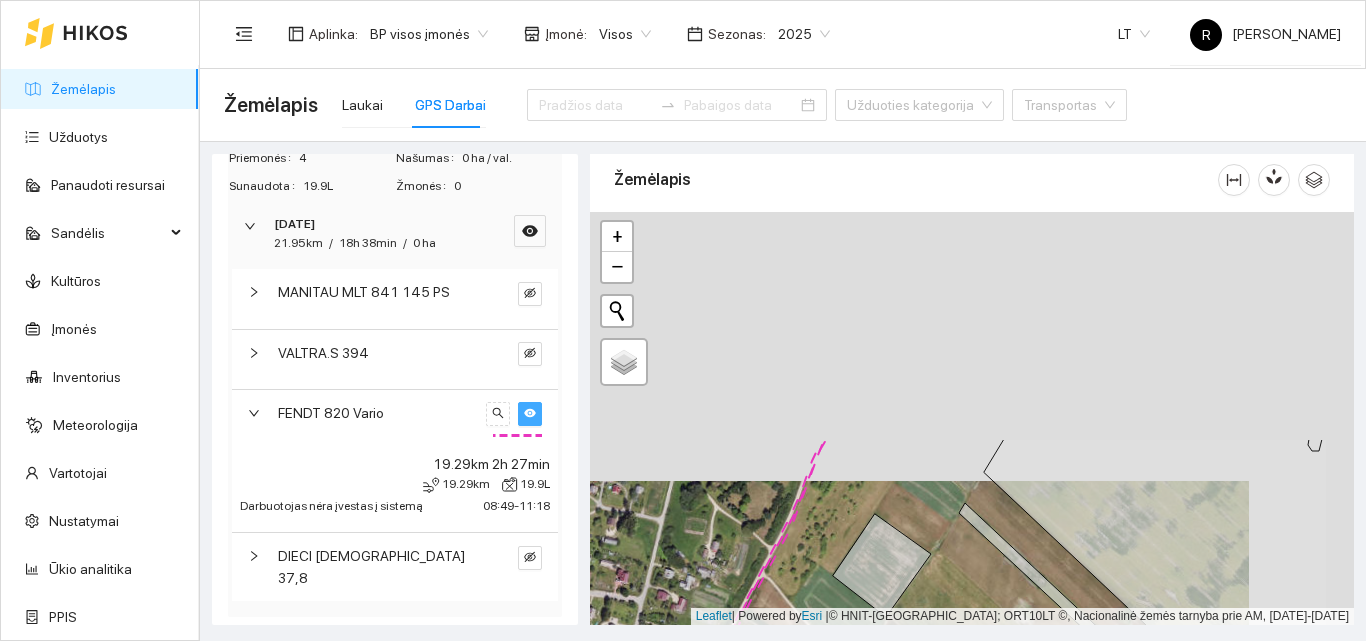 click on "Žemėlapis Užduotys Panaudoti resursai Sandėlis Kultūros Įmonės Inventorius Meteorologija Vartotojai Nustatymai Ūkio analitika PPIS Aplinka : BP visos įmonės Įmonė : Visos Sezonas : 2025 LT R [PERSON_NAME]   Žemėlapis Laukai GPS Darbai Užduoties kategorija Transportas Javų derliaus nuėmimas 0ha / 0.09km / 3min Skutimas diskinis 0ha / 0.17km / 38min Standartinė sėja 0ha / 0.25km / 11h 11min Darbas teleskopiniu krautuvu 0ha / 0.41km / 11h 7min [GEOGRAPHIC_DATA] vežimas priekaba 0ha / 135.87km / 11h 1min Mineralinių trąšų barstymas 0ha / 0.05km / 8h 18min Važiavimai be užduočių 0ha / 21.95km / 18h 38min Nudirbta 0 ha Praleista 18h 38min Priemonės 4 Našumas 0 ha / val. Sunaudota 19.9L Žmonės 0 [DATE] 21.95km / 18h 38min / 0 ha MANITAU MLT 841 145 PS VALTRA.S 394 FENDT 820 Vario 19.29km  2h 27min 19.29km 19.9L Darbuotojas nėra įvestas į sistemą 08:49  -  11:18 DIECI Zeus 37,8 Žemėlapis" at bounding box center [683, 320] 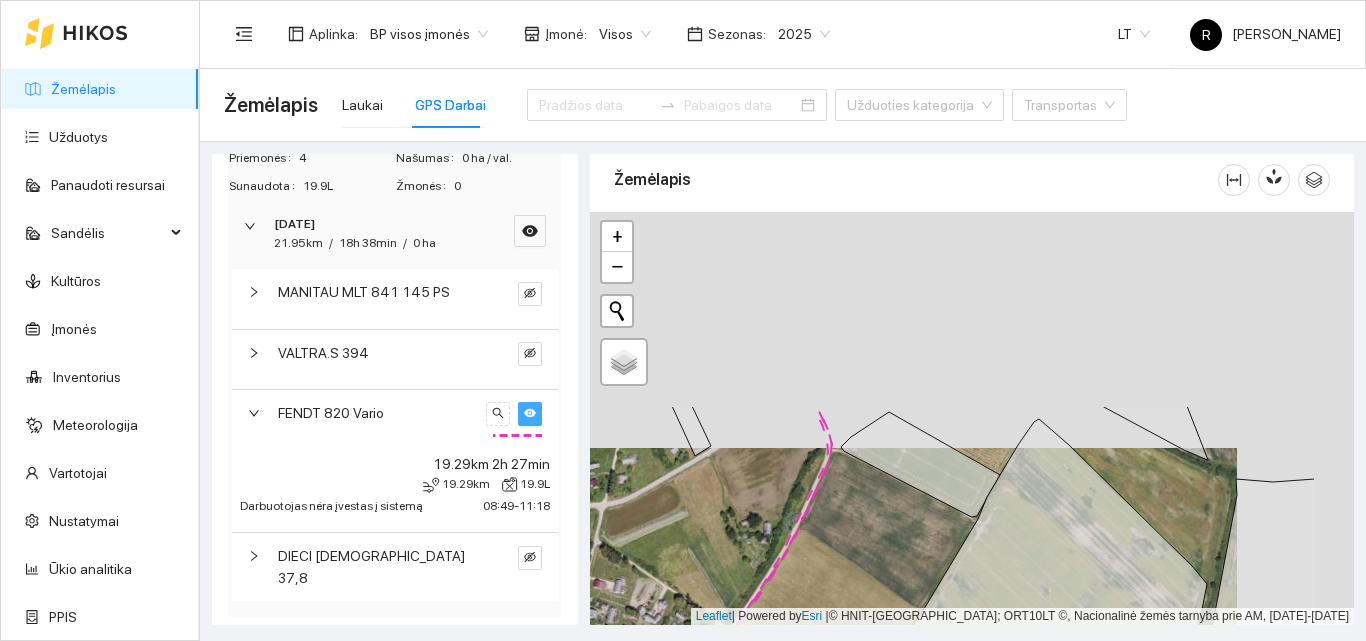 drag, startPoint x: 868, startPoint y: 444, endPoint x: 750, endPoint y: 680, distance: 263.85602 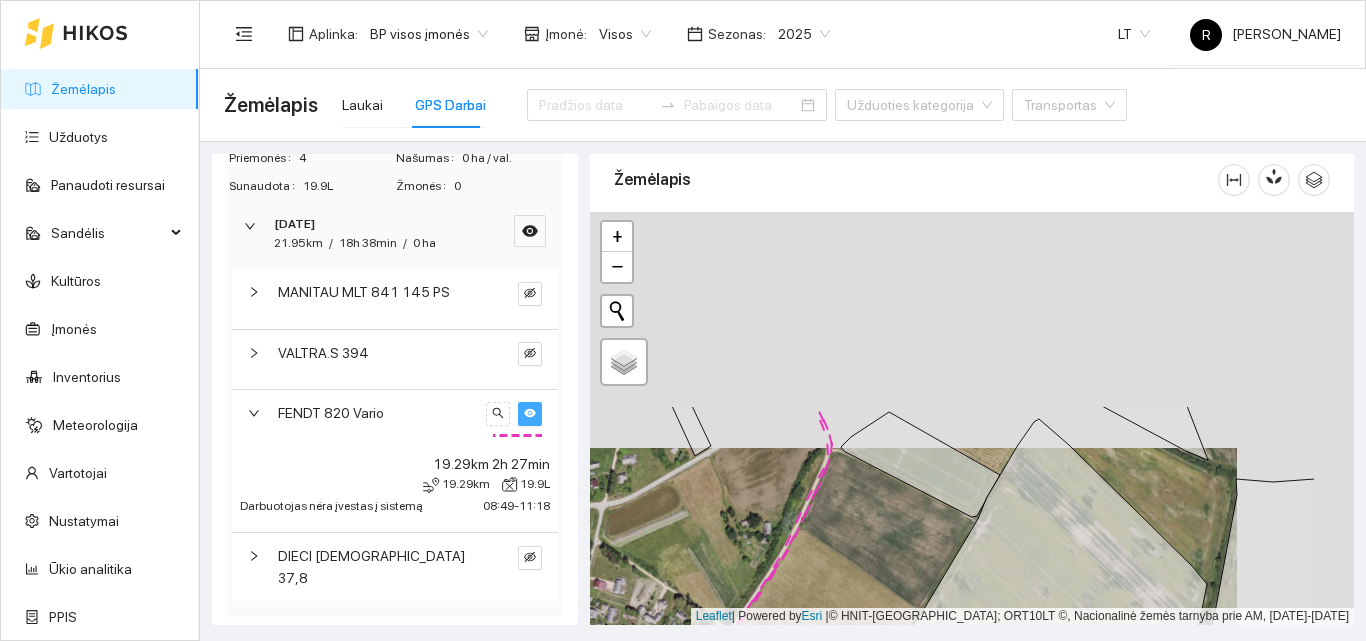 click on "Žemėlapis Užduotys Panaudoti resursai Sandėlis Kultūros Įmonės Inventorius Meteorologija Vartotojai Nustatymai Ūkio analitika PPIS Aplinka : BP visos įmonės Įmonė : Visos Sezonas : 2025 LT R [PERSON_NAME]   Žemėlapis Laukai GPS Darbai Užduoties kategorija Transportas Javų derliaus nuėmimas 0ha / 0.09km / 3min Skutimas diskinis 0ha / 0.17km / 38min Standartinė sėja 0ha / 0.25km / 11h 11min Darbas teleskopiniu krautuvu 0ha / 0.41km / 11h 7min [GEOGRAPHIC_DATA] vežimas priekaba 0ha / 135.87km / 11h 1min Mineralinių trąšų barstymas 0ha / 0.05km / 8h 18min Važiavimai be užduočių 0ha / 21.95km / 18h 38min Nudirbta 0 ha Praleista 18h 38min Priemonės 4 Našumas 0 ha / val. Sunaudota 19.9L Žmonės 0 [DATE] 21.95km / 18h 38min / 0 ha MANITAU MLT 841 145 PS VALTRA.S 394 FENDT 820 Vario 19.29km  2h 27min 19.29km 19.9L Darbuotojas nėra įvestas į sistemą 08:49  -  11:18 DIECI Zeus 37,8 Žemėlapis" at bounding box center (683, 320) 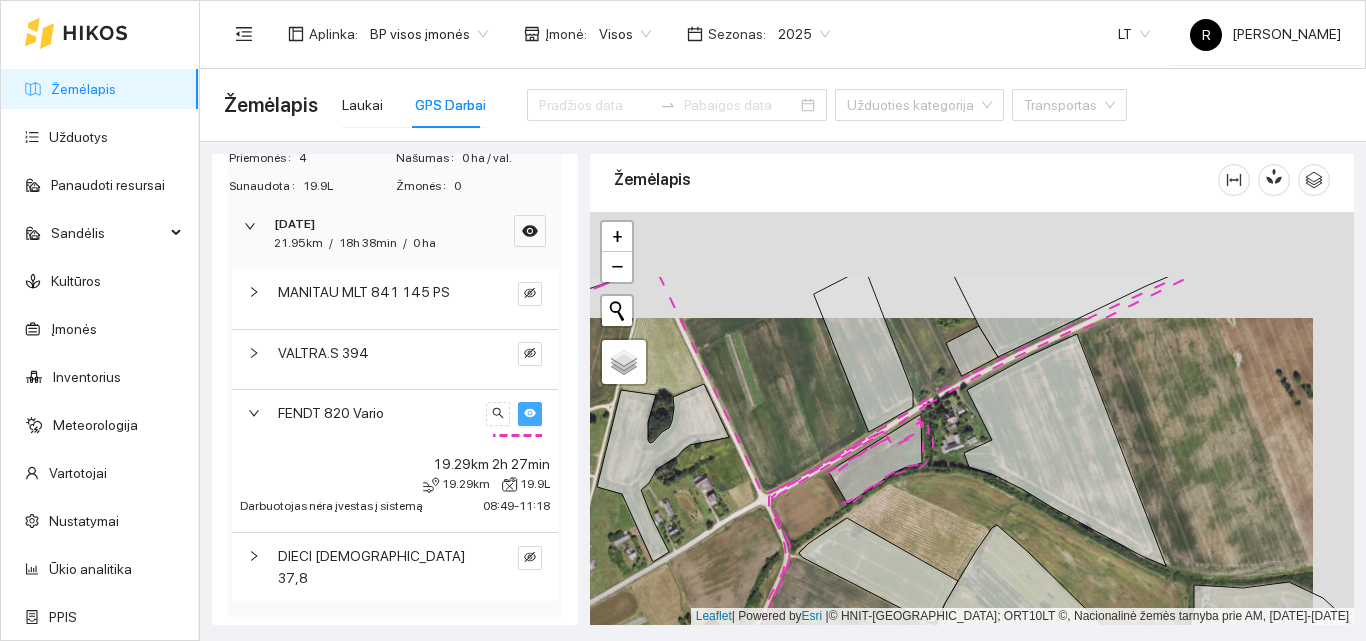drag, startPoint x: 845, startPoint y: 471, endPoint x: 800, endPoint y: 580, distance: 117.923706 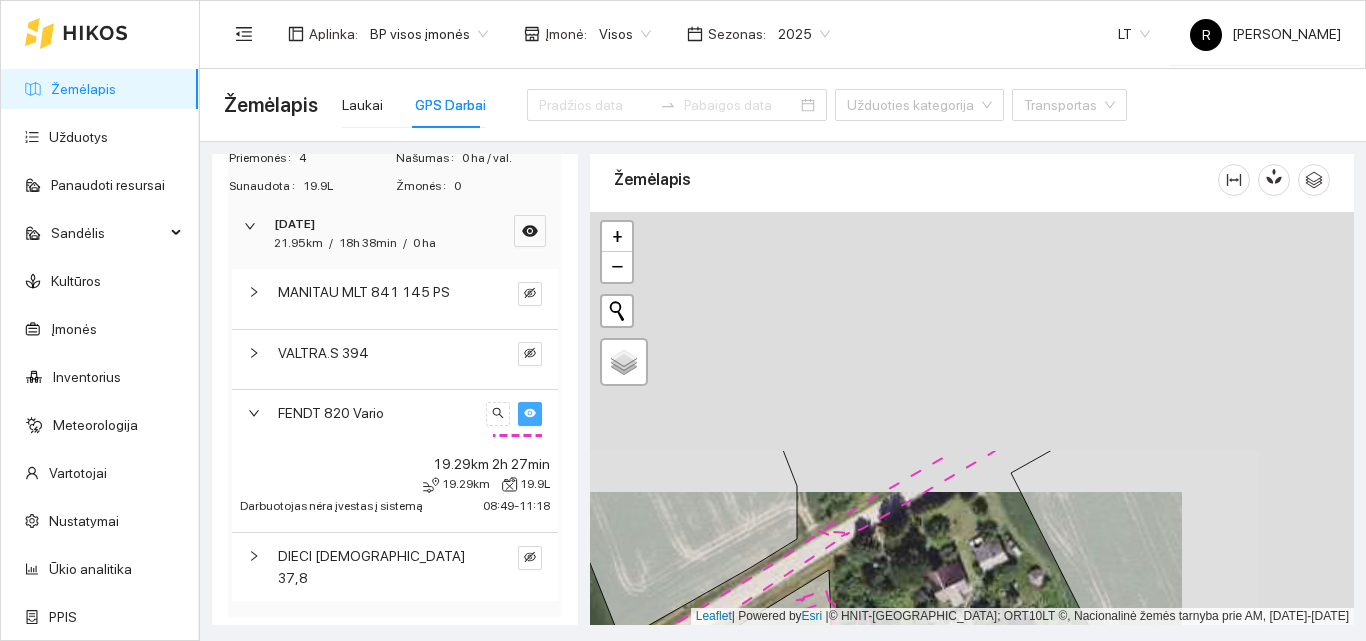 drag, startPoint x: 957, startPoint y: 343, endPoint x: 764, endPoint y: 666, distance: 376.26852 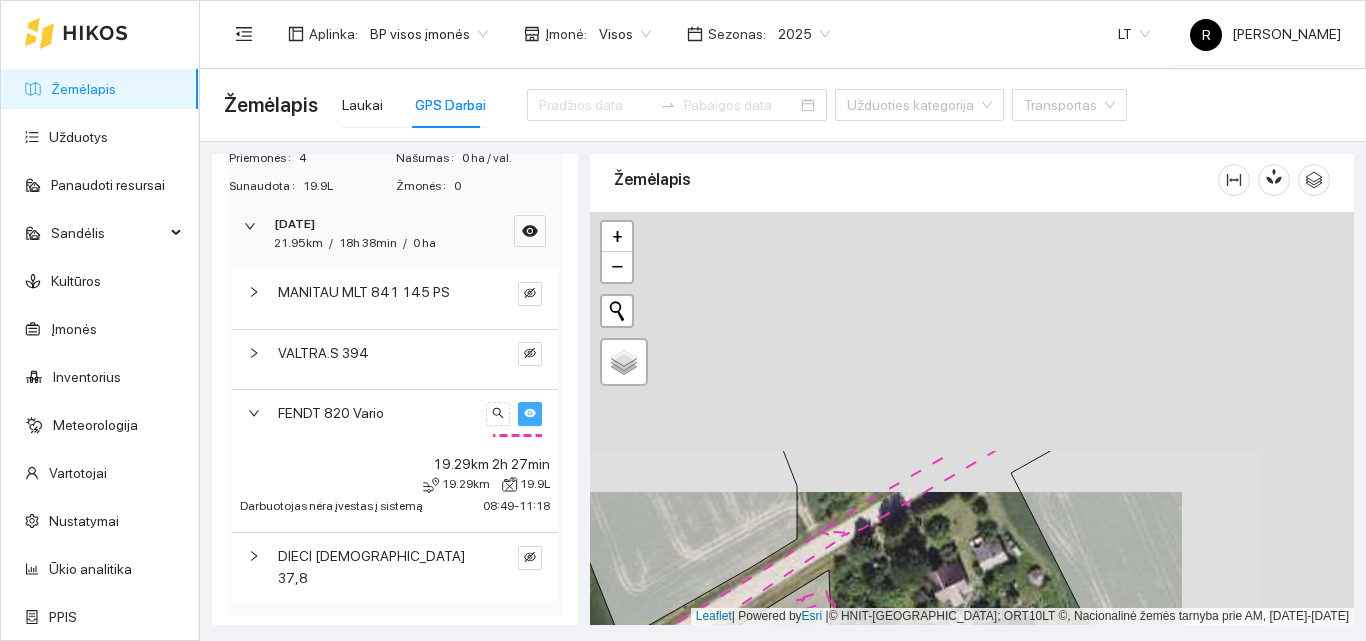 click on "Žemėlapis Užduotys Panaudoti resursai Sandėlis Kultūros Įmonės Inventorius Meteorologija Vartotojai Nustatymai Ūkio analitika PPIS Aplinka : BP visos įmonės Įmonė : Visos Sezonas : 2025 LT R [PERSON_NAME]   Žemėlapis Laukai GPS Darbai Užduoties kategorija Transportas Javų derliaus nuėmimas 0ha / 0.09km / 3min Skutimas diskinis 0ha / 0.17km / 38min Standartinė sėja 0ha / 0.25km / 11h 11min Darbas teleskopiniu krautuvu 0ha / 0.41km / 11h 7min [GEOGRAPHIC_DATA] vežimas priekaba 0ha / 135.87km / 11h 1min Mineralinių trąšų barstymas 0ha / 0.05km / 8h 18min Važiavimai be užduočių 0ha / 21.95km / 18h 38min Nudirbta 0 ha Praleista 18h 38min Priemonės 4 Našumas 0 ha / val. Sunaudota 19.9L Žmonės 0 [DATE] 21.95km / 18h 38min / 0 ha MANITAU MLT 841 145 PS VALTRA.S 394 FENDT 820 Vario 19.29km  2h 27min 19.29km 19.9L Darbuotojas nėra įvestas į sistemą 08:49  -  11:18 DIECI Zeus 37,8 Žemėlapis" at bounding box center [683, 320] 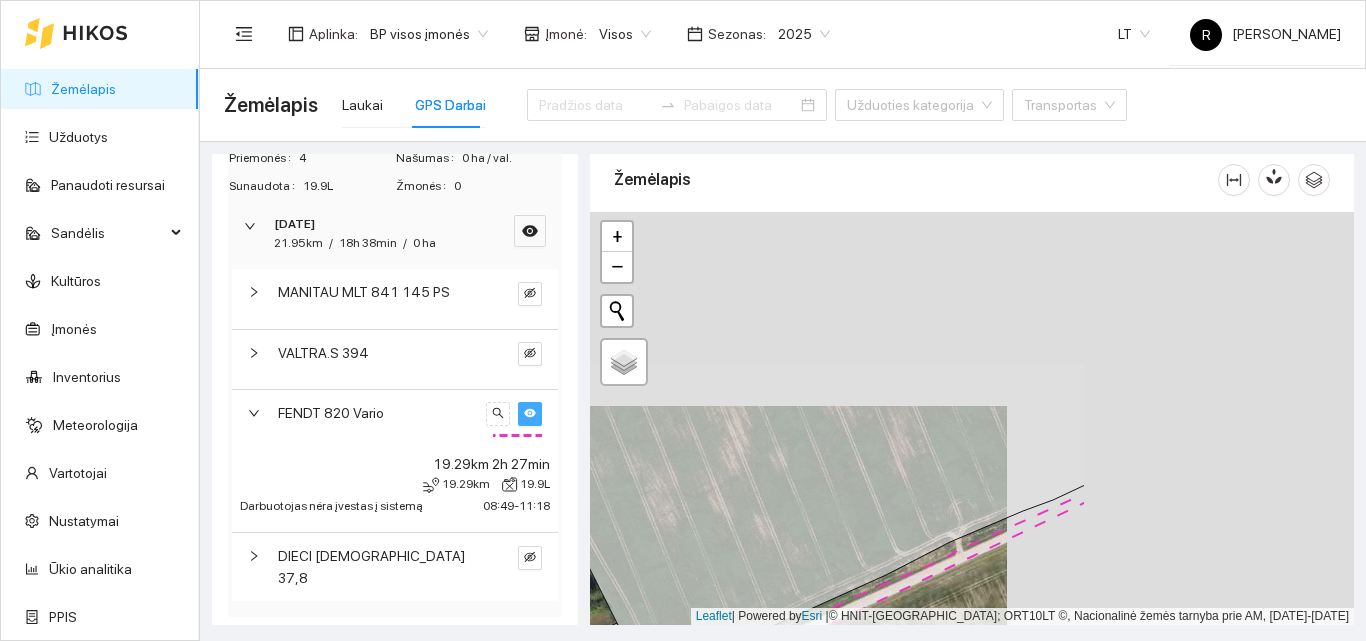 drag, startPoint x: 1234, startPoint y: 396, endPoint x: 877, endPoint y: 593, distance: 407.74747 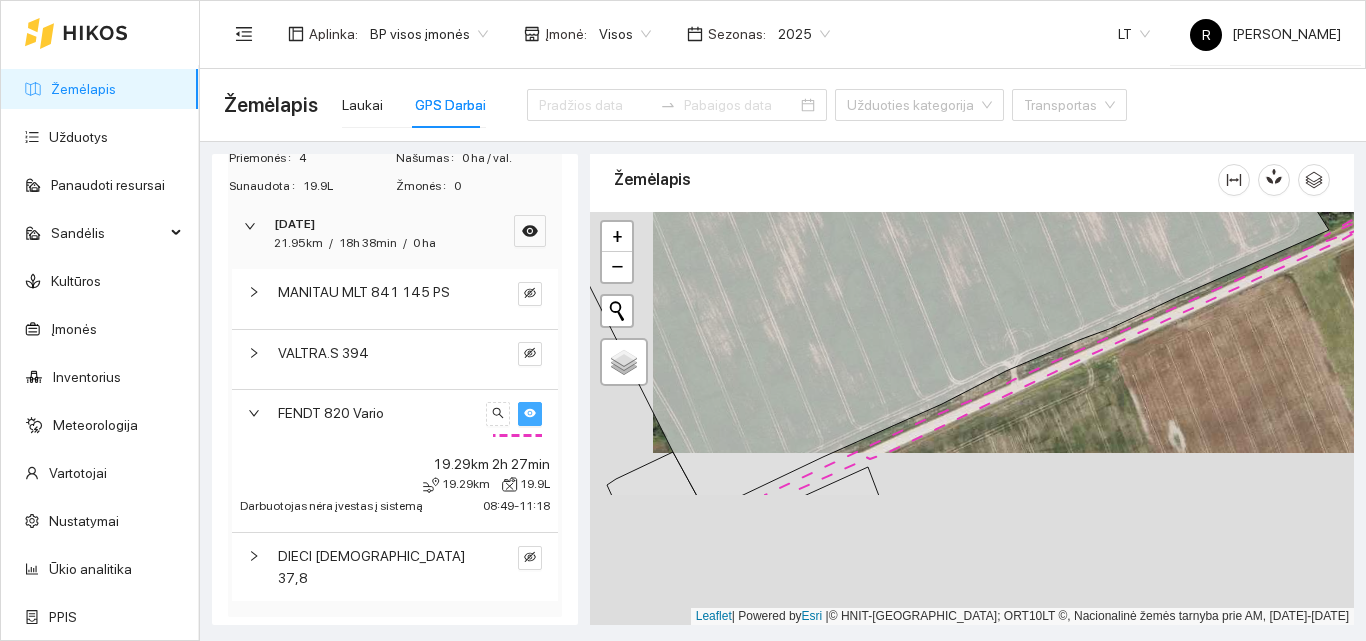 drag, startPoint x: 1147, startPoint y: 479, endPoint x: 1229, endPoint y: 266, distance: 228.2389 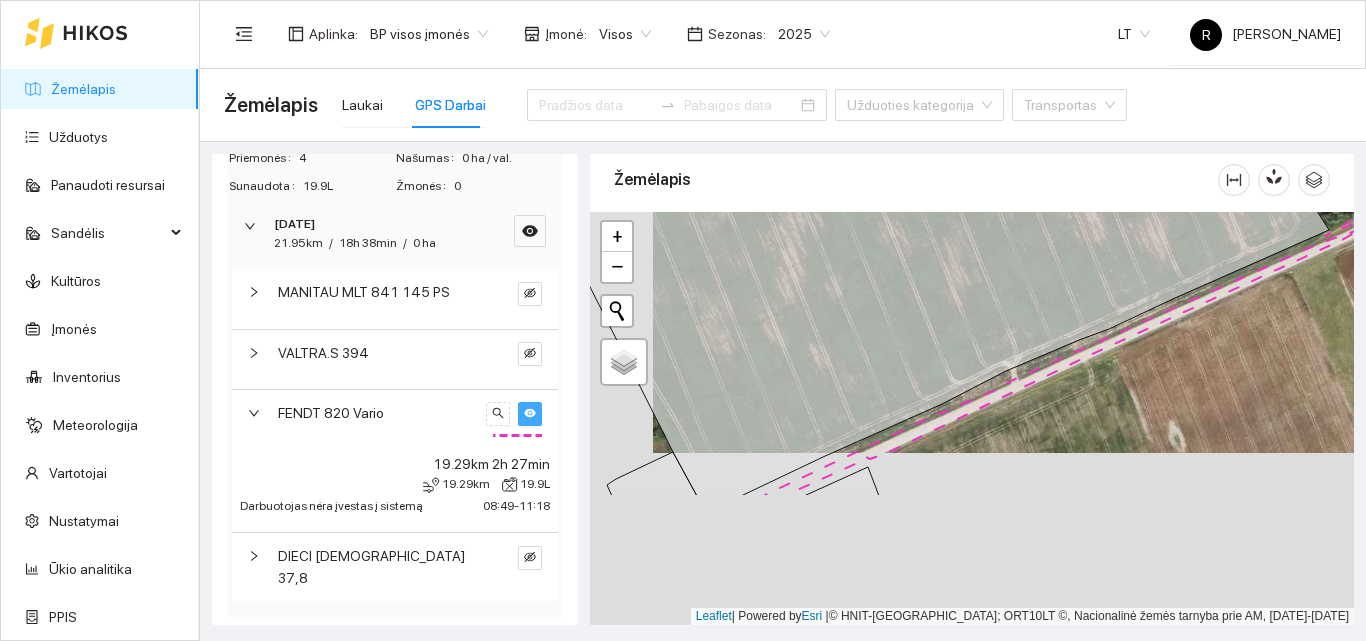 click at bounding box center (972, 418) 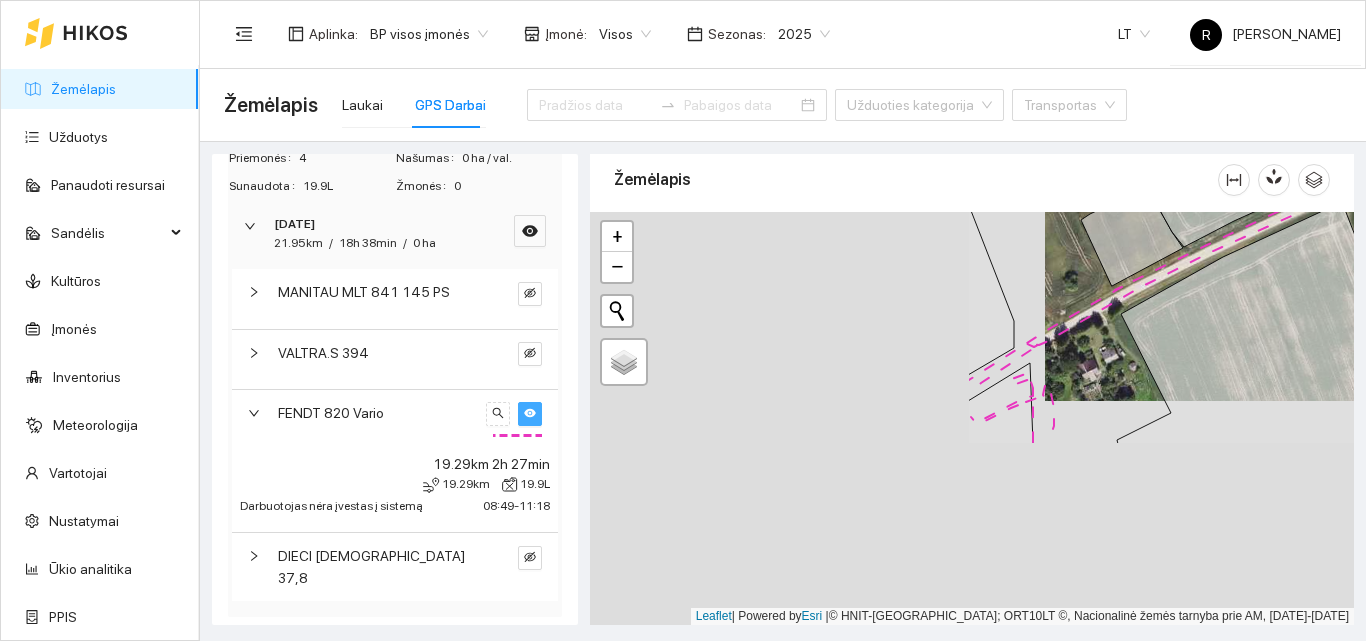 drag, startPoint x: 798, startPoint y: 455, endPoint x: 1262, endPoint y: 226, distance: 517.4331 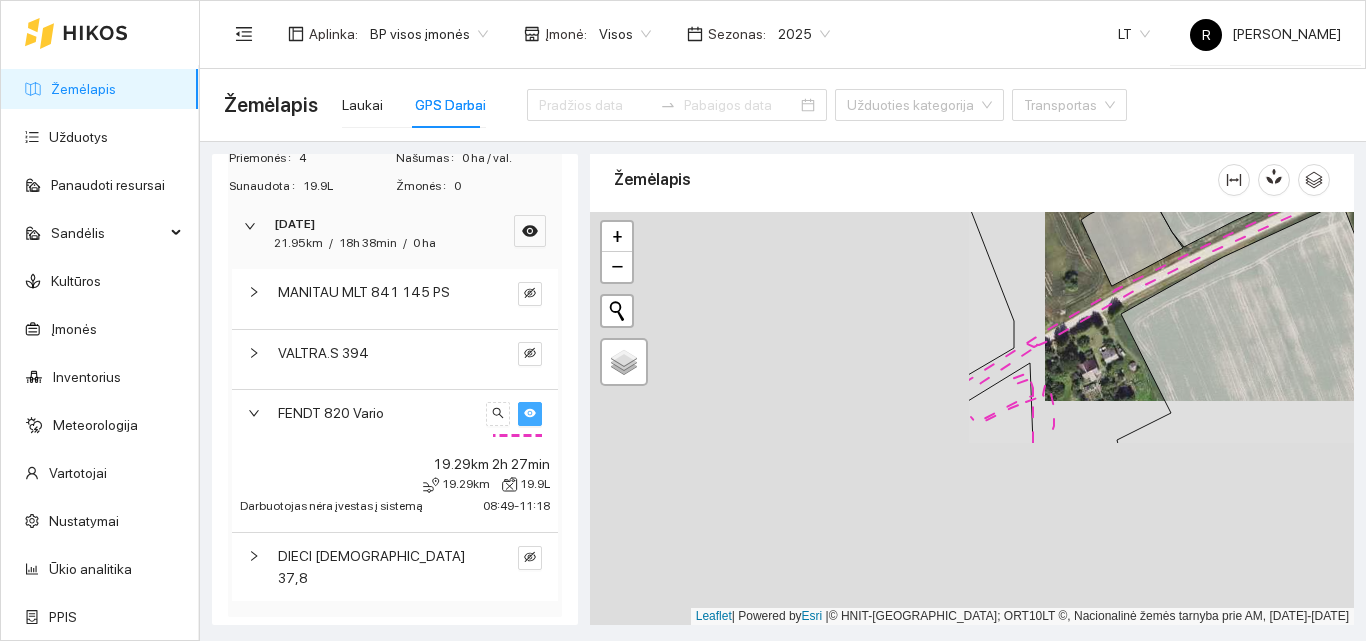click at bounding box center [972, 418] 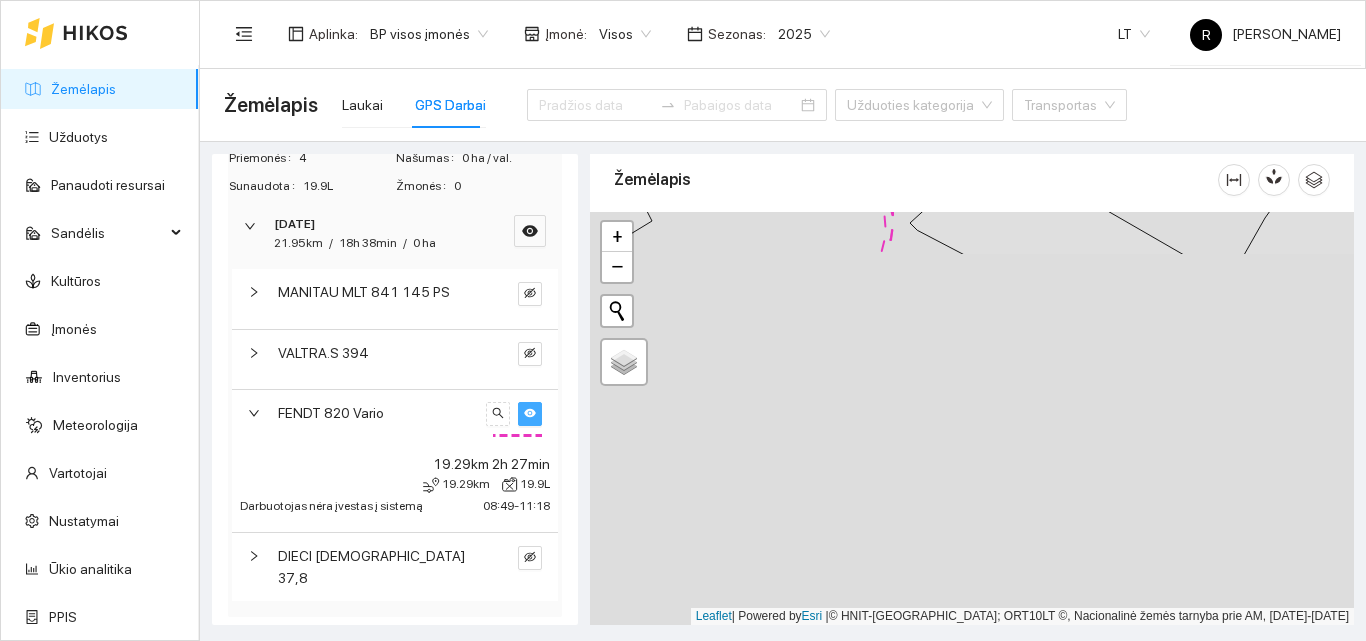 drag, startPoint x: 790, startPoint y: 478, endPoint x: 900, endPoint y: 61, distance: 431.26443 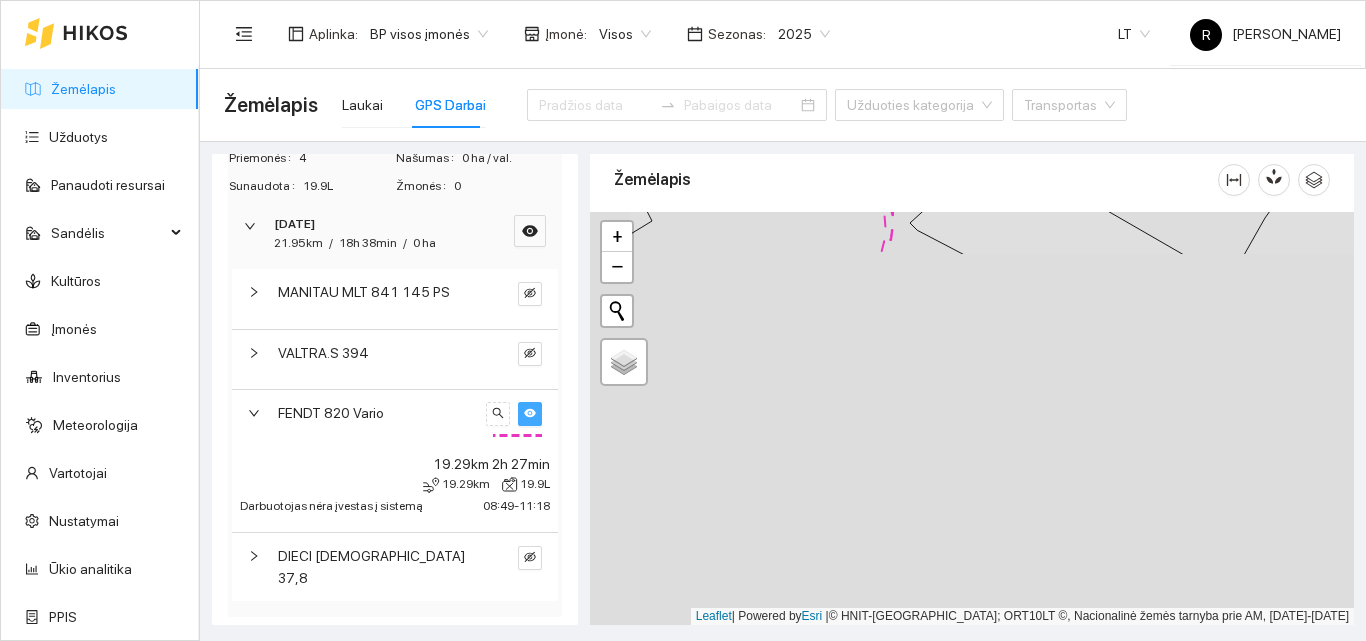 click on "Aplinka : BP visos įmonės Įmonė : Visos Sezonas : 2025 LT R [PERSON_NAME]   Žemėlapis Laukai GPS Darbai Užduoties kategorija Transportas Javų derliaus nuėmimas 0ha / 0.09km / 3min Skutimas diskinis 0ha / 0.17km / 38min Standartinė sėja 0ha / 0.25km / 11h 11min Darbas teleskopiniu krautuvu 0ha / 0.41km / 11h 7min Krovinio vežimas priekaba 0ha / 135.87km / 11h 1min Mineralinių trąšų barstymas 0ha / 0.05km / 8h 18min Važiavimai be užduočių 0ha / 21.95km / 18h 38min Nudirbta 0 ha Praleista 18h 38min Priemonės 4 Našumas 0 ha / val. Sunaudota 19.9L Žmonės 0 [DATE] 21.95km / 18h 38min / 0 ha MANITAU MLT 841 145 PS VALTRA.S 394 FENDT 820 Vario 19.29km  2h 27min 19.29km 19.9L Darbuotojas nėra įvestas į sistemą 08:49  -  11:18 DIECI Zeus 37,8 Žemėlapis" at bounding box center (783, 320) 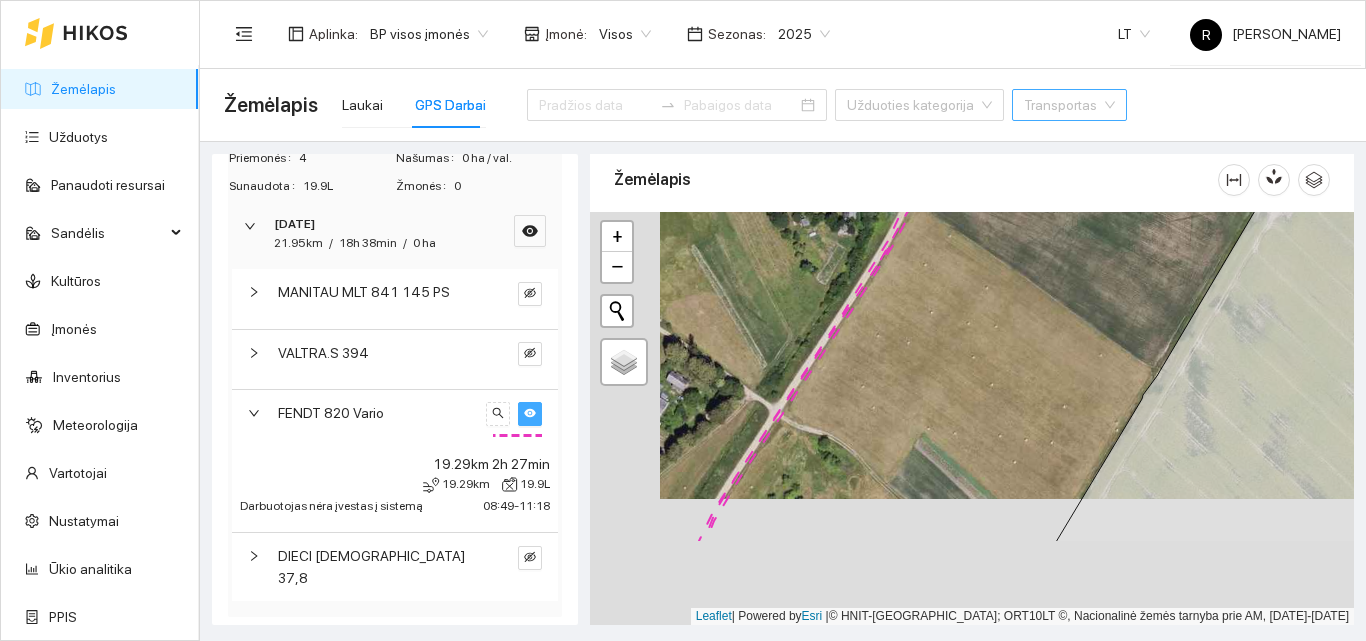 drag, startPoint x: 746, startPoint y: 522, endPoint x: 977, endPoint y: 120, distance: 463.6432 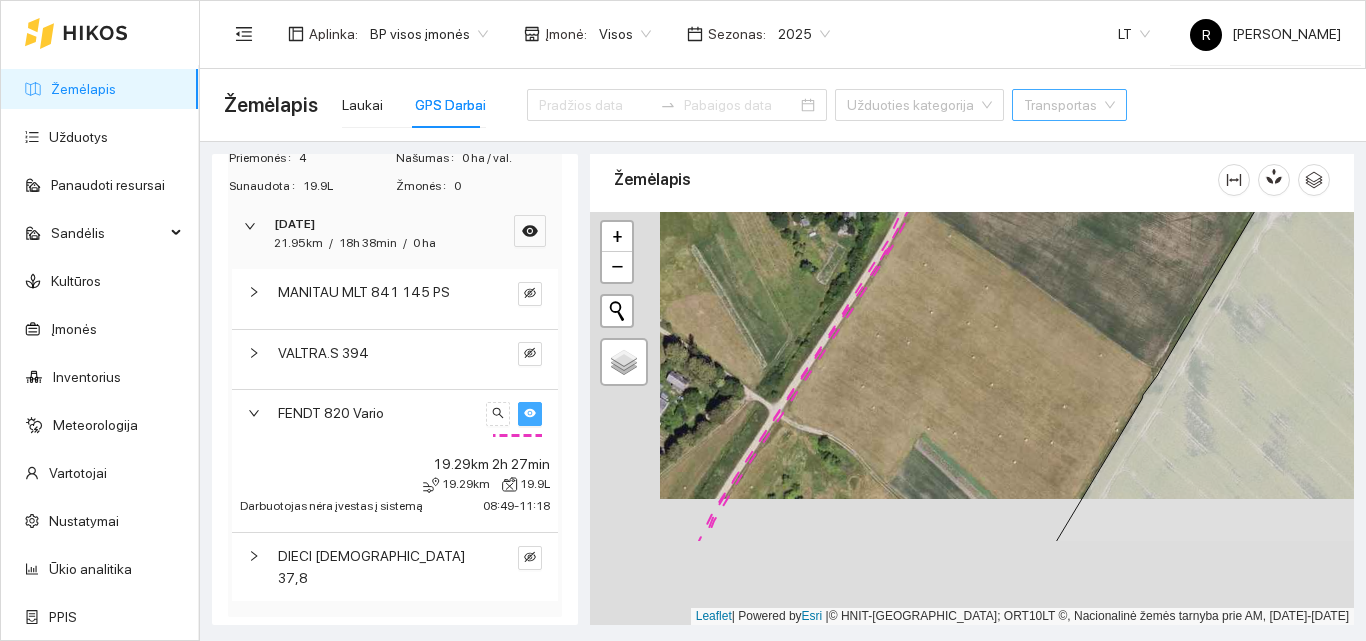 click on "Žemėlapis Laukai GPS Darbai Užduoties kategorija Transportas Javų derliaus nuėmimas 0ha / 0.09km / 3min Skutimas diskinis 0ha / 0.17km / 38min Standartinė sėja 0ha / 0.25km / 11h 11min Darbas teleskopiniu krautuvu 0ha / 0.41km / 11h 7min Krovinio vežimas priekaba 0ha / 135.87km / 11h 1min Mineralinių trąšų barstymas 0ha / 0.05km / 8h 18min Važiavimai be užduočių 0ha / 21.95km / 18h 38min Nudirbta 0 ha Praleista 18h 38min Priemonės 4 Našumas 0 ha / val. Sunaudota 19.9L Žmonės 0 [DATE] 21.95km / 18h 38min / 0 ha MANITAU MLT 841 145 PS VALTRA.S 394 FENDT 820 Vario 19.29km  2h 27min 19.29km 19.9L Darbuotojas nėra įvestas į sistemą 08:49  -  11:18 DIECI Zeus 37,8 Žemėlapis" at bounding box center [783, 355] 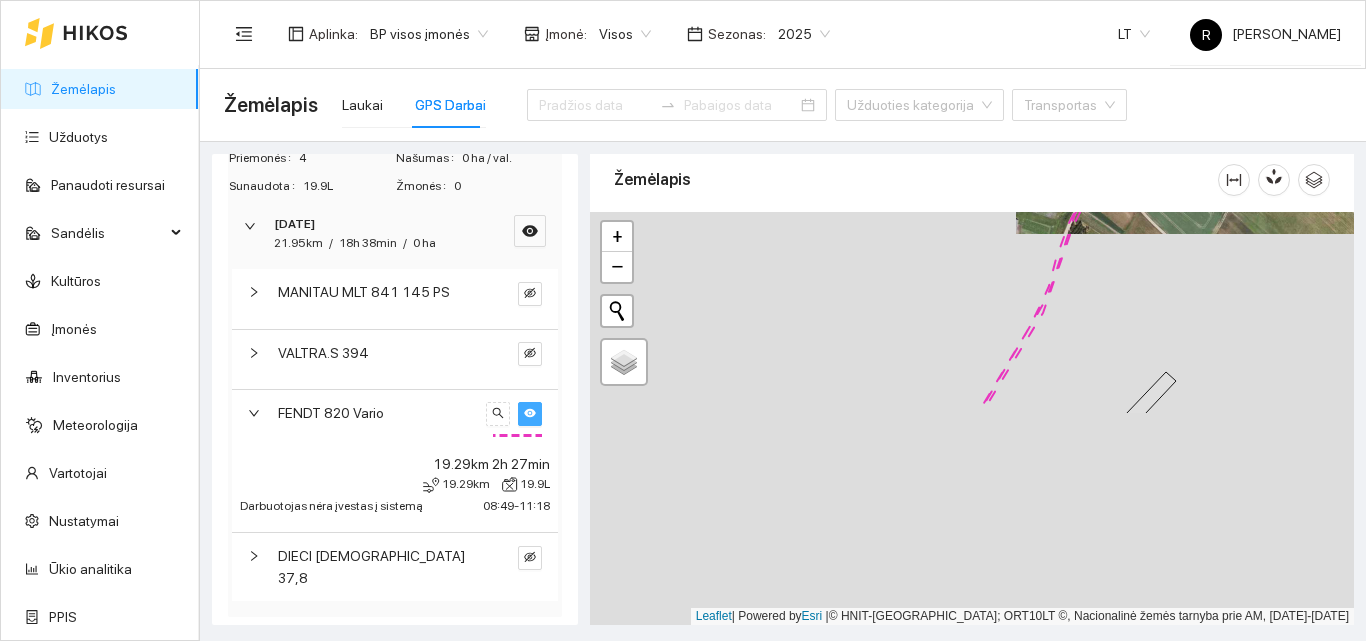 drag, startPoint x: 786, startPoint y: 466, endPoint x: 1113, endPoint y: 151, distance: 454.04184 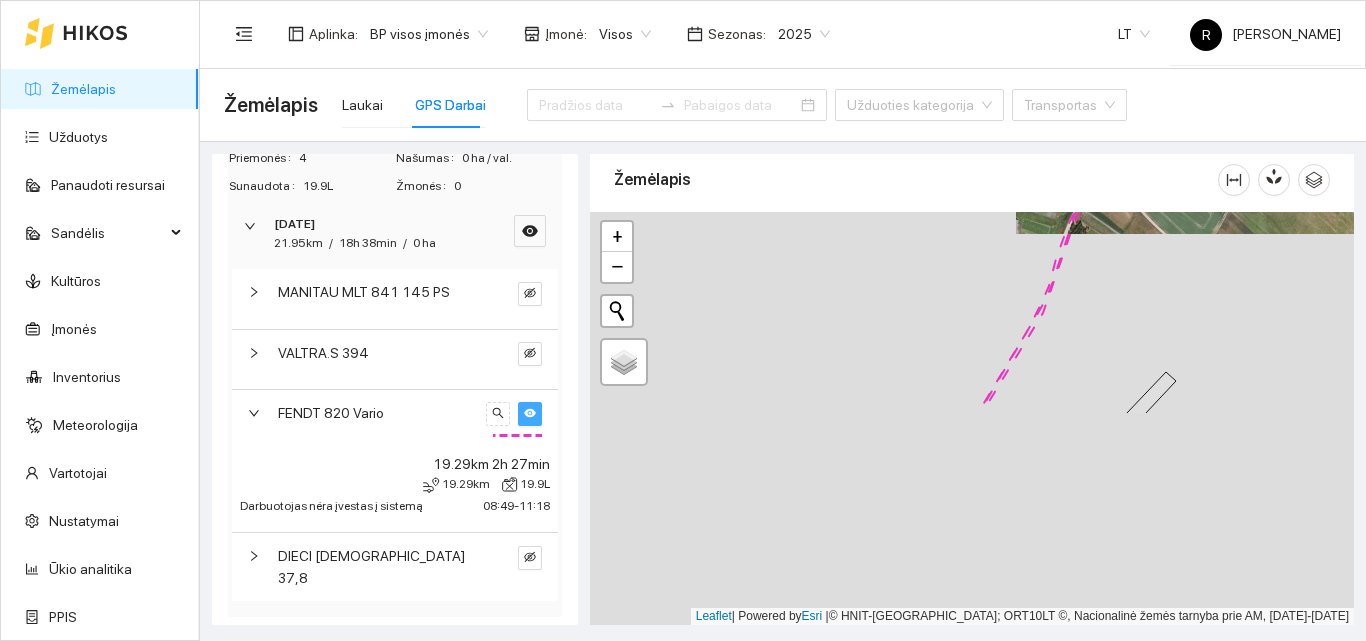 click on "Javų derliaus nuėmimas 0ha / 0.09km / 3min Skutimas diskinis 0ha / 0.17km / 38min Standartinė sėja 0ha / 0.25km / 11h 11min Darbas teleskopiniu krautuvu 0ha / 0.41km / 11h 7min Krovinio vežimas priekaba 0ha / 135.87km / 11h 1min Mineralinių trąšų barstymas 0ha / 0.05km / 8h 18min Važiavimai be užduočių 0ha / 21.95km / 18h 38min Nudirbta 0 ha Praleista 18h 38min Priemonės 4 Našumas 0 ha / val. Sunaudota 19.9L Žmonės 0 [DATE] 21.95km / 18h 38min / 0 ha MANITAU MLT 841 145 PS VALTRA.S 394 FENDT 820 Vario 19.29km  2h 27min 19.29km 19.9L Darbuotojas nėra įvestas į sistemą 08:49  -  11:18 DIECI Zeus 37,8 Žemėlapis" at bounding box center (777, 383) 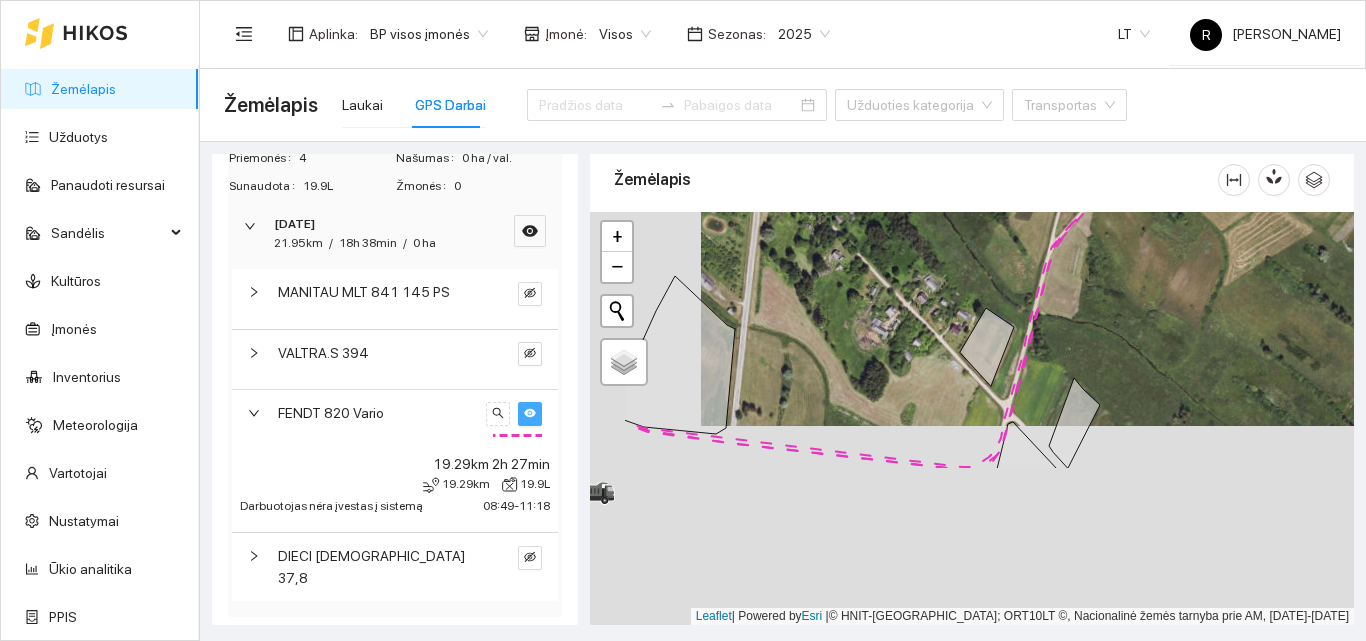 drag, startPoint x: 939, startPoint y: 480, endPoint x: 1114, endPoint y: 145, distance: 377.95502 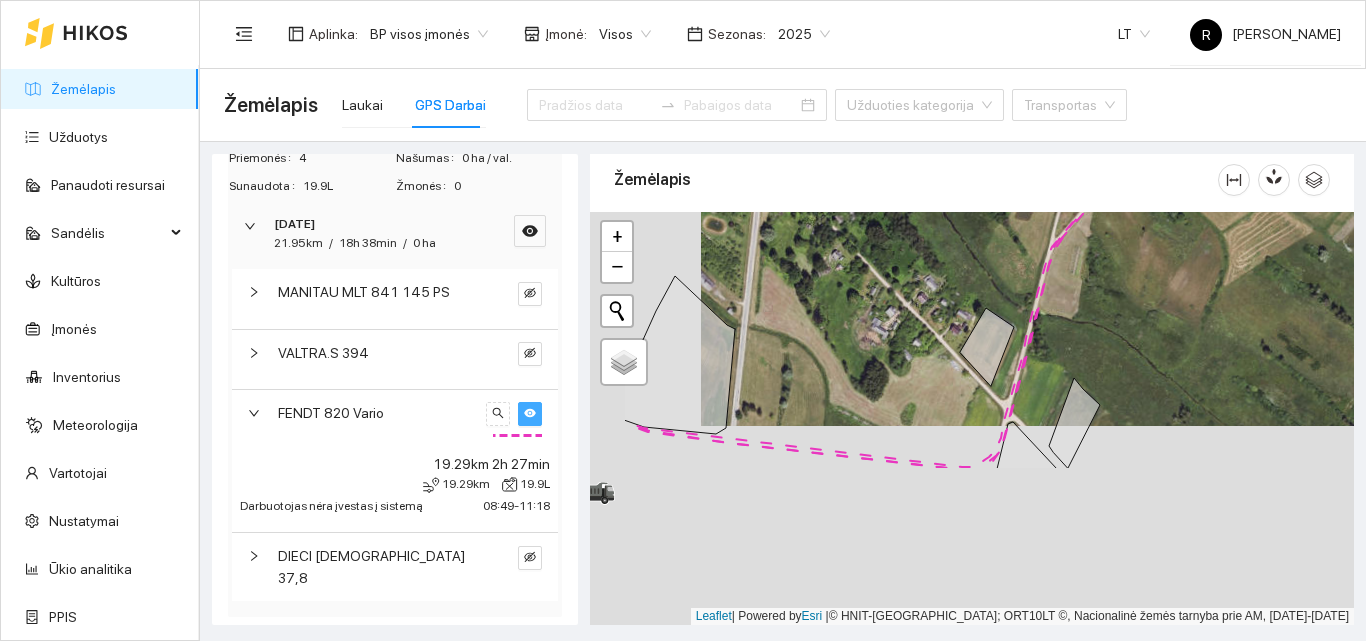 click on "Javų derliaus nuėmimas 0ha / 0.09km / 3min Skutimas diskinis 0ha / 0.17km / 38min Standartinė sėja 0ha / 0.25km / 11h 11min Darbas teleskopiniu krautuvu 0ha / 0.41km / 11h 7min Krovinio vežimas priekaba 0ha / 135.87km / 11h 1min Mineralinių trąšų barstymas 0ha / 0.05km / 8h 18min Važiavimai be užduočių 0ha / 21.95km / 18h 38min Nudirbta 0 ha Praleista 18h 38min Priemonės 4 Našumas 0 ha / val. Sunaudota 19.9L Žmonės 0 [DATE] 21.95km / 18h 38min / 0 ha MANITAU MLT 841 145 PS VALTRA.S 394 FENDT 820 Vario 19.29km  2h 27min 19.29km 19.9L Darbuotojas nėra įvestas į sistemą 08:49  -  11:18 DIECI Zeus 37,8 Žemėlapis" at bounding box center (777, 383) 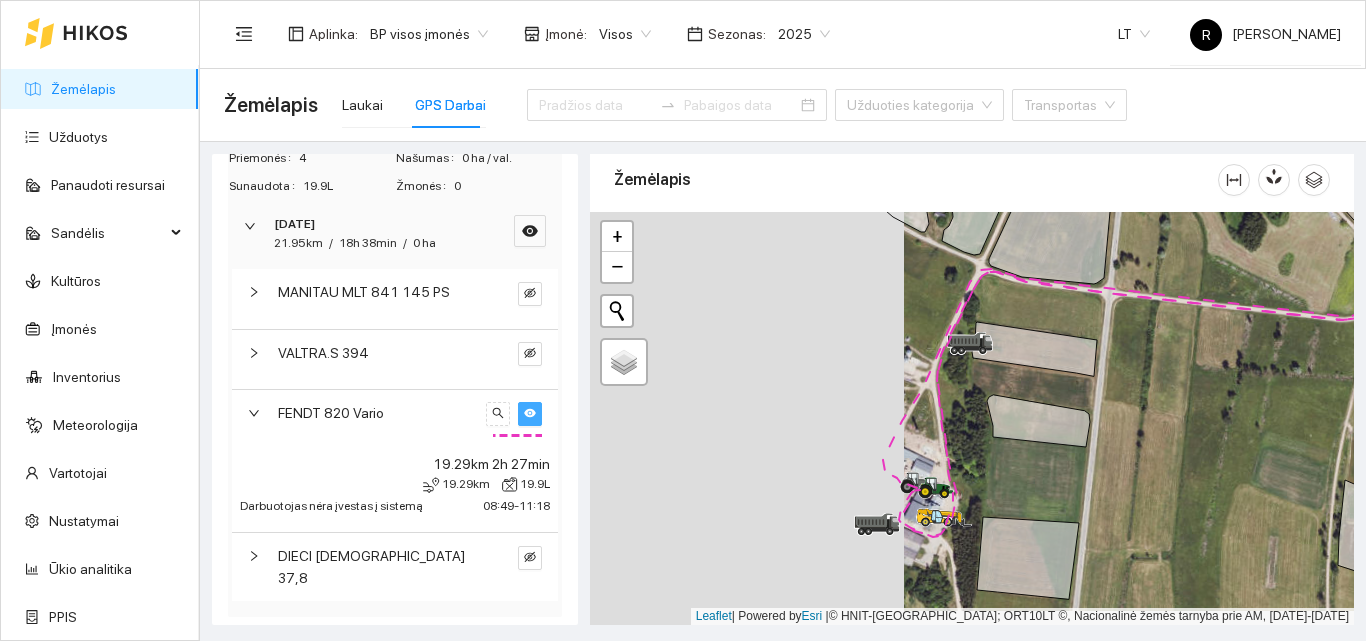 drag, startPoint x: 825, startPoint y: 383, endPoint x: 1098, endPoint y: 376, distance: 273.08972 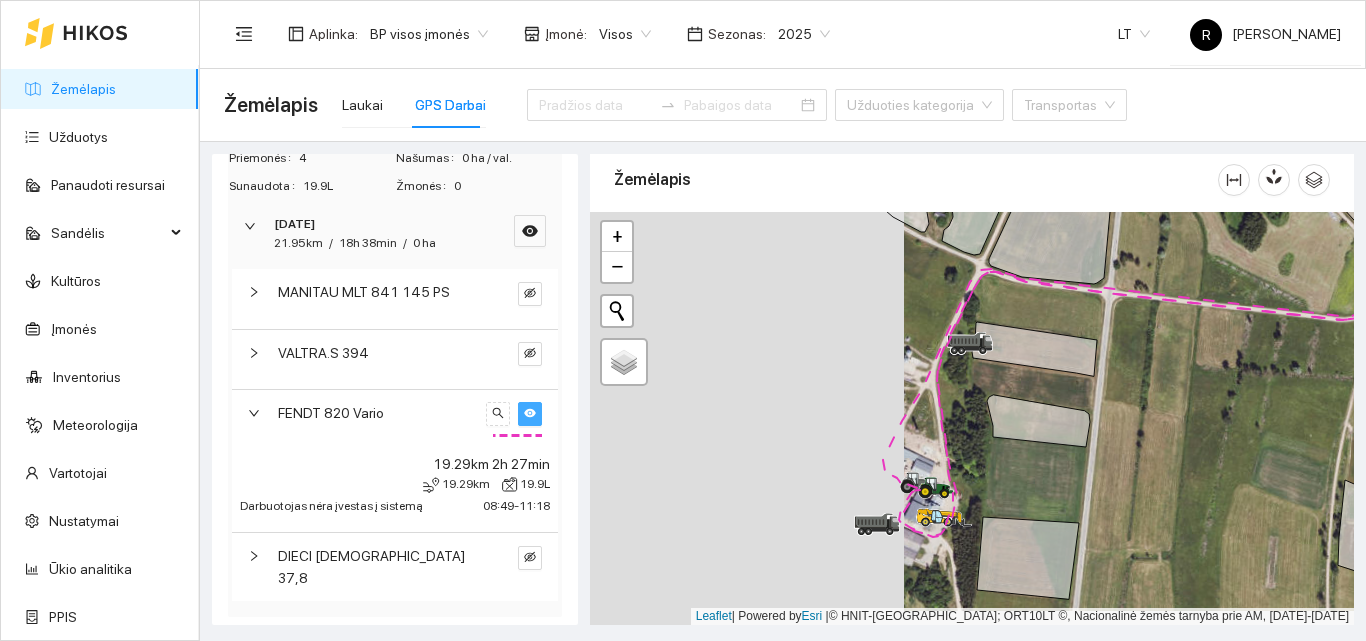 click at bounding box center (972, 418) 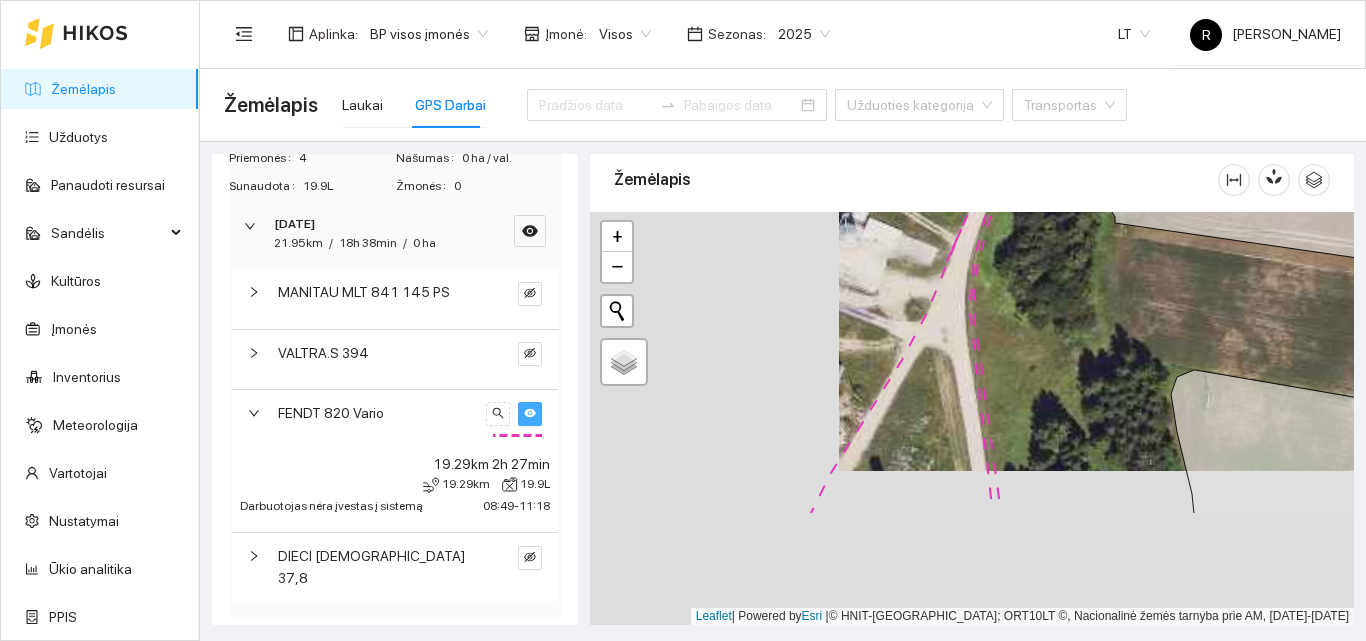 drag, startPoint x: 760, startPoint y: 411, endPoint x: 1009, endPoint y: 256, distance: 293.30188 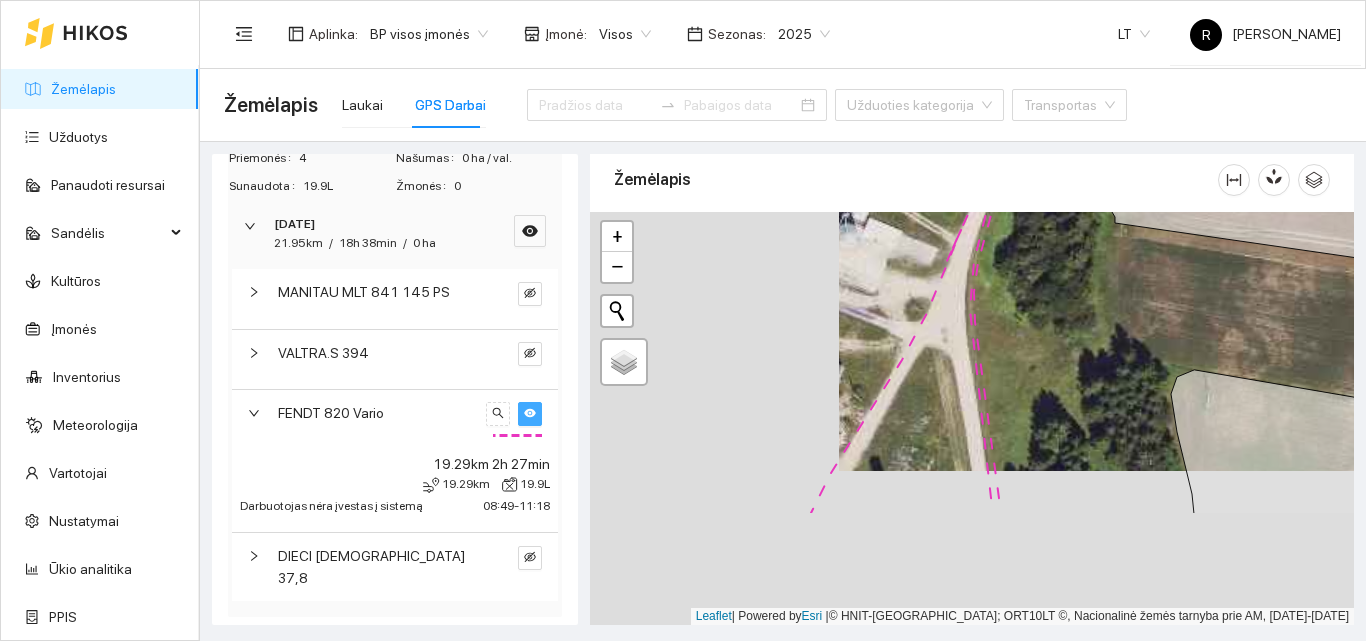 click at bounding box center [972, 418] 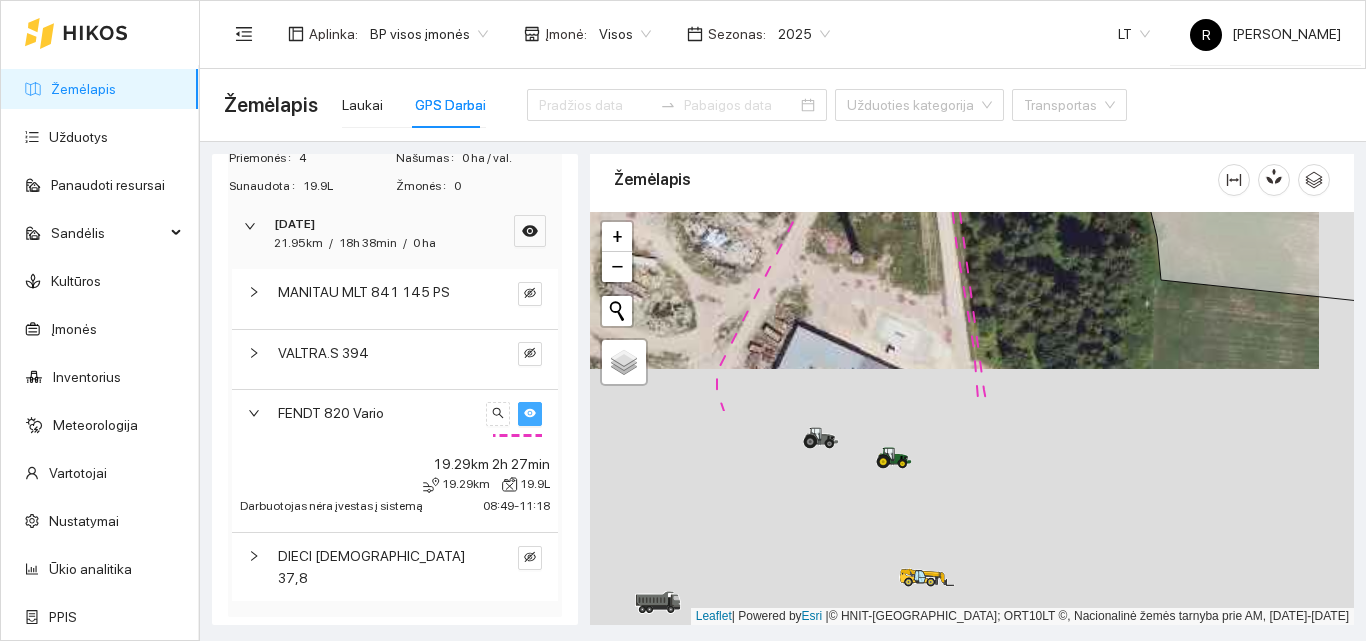 drag, startPoint x: 993, startPoint y: 452, endPoint x: 956, endPoint y: 182, distance: 272.5234 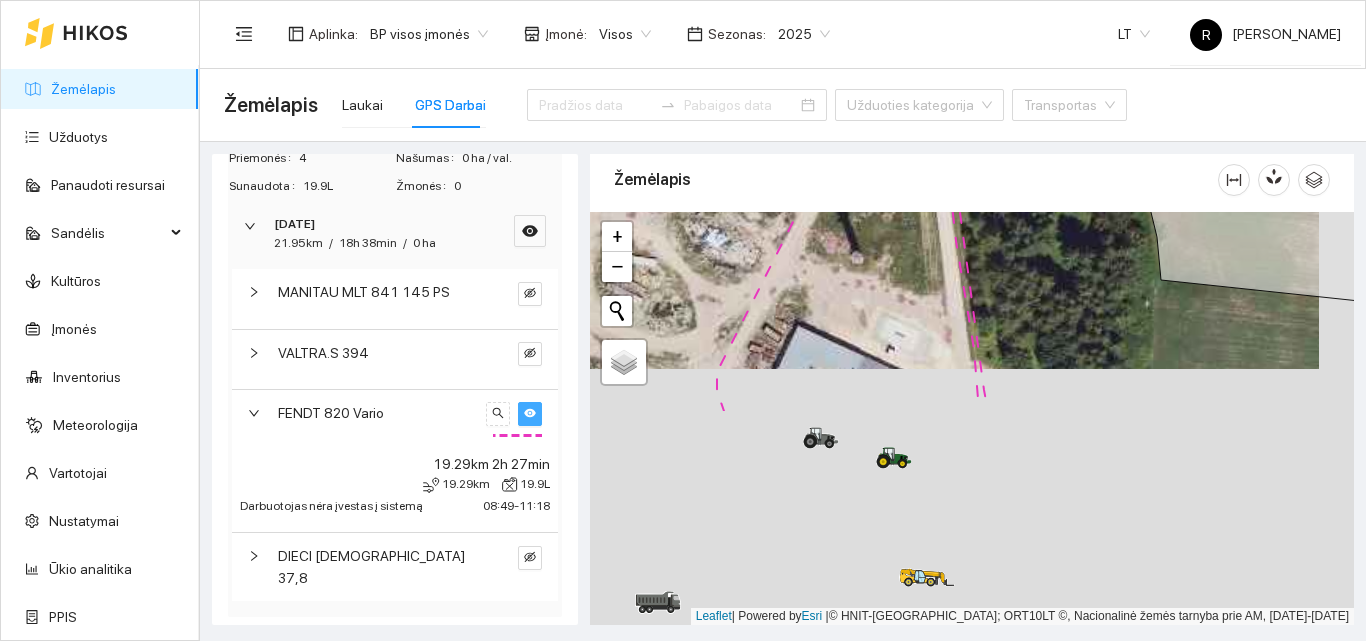 click on "Žemėlapis" at bounding box center [972, 383] 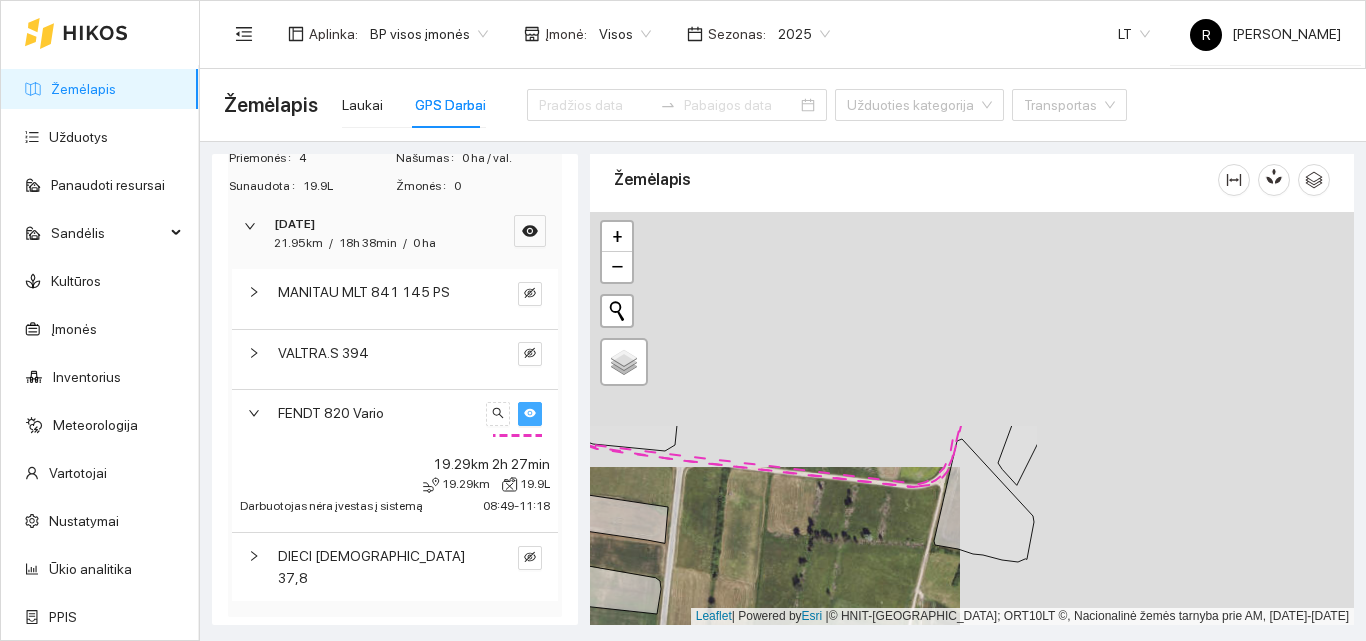 drag, startPoint x: 1147, startPoint y: 281, endPoint x: 677, endPoint y: 516, distance: 525.47595 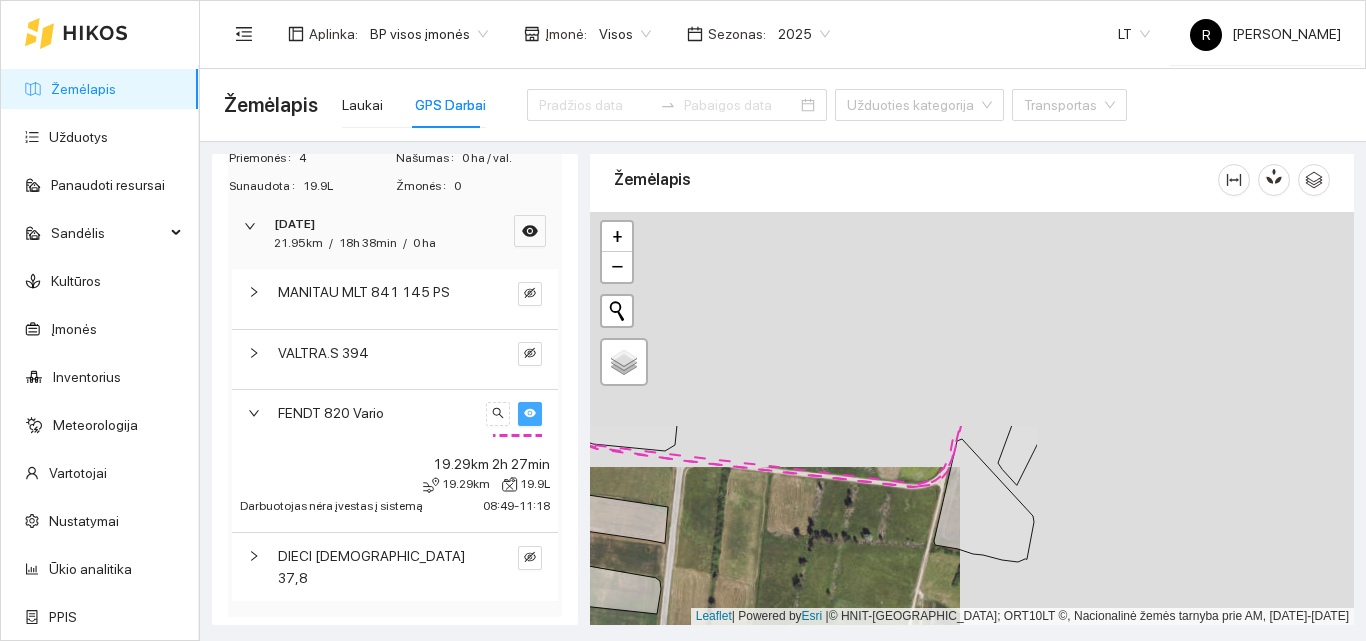 click at bounding box center [972, 418] 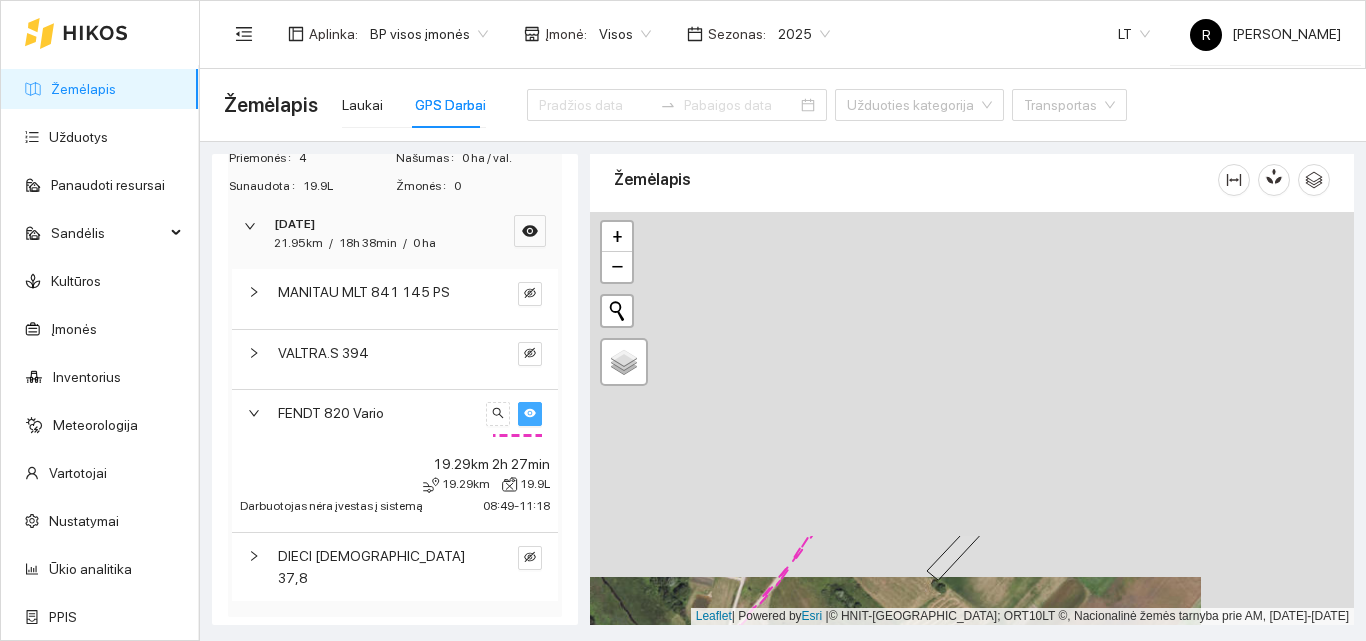 drag, startPoint x: 994, startPoint y: 270, endPoint x: 841, endPoint y: 638, distance: 398.53857 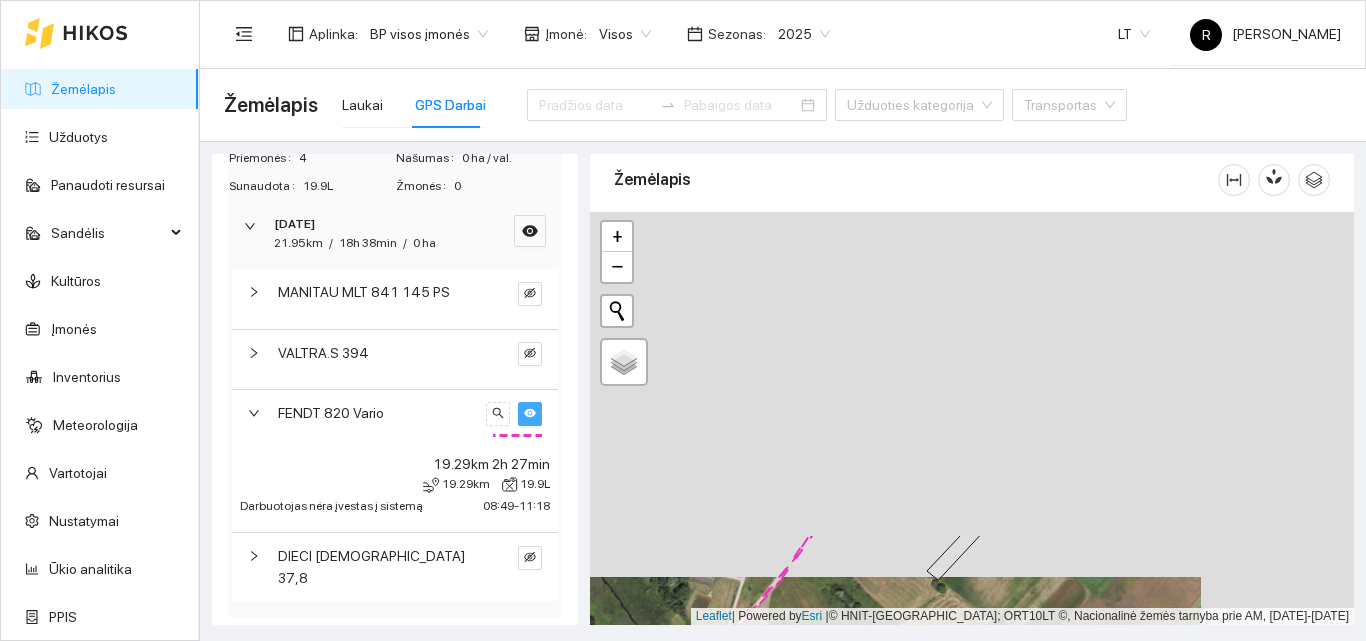 click on "Žemėlapis Laukai GPS Darbai Užduoties kategorija Transportas Javų derliaus nuėmimas 0ha / 0.09km / 3min Skutimas diskinis 0ha / 0.17km / 38min Standartinė sėja 0ha / 0.25km / 11h 11min Darbas teleskopiniu krautuvu 0ha / 0.41km / 11h 7min Krovinio vežimas priekaba 0ha / 135.87km / 11h 1min Mineralinių trąšų barstymas 0ha / 0.05km / 8h 18min Važiavimai be užduočių 0ha / 21.95km / 18h 38min Nudirbta 0 ha Praleista 18h 38min Priemonės 4 Našumas 0 ha / val. Sunaudota 19.9L Žmonės 0 [DATE] 21.95km / 18h 38min / 0 ha MANITAU MLT 841 145 PS VALTRA.S 394 FENDT 820 Vario 19.29km  2h 27min 19.29km 19.9L Darbuotojas nėra įvestas į sistemą 08:49  -  11:18 DIECI Zeus 37,8 Žemėlapis" at bounding box center (783, 355) 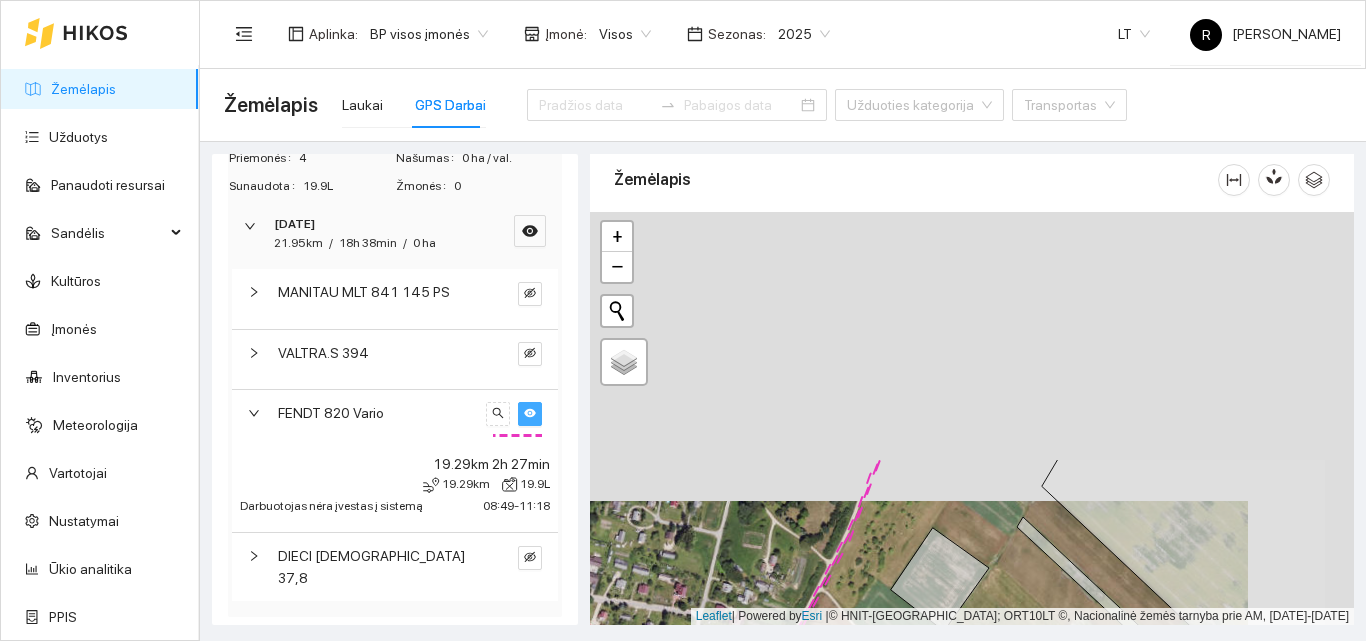 drag, startPoint x: 1038, startPoint y: 307, endPoint x: 910, endPoint y: 680, distance: 394.35138 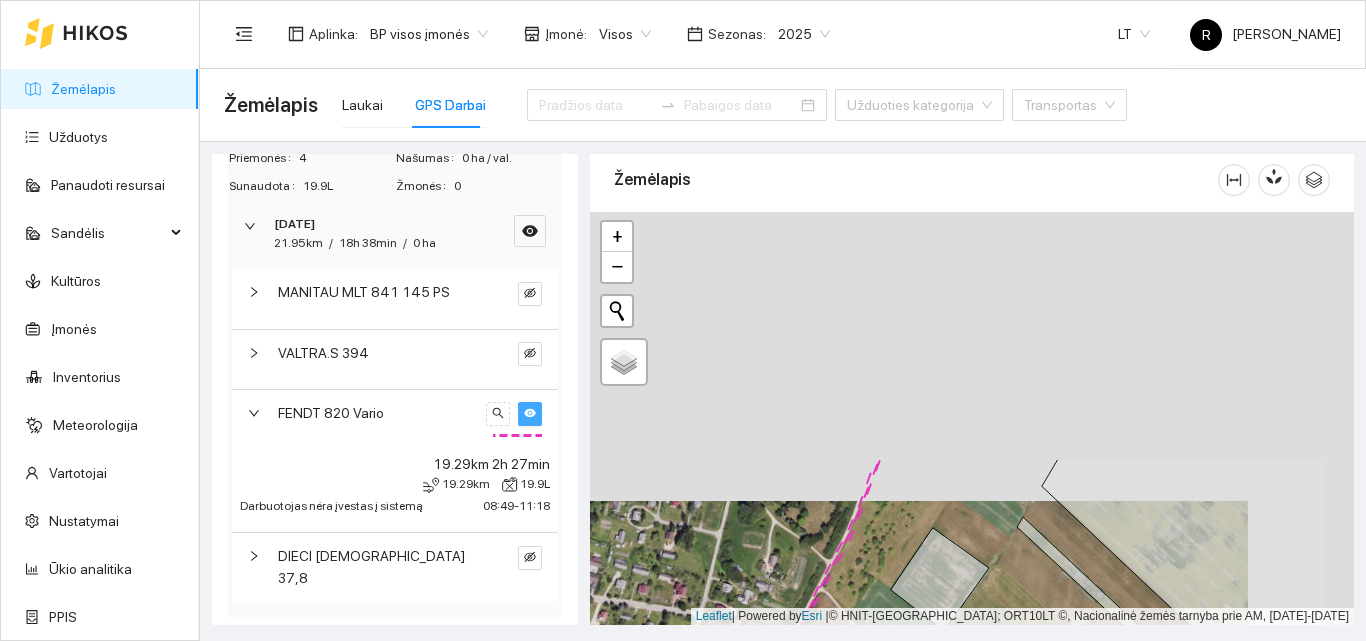 click on "Žemėlapis Užduotys Panaudoti resursai Sandėlis Kultūros Įmonės Inventorius Meteorologija Vartotojai Nustatymai Ūkio analitika PPIS Aplinka : BP visos įmonės Įmonė : Visos Sezonas : 2025 LT R [PERSON_NAME]   Žemėlapis Laukai GPS Darbai Užduoties kategorija Transportas Javų derliaus nuėmimas 0ha / 0.09km / 3min Skutimas diskinis 0ha / 0.17km / 38min Standartinė sėja 0ha / 0.25km / 11h 11min Darbas teleskopiniu krautuvu 0ha / 0.41km / 11h 7min [GEOGRAPHIC_DATA] vežimas priekaba 0ha / 135.87km / 11h 1min Mineralinių trąšų barstymas 0ha / 0.05km / 8h 18min Važiavimai be užduočių 0ha / 21.95km / 18h 38min Nudirbta 0 ha Praleista 18h 38min Priemonės 4 Našumas 0 ha / val. Sunaudota 19.9L Žmonės 0 [DATE] 21.95km / 18h 38min / 0 ha MANITAU MLT 841 145 PS VALTRA.S 394 FENDT 820 Vario 19.29km  2h 27min 19.29km 19.9L Darbuotojas nėra įvestas į sistemą 08:49  -  11:18 DIECI Zeus 37,8 Žemėlapis" at bounding box center (683, 320) 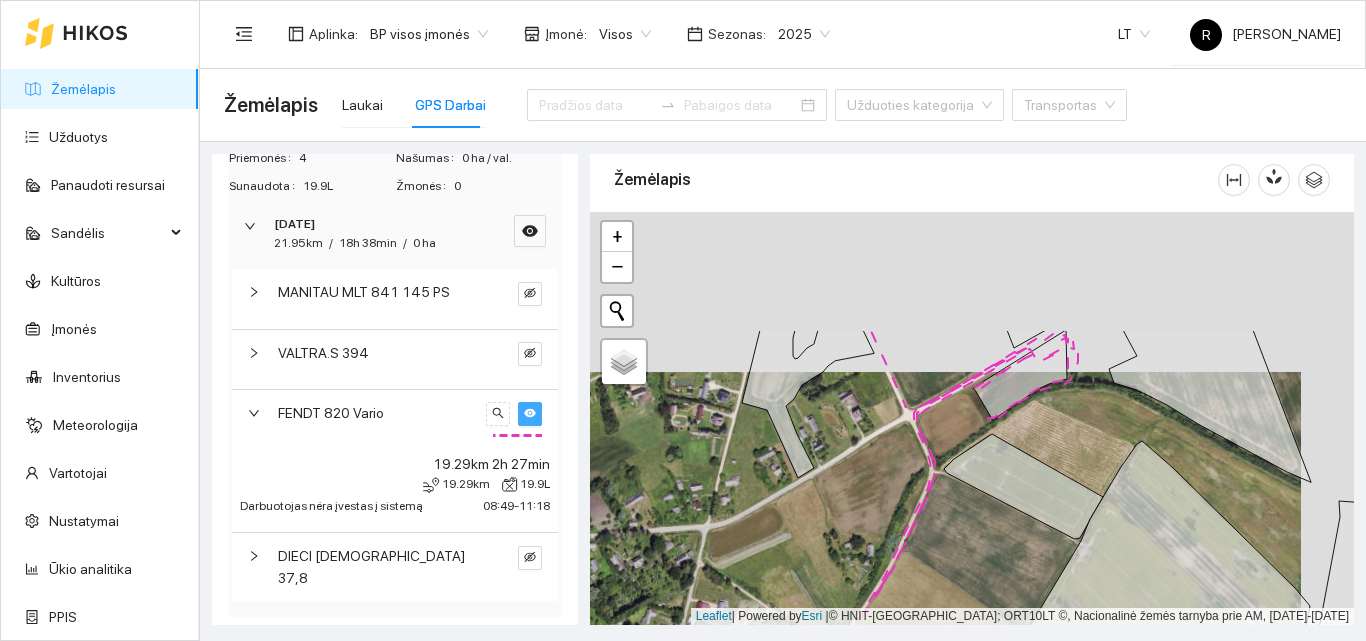 drag, startPoint x: 965, startPoint y: 321, endPoint x: 895, endPoint y: 548, distance: 237.5479 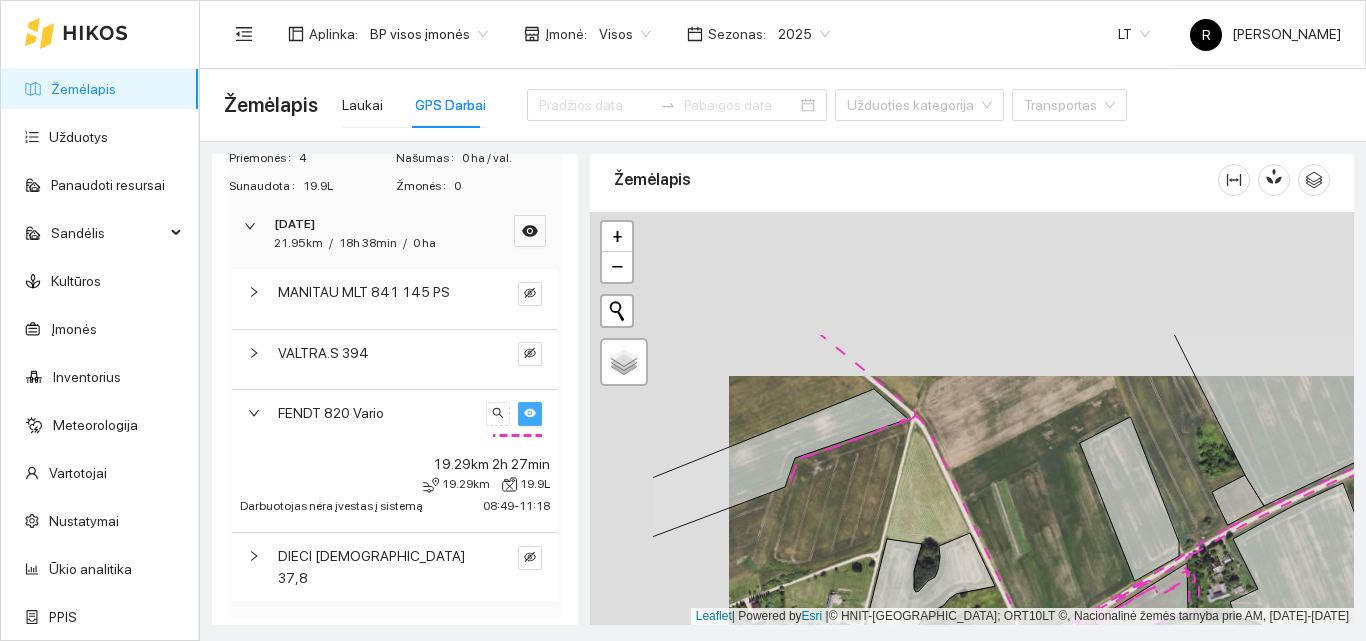 drag, startPoint x: 856, startPoint y: 386, endPoint x: 1095, endPoint y: 573, distance: 303.46335 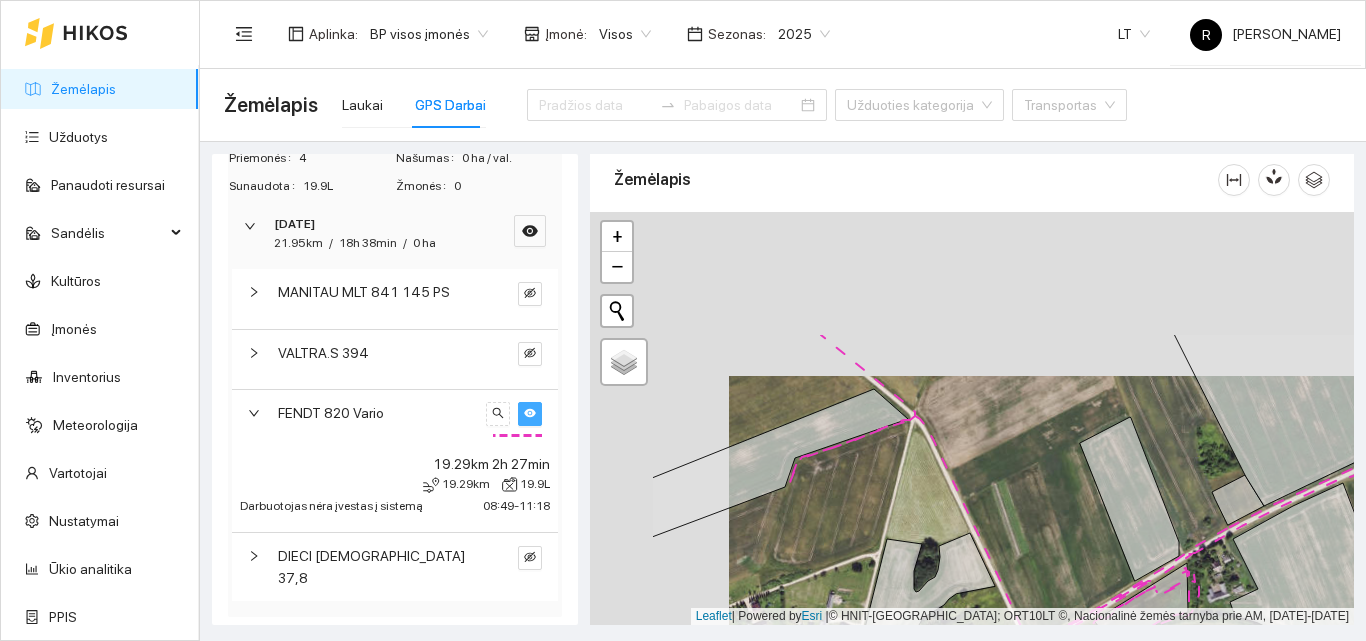 click at bounding box center [972, 418] 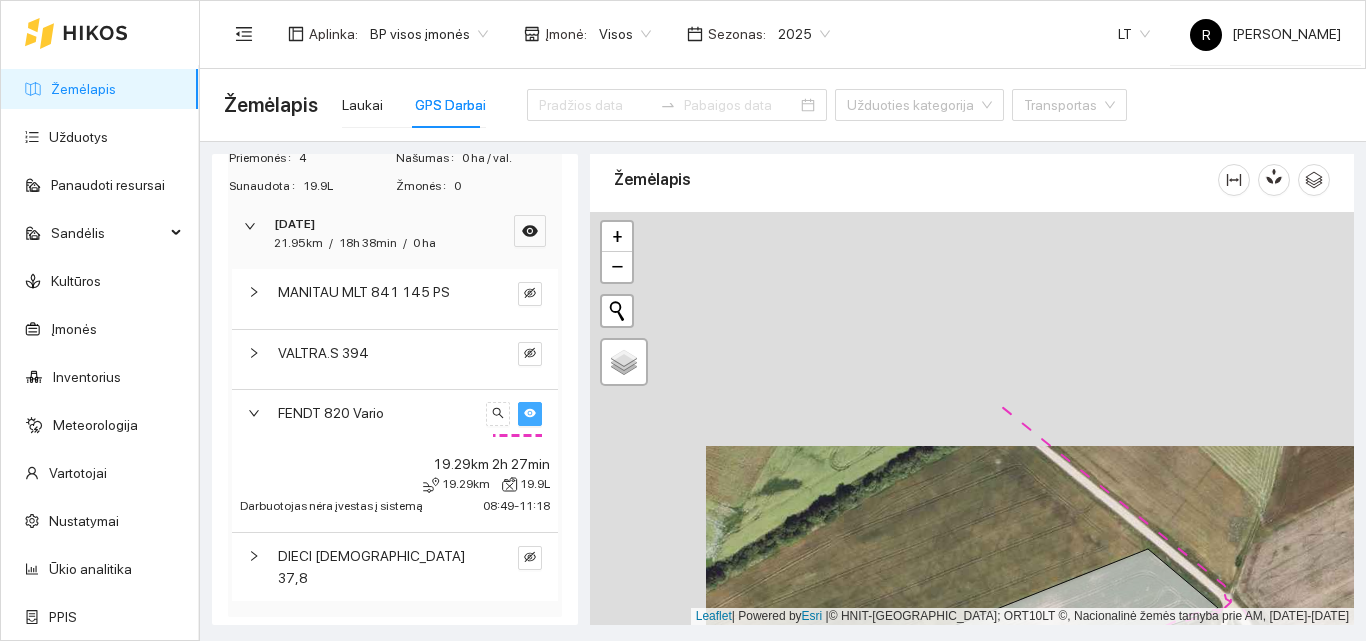 drag, startPoint x: 960, startPoint y: 406, endPoint x: 1126, endPoint y: 680, distance: 320.3623 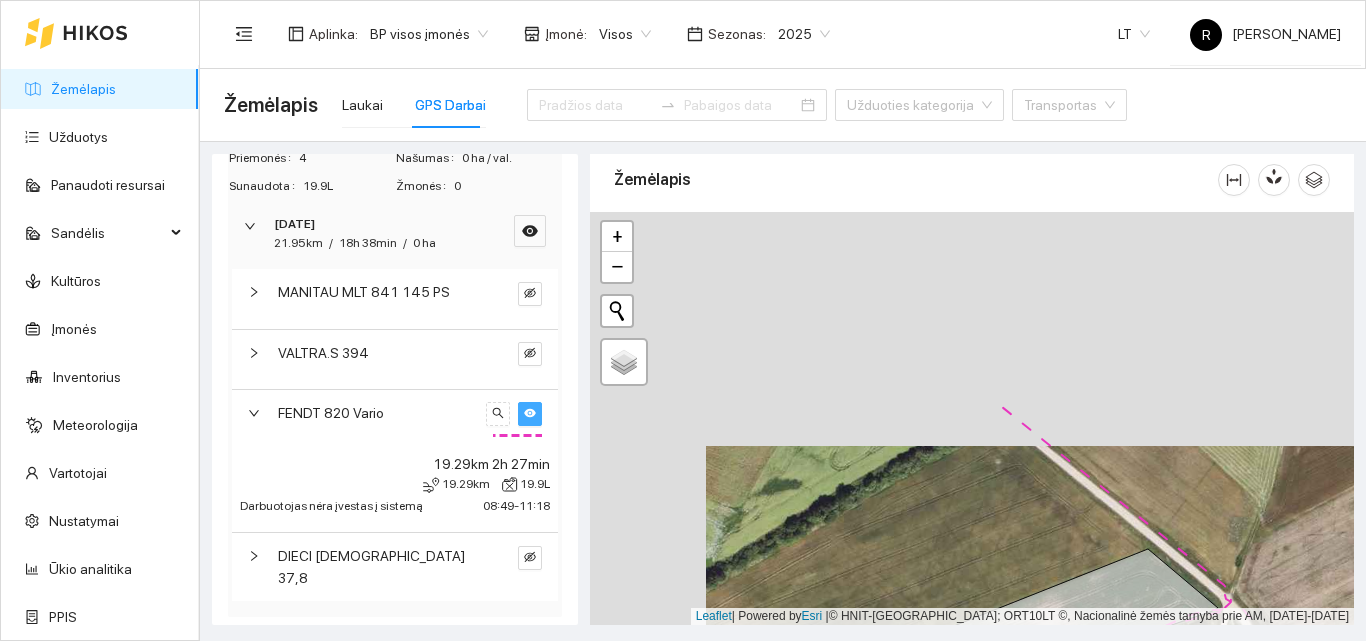 click on "Žemėlapis Užduotys Panaudoti resursai Sandėlis Kultūros Įmonės Inventorius Meteorologija Vartotojai Nustatymai Ūkio analitika PPIS Aplinka : BP visos įmonės Įmonė : Visos Sezonas : 2025 LT R [PERSON_NAME]   Žemėlapis Laukai GPS Darbai Užduoties kategorija Transportas Javų derliaus nuėmimas 0ha / 0.09km / 3min Skutimas diskinis 0ha / 0.17km / 38min Standartinė sėja 0ha / 0.25km / 11h 11min Darbas teleskopiniu krautuvu 0ha / 0.41km / 11h 7min [GEOGRAPHIC_DATA] vežimas priekaba 0ha / 135.87km / 11h 1min Mineralinių trąšų barstymas 0ha / 0.05km / 8h 18min Važiavimai be užduočių 0ha / 21.95km / 18h 38min Nudirbta 0 ha Praleista 18h 38min Priemonės 4 Našumas 0 ha / val. Sunaudota 19.9L Žmonės 0 [DATE] 21.95km / 18h 38min / 0 ha MANITAU MLT 841 145 PS VALTRA.S 394 FENDT 820 Vario 19.29km  2h 27min 19.29km 19.9L Darbuotojas nėra įvestas į sistemą 08:49  -  11:18 DIECI Zeus 37,8 Žemėlapis" at bounding box center (683, 320) 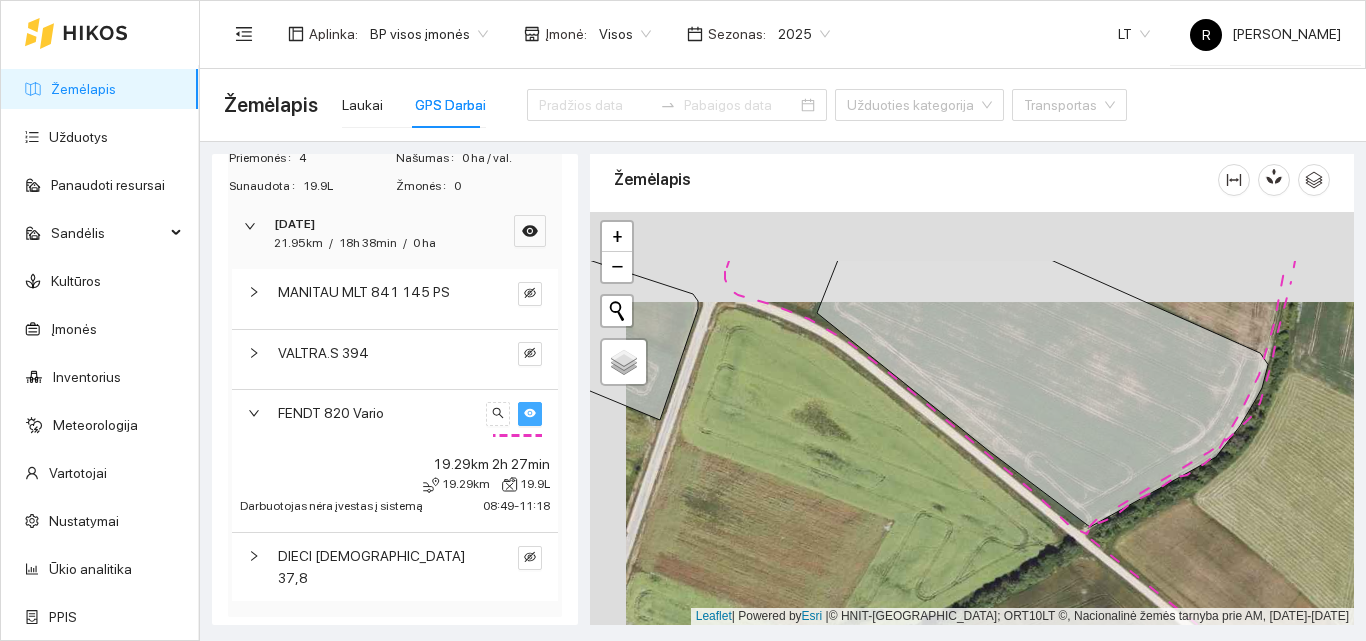 drag, startPoint x: 1012, startPoint y: 518, endPoint x: 1054, endPoint y: 579, distance: 74.06078 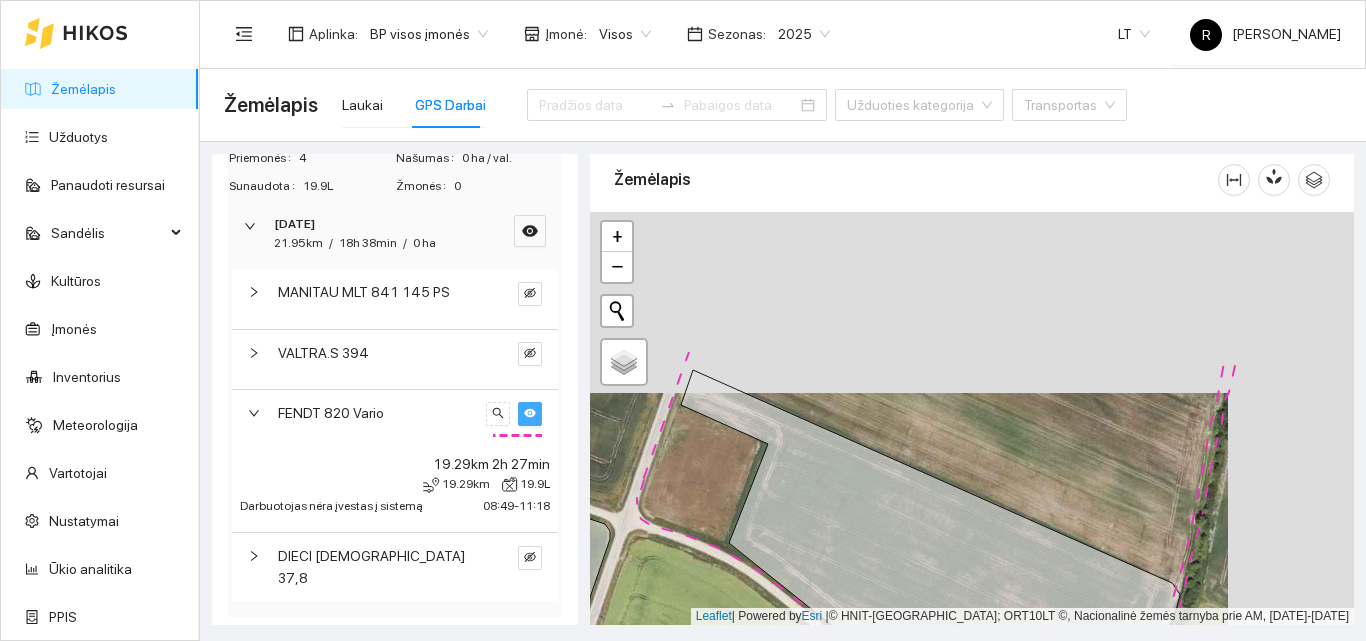 drag, startPoint x: 1240, startPoint y: 517, endPoint x: 1118, endPoint y: 680, distance: 203.6001 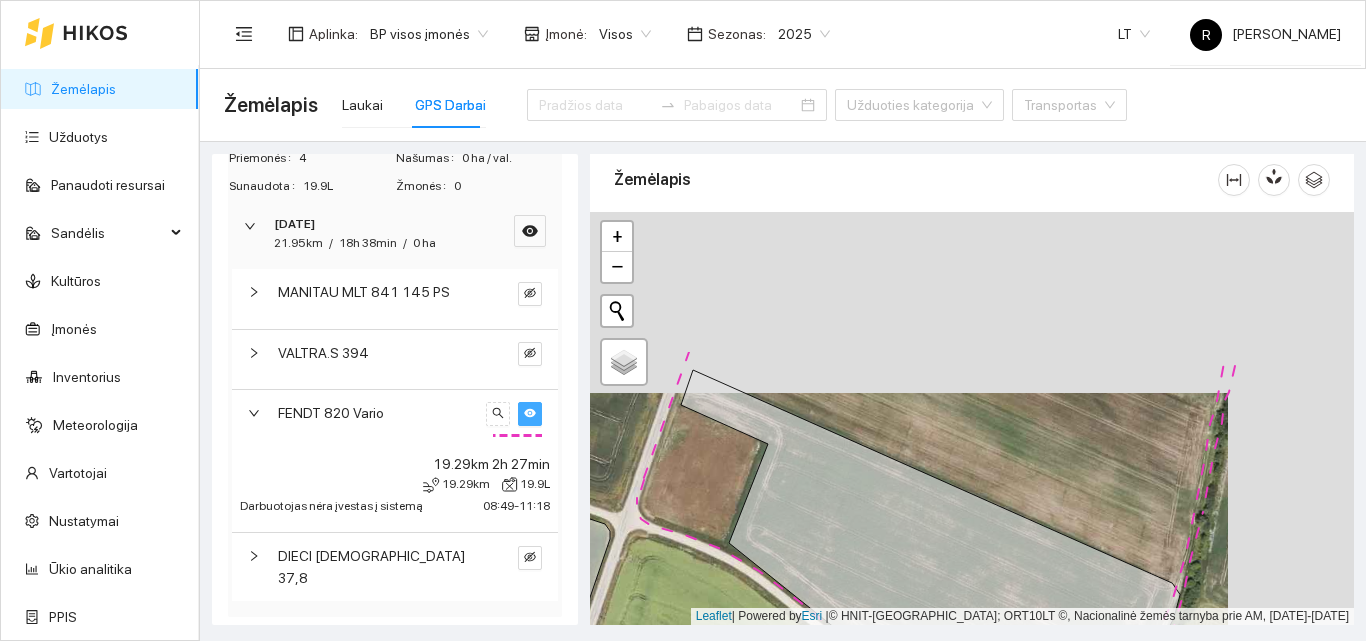 click on "Žemėlapis Užduotys Panaudoti resursai Sandėlis Kultūros Įmonės Inventorius Meteorologija Vartotojai Nustatymai Ūkio analitika PPIS Aplinka : BP visos įmonės Įmonė : Visos Sezonas : 2025 LT R [PERSON_NAME]   Žemėlapis Laukai GPS Darbai Užduoties kategorija Transportas Javų derliaus nuėmimas 0ha / 0.09km / 3min Skutimas diskinis 0ha / 0.17km / 38min Standartinė sėja 0ha / 0.25km / 11h 11min Darbas teleskopiniu krautuvu 0ha / 0.41km / 11h 7min [GEOGRAPHIC_DATA] vežimas priekaba 0ha / 135.87km / 11h 1min Mineralinių trąšų barstymas 0ha / 0.05km / 8h 18min Važiavimai be užduočių 0ha / 21.95km / 18h 38min Nudirbta 0 ha Praleista 18h 38min Priemonės 4 Našumas 0 ha / val. Sunaudota 19.9L Žmonės 0 [DATE] 21.95km / 18h 38min / 0 ha MANITAU MLT 841 145 PS VALTRA.S 394 FENDT 820 Vario 19.29km  2h 27min 19.29km 19.9L Darbuotojas nėra įvestas į sistemą 08:49  -  11:18 DIECI Zeus 37,8 Žemėlapis" at bounding box center [683, 320] 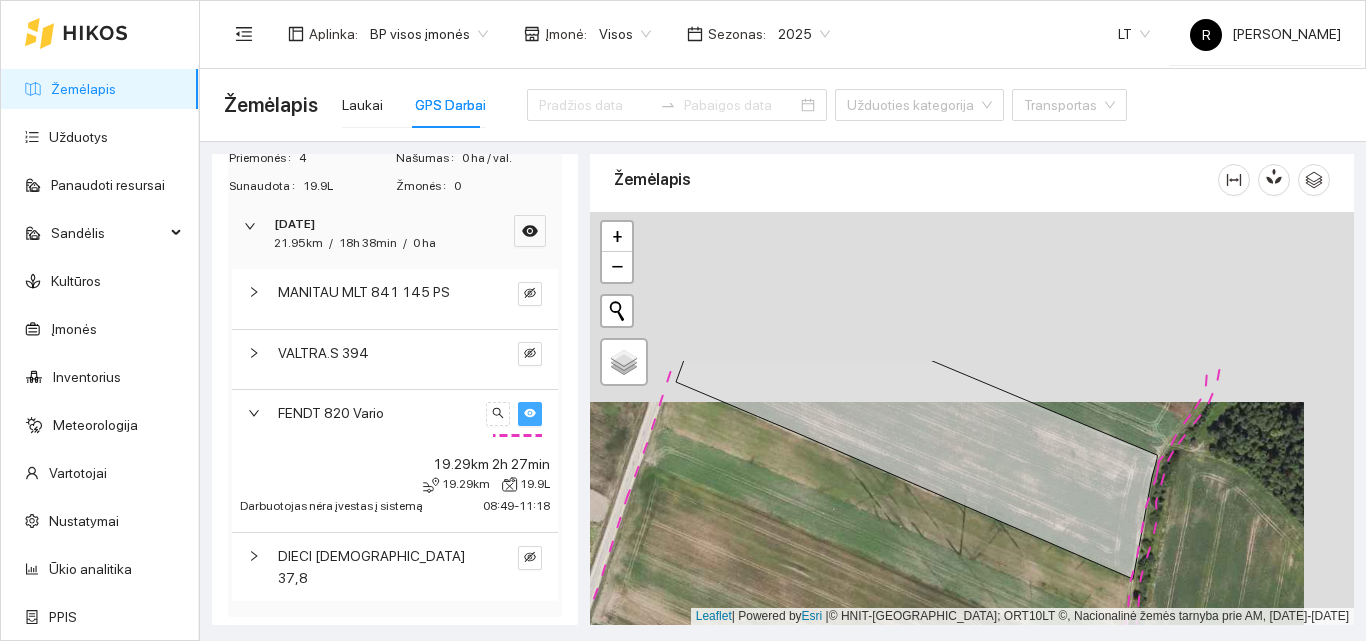 drag, startPoint x: 1173, startPoint y: 436, endPoint x: 1093, endPoint y: 680, distance: 256.78006 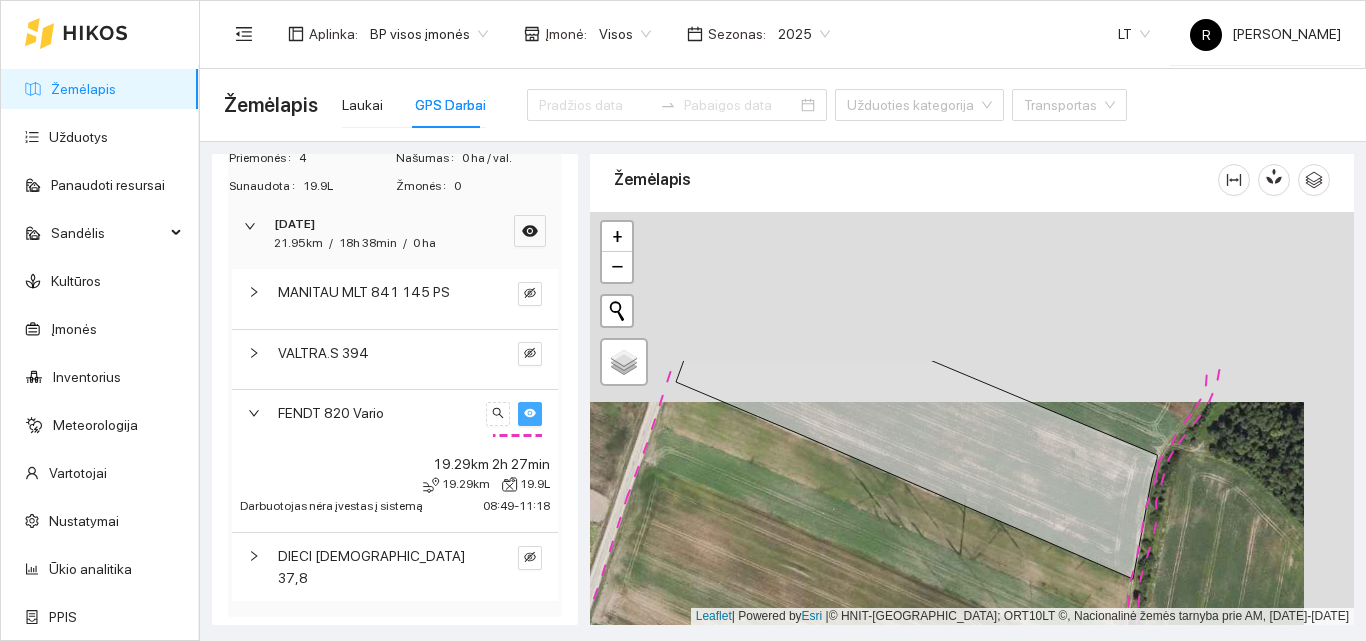 click on "Žemėlapis Užduotys Panaudoti resursai Sandėlis Kultūros Įmonės Inventorius Meteorologija Vartotojai Nustatymai Ūkio analitika PPIS Aplinka : BP visos įmonės Įmonė : Visos Sezonas : 2025 LT R [PERSON_NAME]   Žemėlapis Laukai GPS Darbai Užduoties kategorija Transportas Javų derliaus nuėmimas 0ha / 0.09km / 3min Skutimas diskinis 0ha / 0.17km / 38min Standartinė sėja 0ha / 0.25km / 11h 11min Darbas teleskopiniu krautuvu 0ha / 0.41km / 11h 7min [GEOGRAPHIC_DATA] vežimas priekaba 0ha / 135.87km / 11h 1min Mineralinių trąšų barstymas 0ha / 0.05km / 8h 18min Važiavimai be užduočių 0ha / 21.95km / 18h 38min Nudirbta 0 ha Praleista 18h 38min Priemonės 4 Našumas 0 ha / val. Sunaudota 19.9L Žmonės 0 [DATE] 21.95km / 18h 38min / 0 ha MANITAU MLT 841 145 PS VALTRA.S 394 FENDT 820 Vario 19.29km  2h 27min 19.29km 19.9L Darbuotojas nėra įvestas į sistemą 08:49  -  11:18 DIECI Zeus 37,8 Žemėlapis" at bounding box center [683, 320] 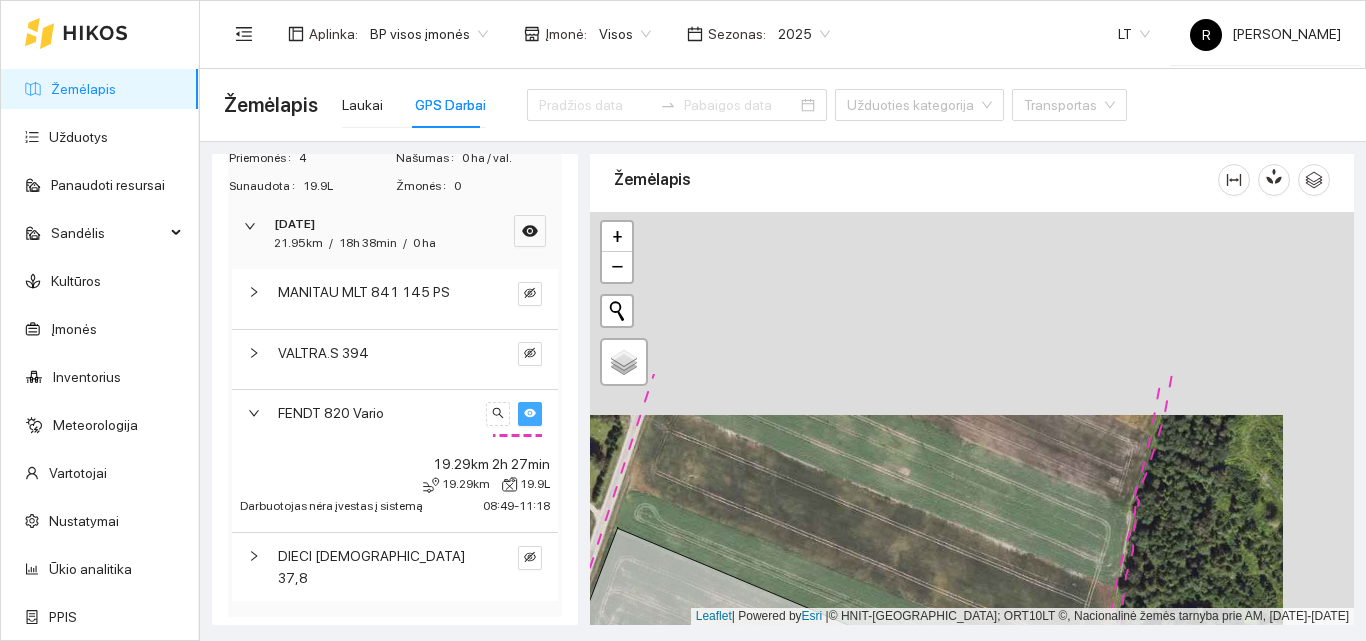 drag, startPoint x: 1145, startPoint y: 477, endPoint x: 1071, endPoint y: 680, distance: 216.06712 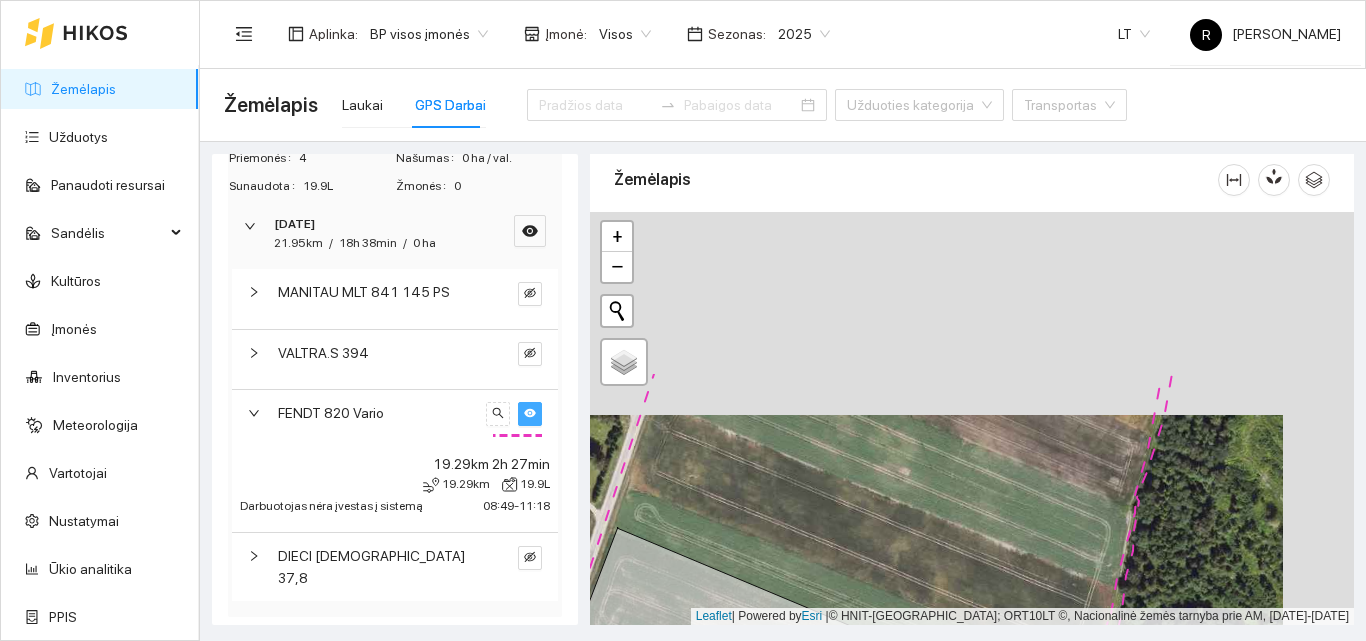 click on "Žemėlapis Užduotys Panaudoti resursai Sandėlis Kultūros Įmonės Inventorius Meteorologija Vartotojai Nustatymai Ūkio analitika PPIS Aplinka : BP visos įmonės Įmonė : Visos Sezonas : 2025 LT R [PERSON_NAME]   Žemėlapis Laukai GPS Darbai Užduoties kategorija Transportas Javų derliaus nuėmimas 0ha / 0.09km / 3min Skutimas diskinis 0ha / 0.17km / 38min Standartinė sėja 0ha / 0.25km / 11h 11min Darbas teleskopiniu krautuvu 0ha / 0.41km / 11h 7min [GEOGRAPHIC_DATA] vežimas priekaba 0ha / 135.87km / 11h 1min Mineralinių trąšų barstymas 0ha / 0.05km / 8h 18min Važiavimai be užduočių 0ha / 21.95km / 18h 38min Nudirbta 0 ha Praleista 18h 38min Priemonės 4 Našumas 0 ha / val. Sunaudota 19.9L Žmonės 0 [DATE] 21.95km / 18h 38min / 0 ha MANITAU MLT 841 145 PS VALTRA.S 394 FENDT 820 Vario 19.29km  2h 27min 19.29km 19.9L Darbuotojas nėra įvestas į sistemą 08:49  -  11:18 DIECI Zeus 37,8 Žemėlapis" at bounding box center (683, 320) 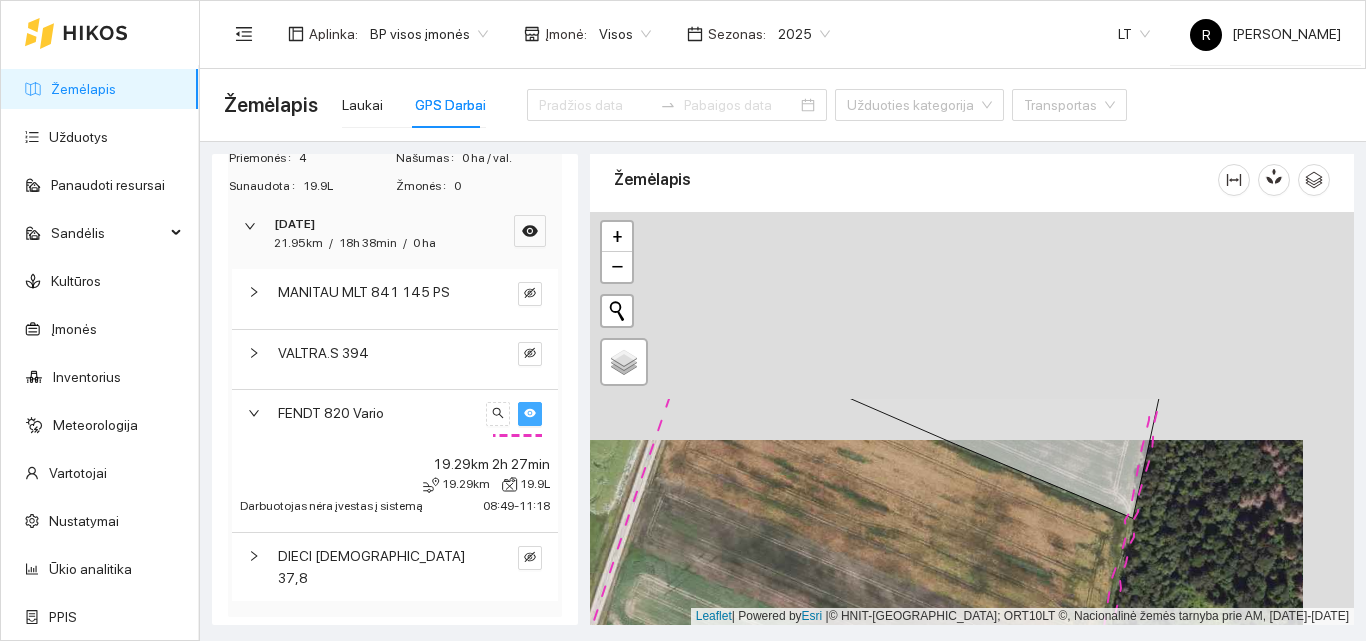 drag, startPoint x: 1147, startPoint y: 452, endPoint x: 1095, endPoint y: 680, distance: 233.85466 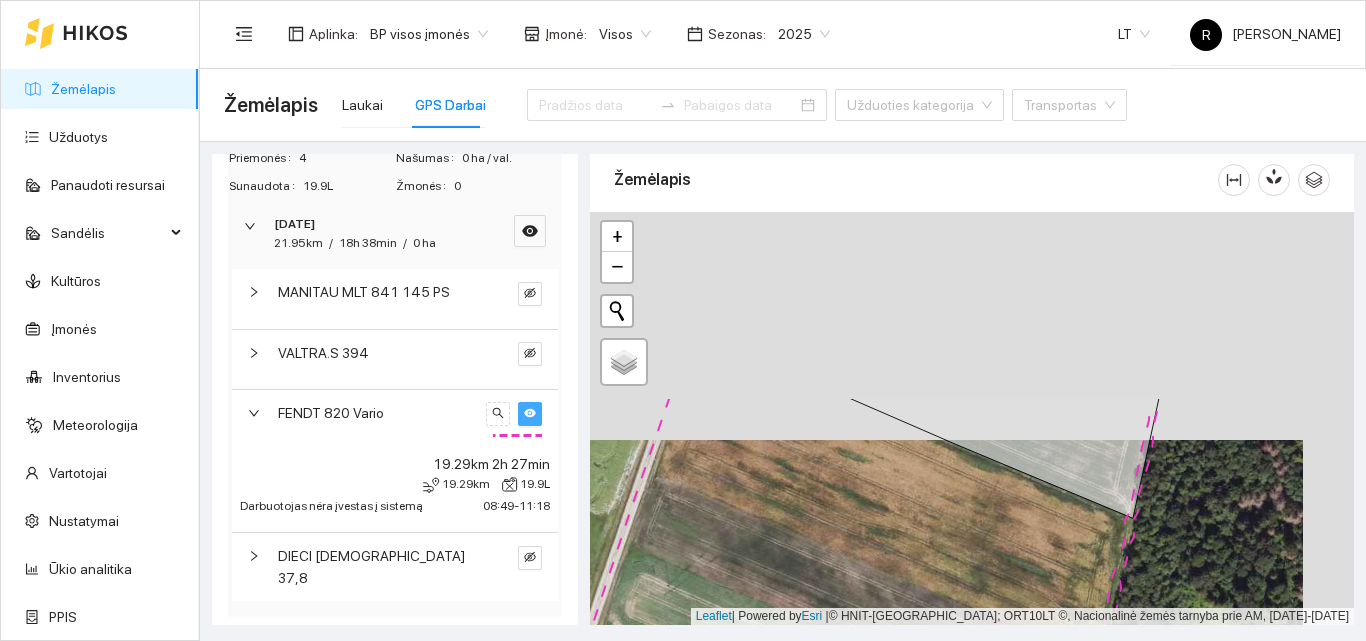 click on "Žemėlapis Užduotys Panaudoti resursai Sandėlis Kultūros Įmonės Inventorius Meteorologija Vartotojai Nustatymai Ūkio analitika PPIS Aplinka : BP visos įmonės Įmonė : Visos Sezonas : 2025 LT R [PERSON_NAME]   Žemėlapis Laukai GPS Darbai Užduoties kategorija Transportas Javų derliaus nuėmimas 0ha / 0.09km / 3min Skutimas diskinis 0ha / 0.17km / 38min Standartinė sėja 0ha / 0.25km / 11h 11min Darbas teleskopiniu krautuvu 0ha / 0.41km / 11h 7min [GEOGRAPHIC_DATA] vežimas priekaba 0ha / 135.87km / 11h 1min Mineralinių trąšų barstymas 0ha / 0.05km / 8h 18min Važiavimai be užduočių 0ha / 21.95km / 18h 38min Nudirbta 0 ha Praleista 18h 38min Priemonės 4 Našumas 0 ha / val. Sunaudota 19.9L Žmonės 0 [DATE] 21.95km / 18h 38min / 0 ha MANITAU MLT 841 145 PS VALTRA.S 394 FENDT 820 Vario 19.29km  2h 27min 19.29km 19.9L Darbuotojas nėra įvestas į sistemą 08:49  -  11:18 DIECI Zeus 37,8 Žemėlapis" at bounding box center (683, 320) 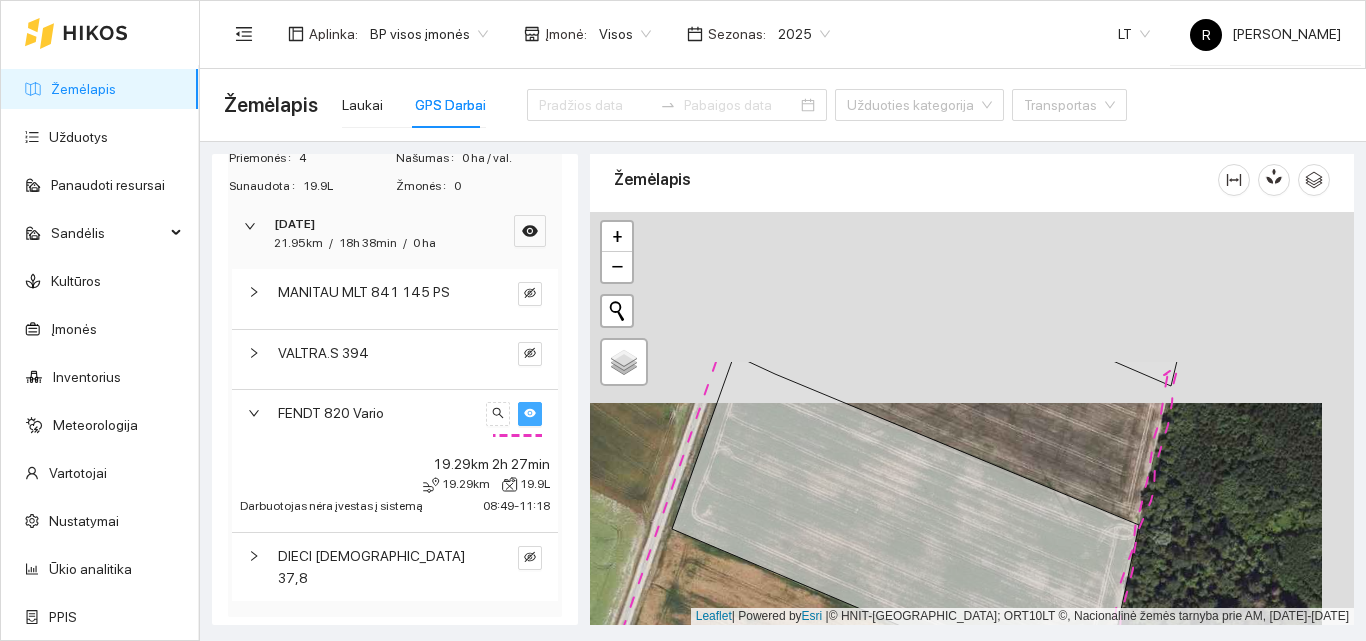 drag, startPoint x: 1135, startPoint y: 489, endPoint x: 1103, endPoint y: 680, distance: 193.66208 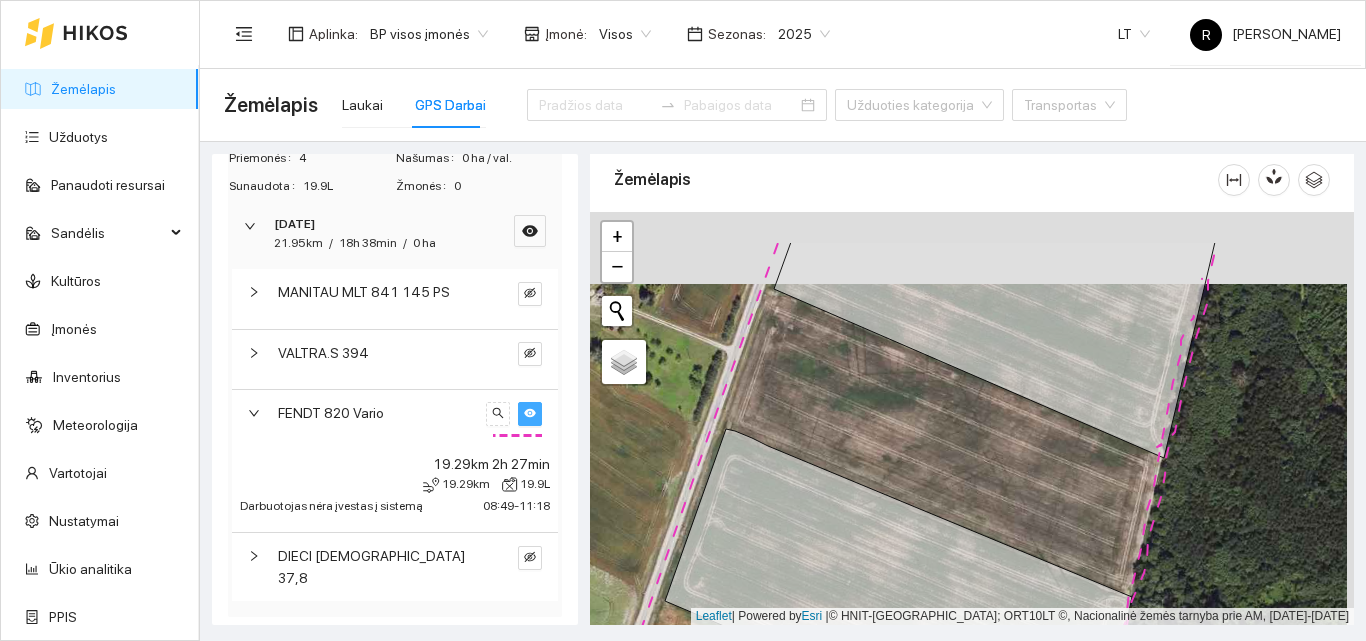 drag, startPoint x: 1151, startPoint y: 493, endPoint x: 1136, endPoint y: 602, distance: 110.02727 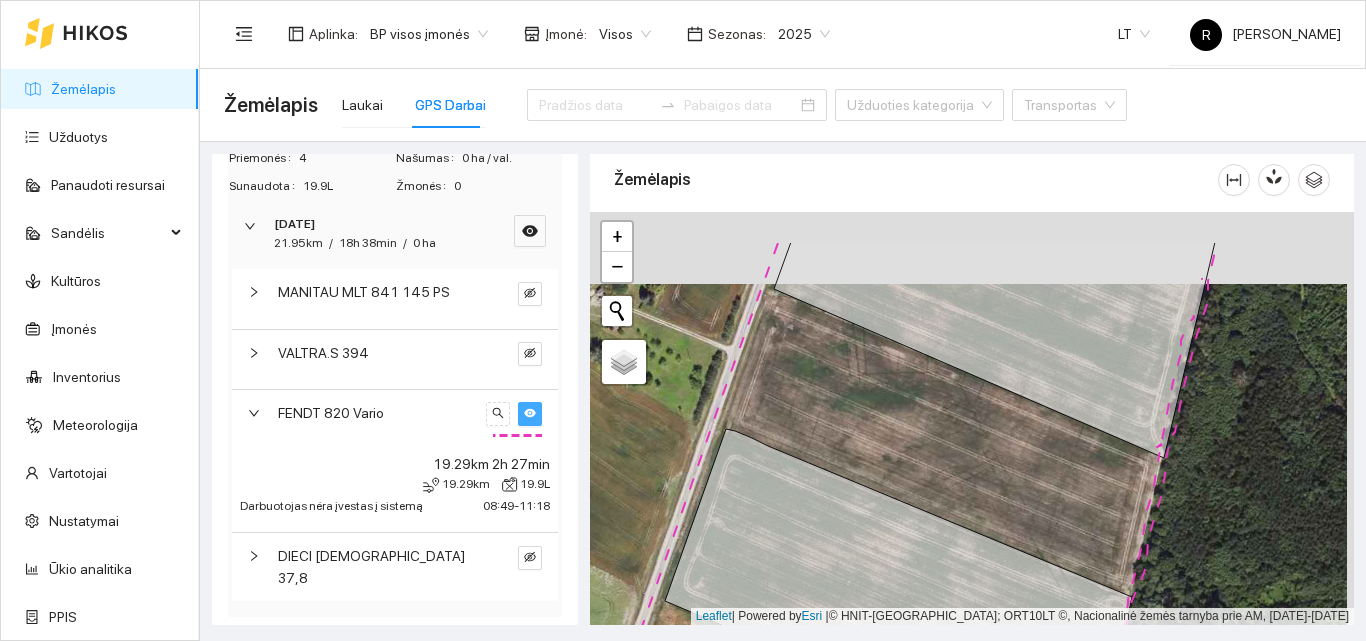 click at bounding box center [972, 418] 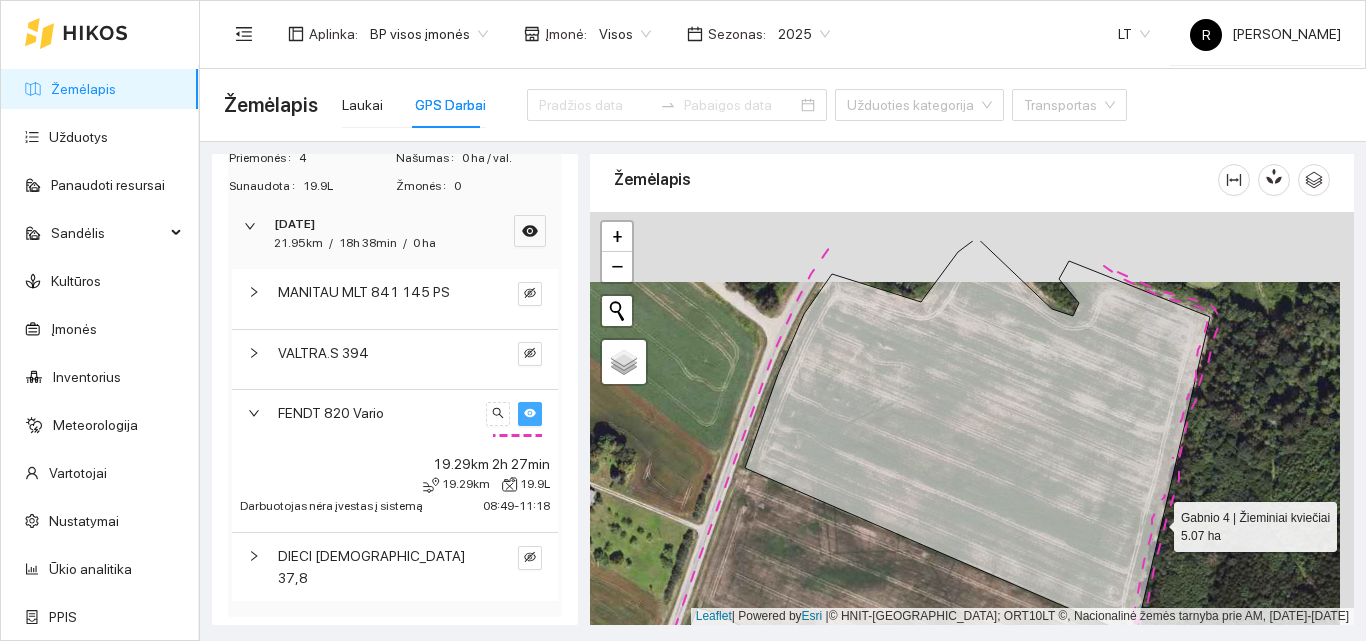 drag, startPoint x: 1162, startPoint y: 485, endPoint x: 1159, endPoint y: 631, distance: 146.03082 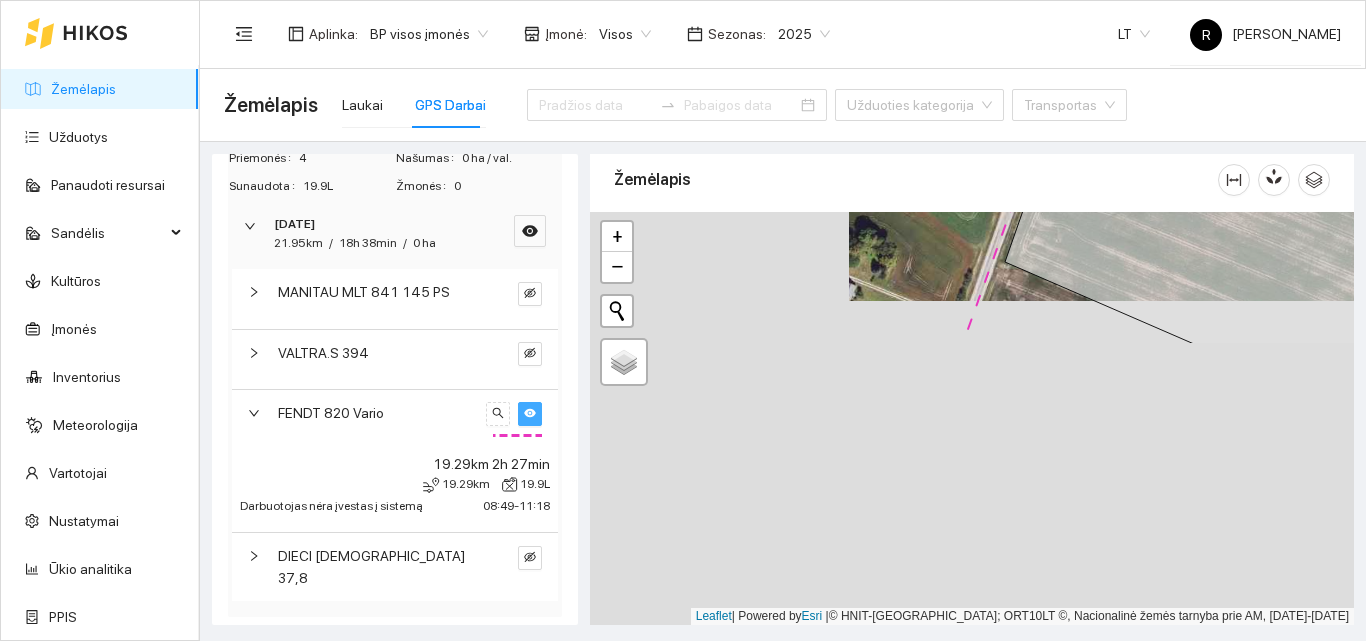 drag, startPoint x: 811, startPoint y: 488, endPoint x: 1053, endPoint y: 177, distance: 394.06216 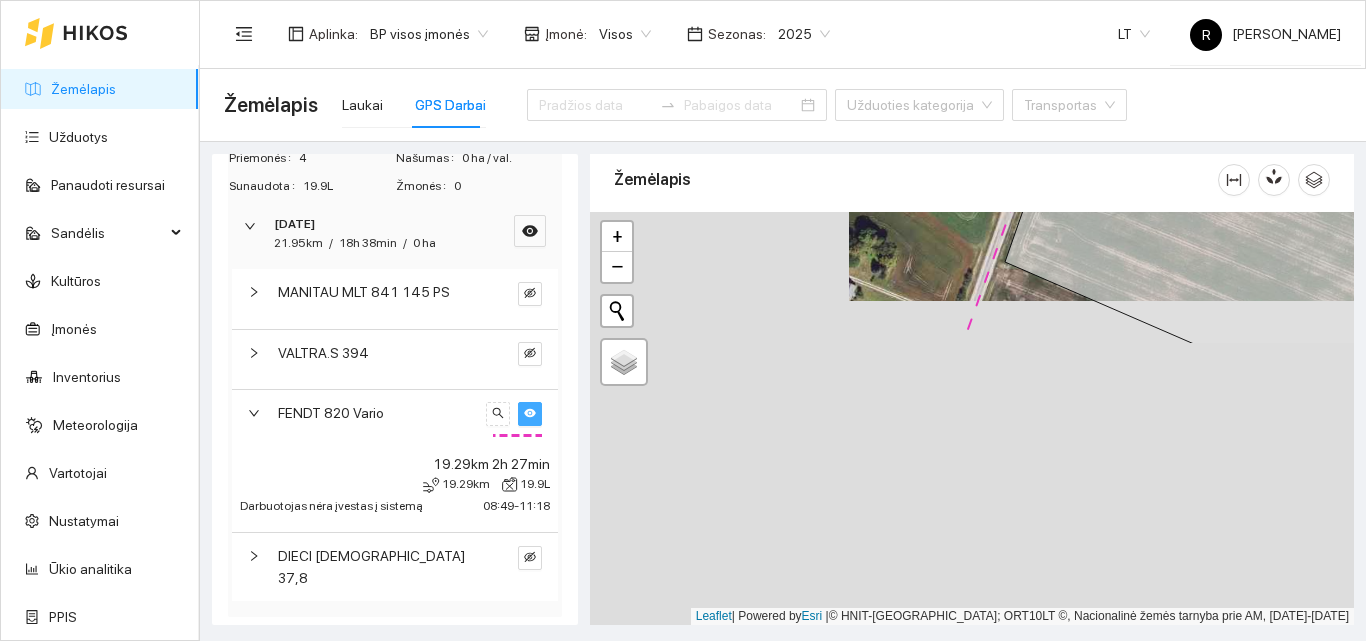 click on "Žemėlapis" at bounding box center [972, 383] 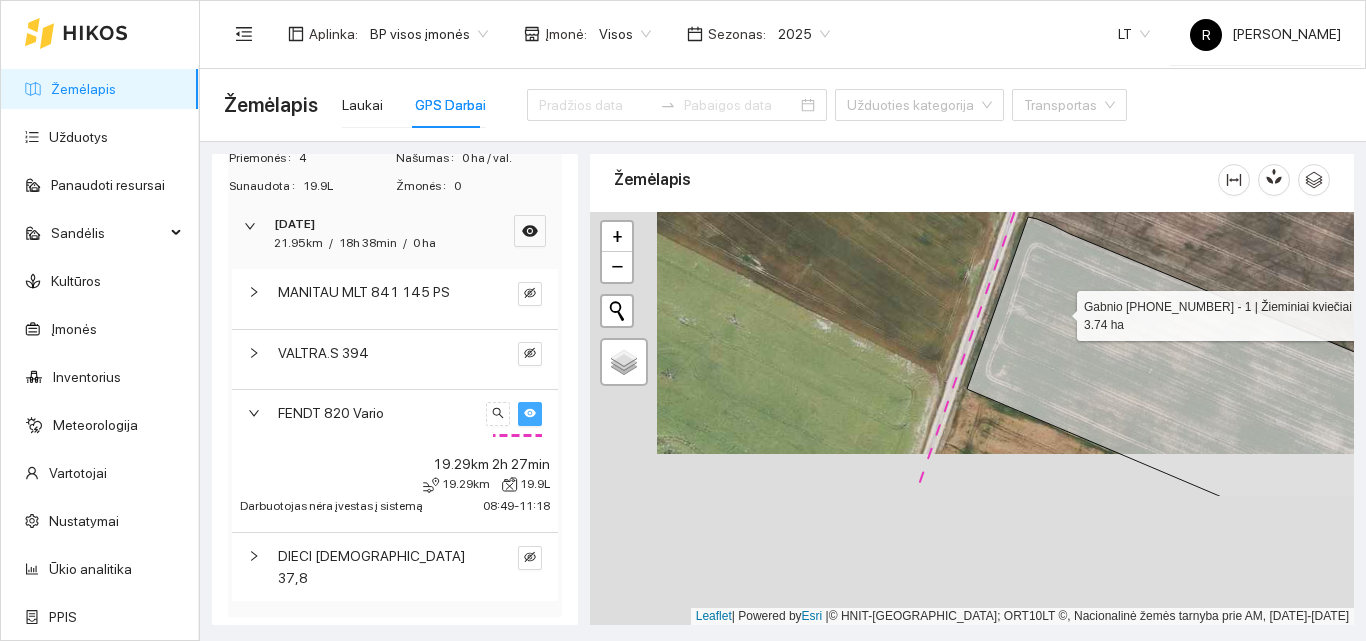 drag, startPoint x: 985, startPoint y: 488, endPoint x: 1178, endPoint y: 86, distance: 445.92935 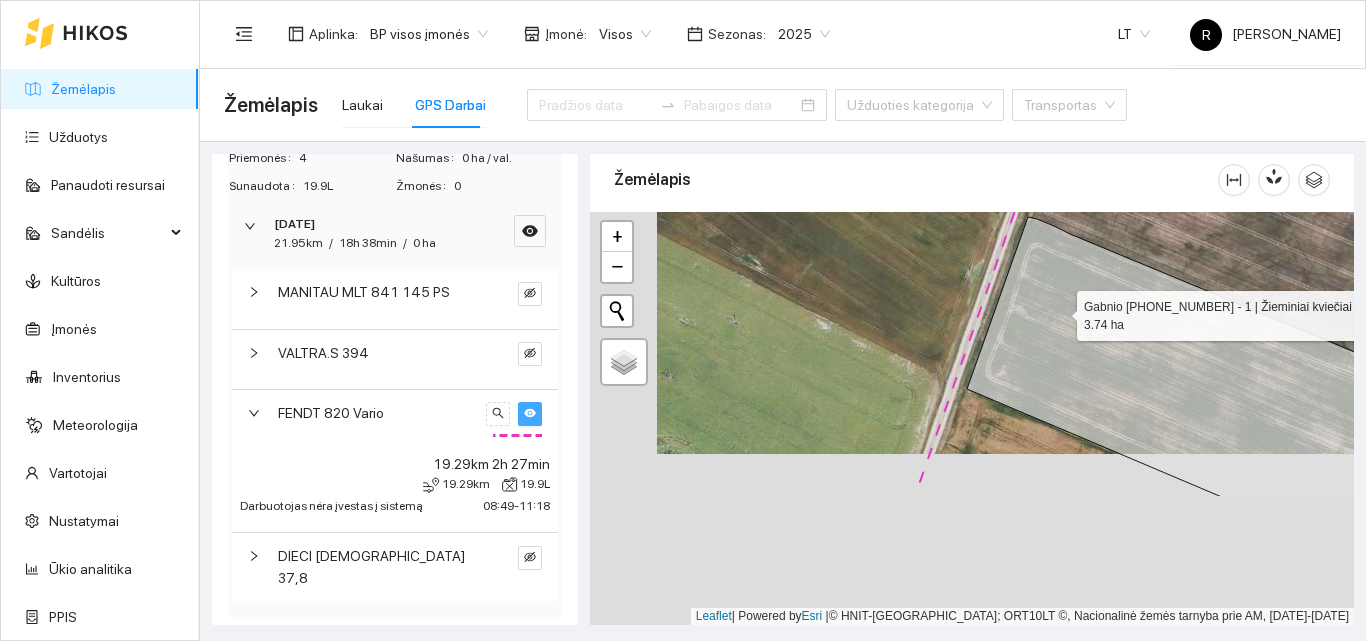 click on "Žemėlapis Laukai GPS Darbai Užduoties kategorija Transportas Javų derliaus nuėmimas 0ha / 0.09km / 3min Skutimas diskinis 0ha / 0.17km / 38min Standartinė sėja 0ha / 0.25km / 11h 11min Darbas teleskopiniu krautuvu 0ha / 0.41km / 11h 7min Krovinio vežimas priekaba 0ha / 135.87km / 11h 1min Mineralinių trąšų barstymas 0ha / 0.05km / 8h 18min Važiavimai be užduočių 0ha / 21.95km / 18h 38min Nudirbta 0 ha Praleista 18h 38min Priemonės 4 Našumas 0 ha / val. Sunaudota 19.9L Žmonės 0 [DATE] 21.95km / 18h 38min / 0 ha MANITAU MLT 841 145 PS VALTRA.S 394 FENDT 820 Vario 19.29km  2h 27min 19.29km 19.9L Darbuotojas nėra įvestas į sistemą 08:49  -  11:18 DIECI Zeus 37,8 Žemėlapis" at bounding box center (783, 355) 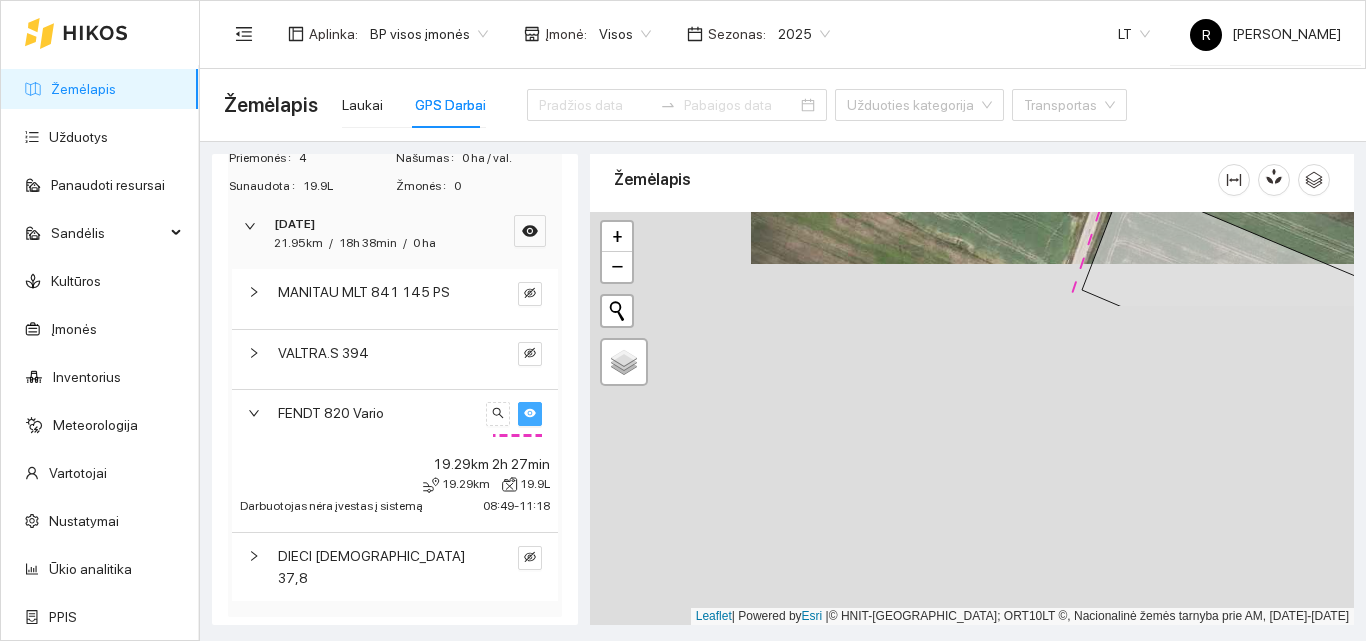 drag, startPoint x: 1012, startPoint y: 498, endPoint x: 1202, endPoint y: 67, distance: 471.02124 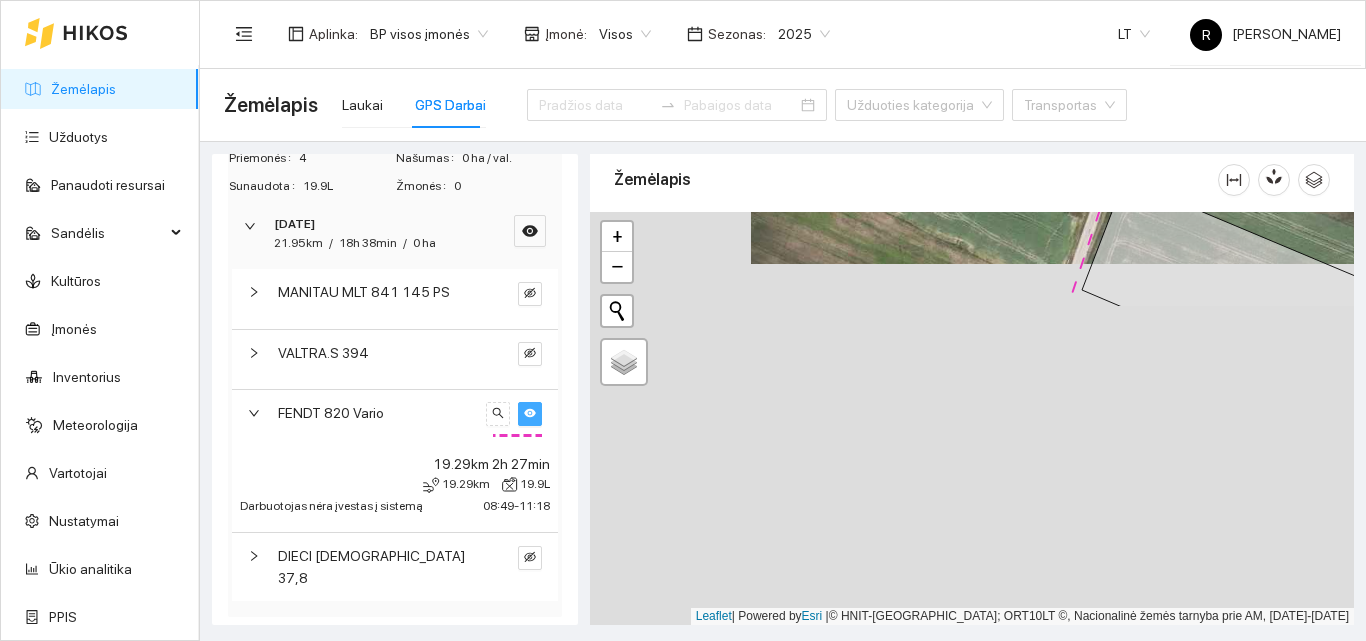 click on "Aplinka : BP visos įmonės Įmonė : Visos Sezonas : 2025 LT R [PERSON_NAME]   Žemėlapis Laukai GPS Darbai Užduoties kategorija Transportas Javų derliaus nuėmimas 0ha / 0.09km / 3min Skutimas diskinis 0ha / 0.17km / 38min Standartinė sėja 0ha / 0.25km / 11h 11min Darbas teleskopiniu krautuvu 0ha / 0.41km / 11h 7min Krovinio vežimas priekaba 0ha / 135.87km / 11h 1min Mineralinių trąšų barstymas 0ha / 0.05km / 8h 18min Važiavimai be užduočių 0ha / 21.95km / 18h 38min Nudirbta 0 ha Praleista 18h 38min Priemonės 4 Našumas 0 ha / val. Sunaudota 19.9L Žmonės 0 [DATE] 21.95km / 18h 38min / 0 ha MANITAU MLT 841 145 PS VALTRA.S 394 FENDT 820 Vario 19.29km  2h 27min 19.29km 19.9L Darbuotojas nėra įvestas į sistemą 08:49  -  11:18 DIECI Zeus 37,8 Žemėlapis" at bounding box center [783, 320] 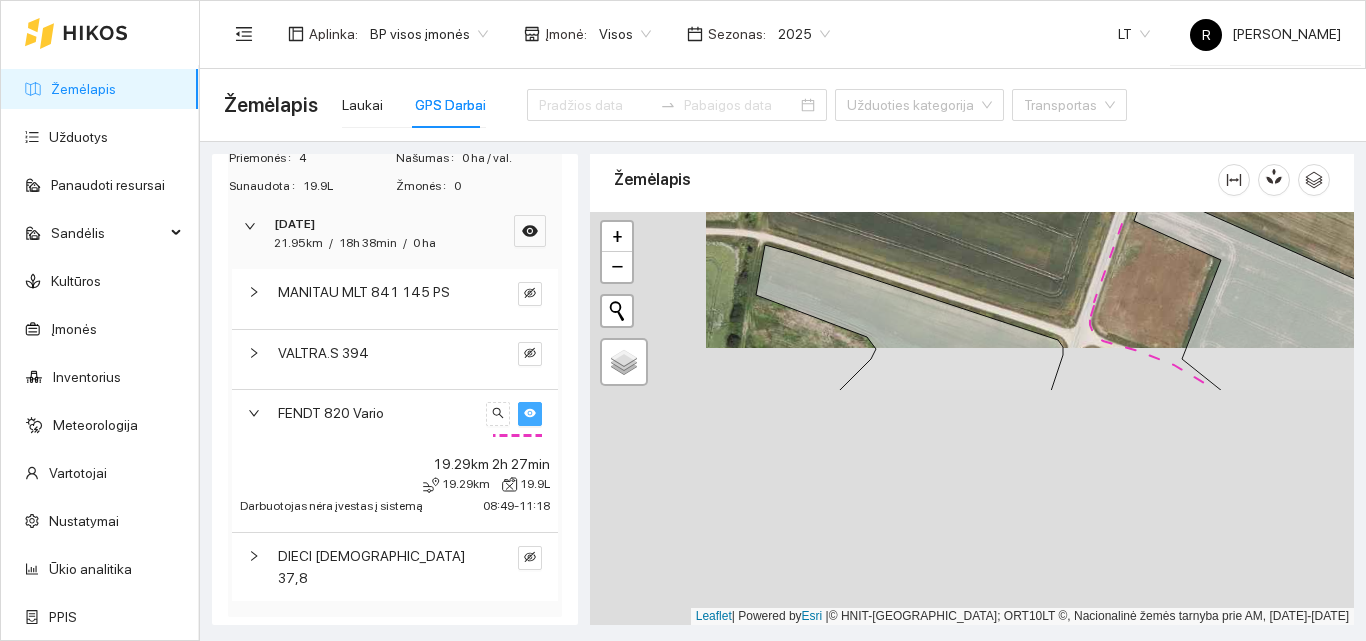 drag, startPoint x: 1037, startPoint y: 456, endPoint x: 1153, endPoint y: 179, distance: 300.30817 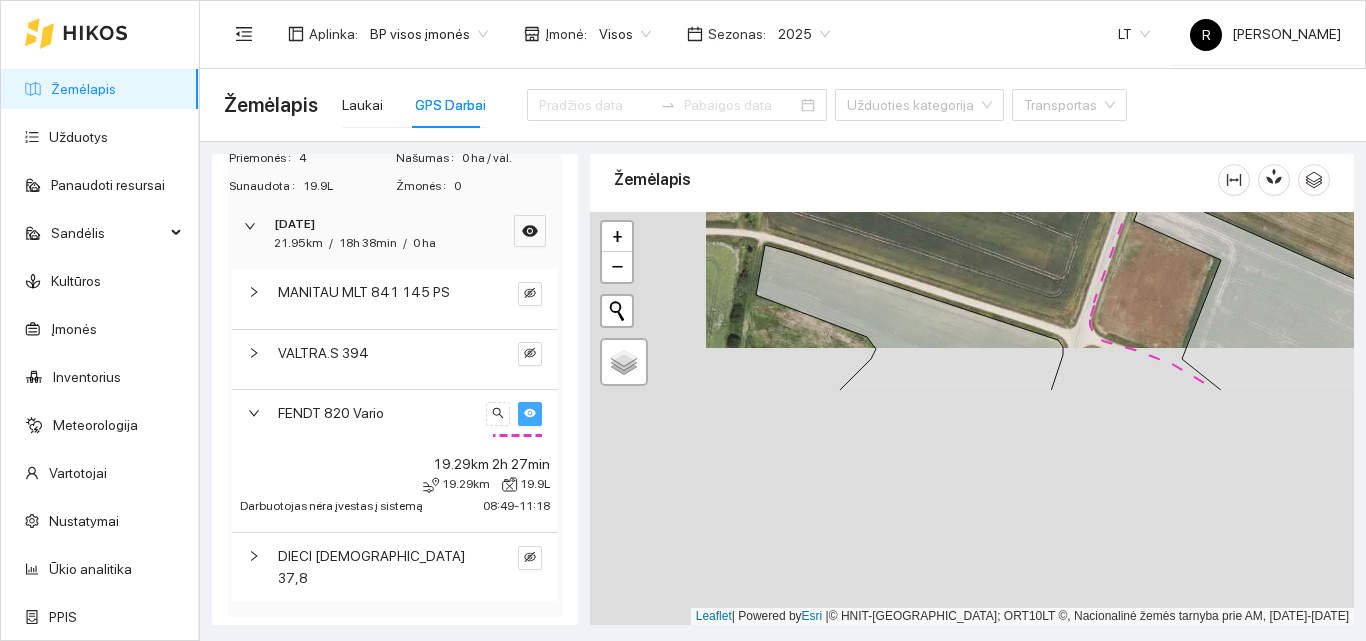 click on "Žemėlapis" at bounding box center (972, 383) 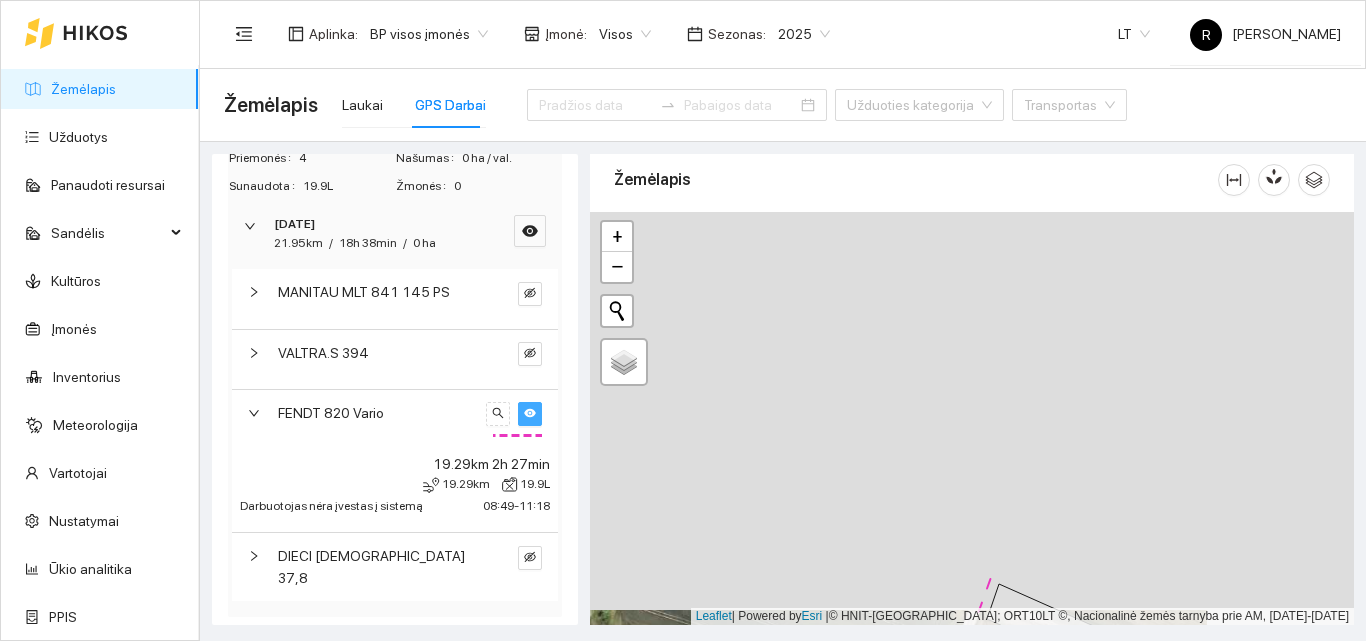 drag, startPoint x: 1100, startPoint y: 282, endPoint x: 906, endPoint y: 680, distance: 442.76404 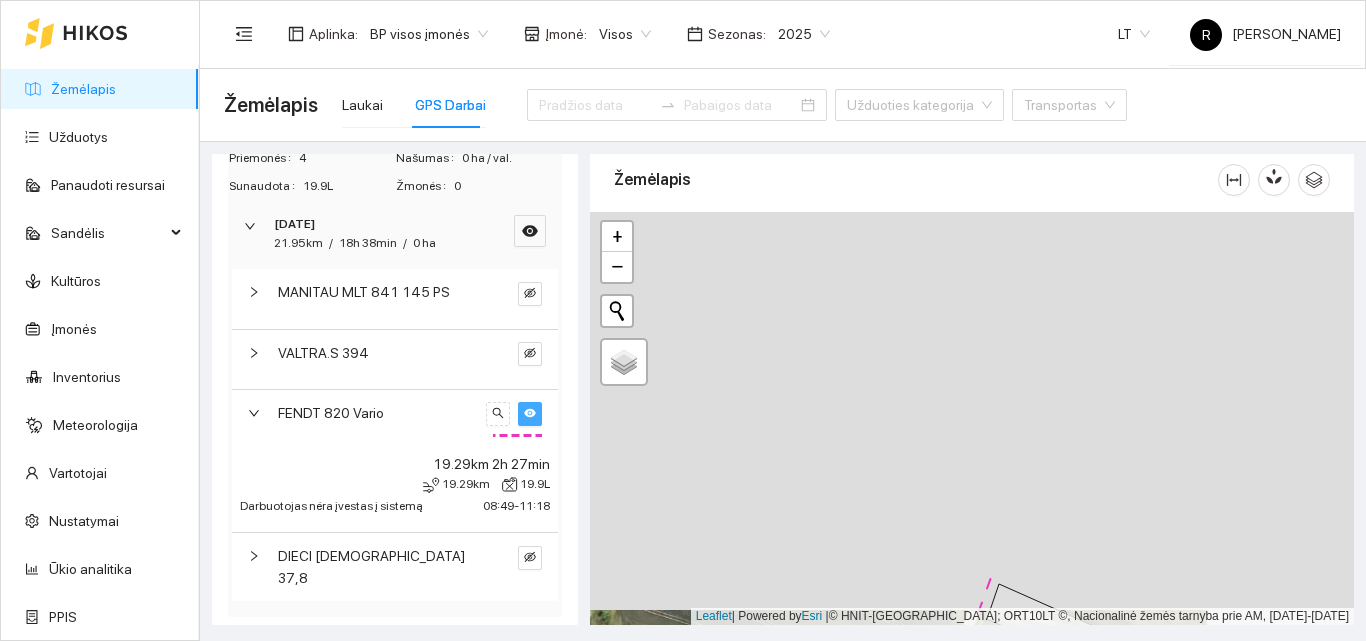 click on "Žemėlapis Užduotys Panaudoti resursai Sandėlis Kultūros Įmonės Inventorius Meteorologija Vartotojai Nustatymai Ūkio analitika PPIS Aplinka : BP visos įmonės Įmonė : Visos Sezonas : 2025 LT R [PERSON_NAME]   Žemėlapis Laukai GPS Darbai Užduoties kategorija Transportas Javų derliaus nuėmimas 0ha / 0.09km / 3min Skutimas diskinis 0ha / 0.17km / 38min Standartinė sėja 0ha / 0.25km / 11h 11min Darbas teleskopiniu krautuvu 0ha / 0.41km / 11h 7min [GEOGRAPHIC_DATA] vežimas priekaba 0ha / 135.87km / 11h 1min Mineralinių trąšų barstymas 0ha / 0.05km / 8h 18min Važiavimai be užduočių 0ha / 21.95km / 18h 38min Nudirbta 0 ha Praleista 18h 38min Priemonės 4 Našumas 0 ha / val. Sunaudota 19.9L Žmonės 0 [DATE] 21.95km / 18h 38min / 0 ha MANITAU MLT 841 145 PS VALTRA.S 394 FENDT 820 Vario 19.29km  2h 27min 19.29km 19.9L Darbuotojas nėra įvestas į sistemą 08:49  -  11:18 DIECI Zeus 37,8 Žemėlapis" at bounding box center (683, 320) 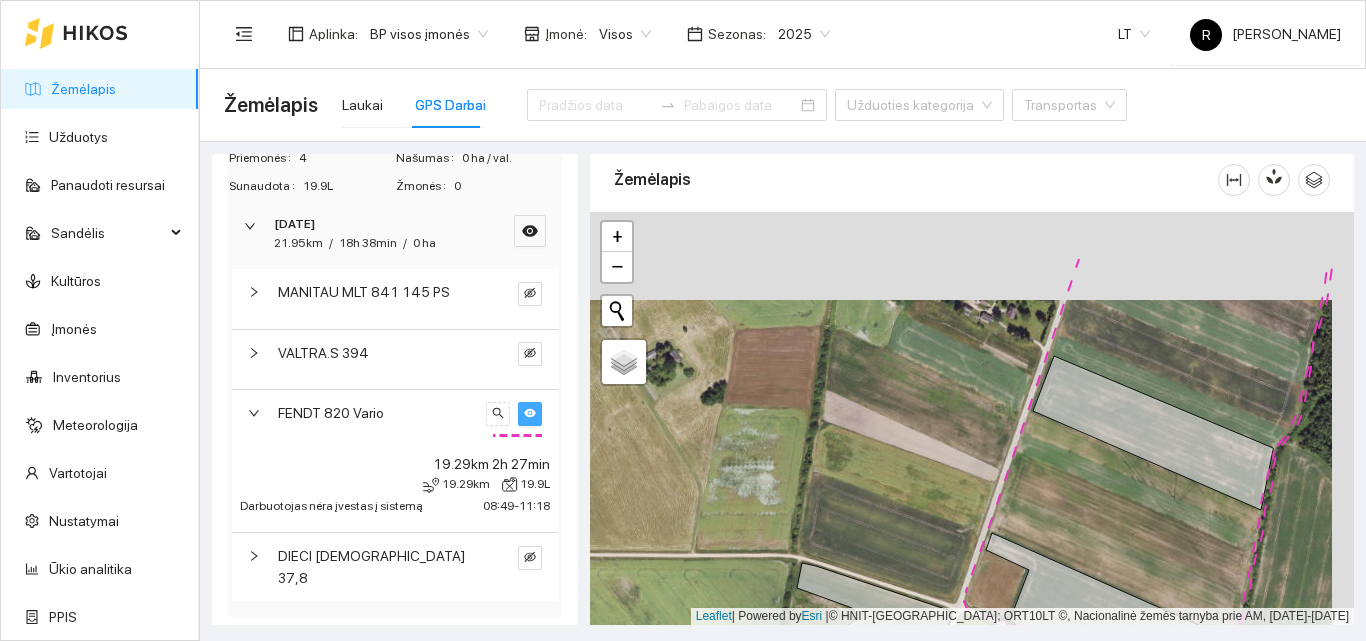 drag, startPoint x: 1119, startPoint y: 267, endPoint x: 1022, endPoint y: 633, distance: 378.6357 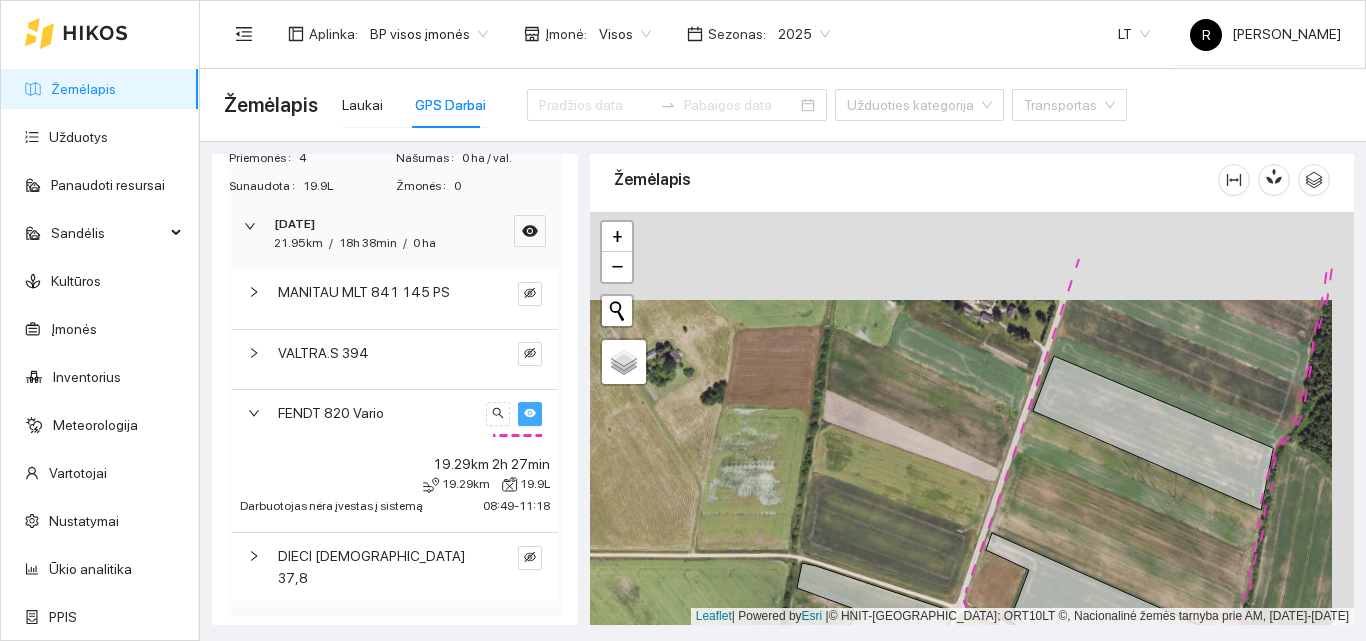 click at bounding box center [972, 418] 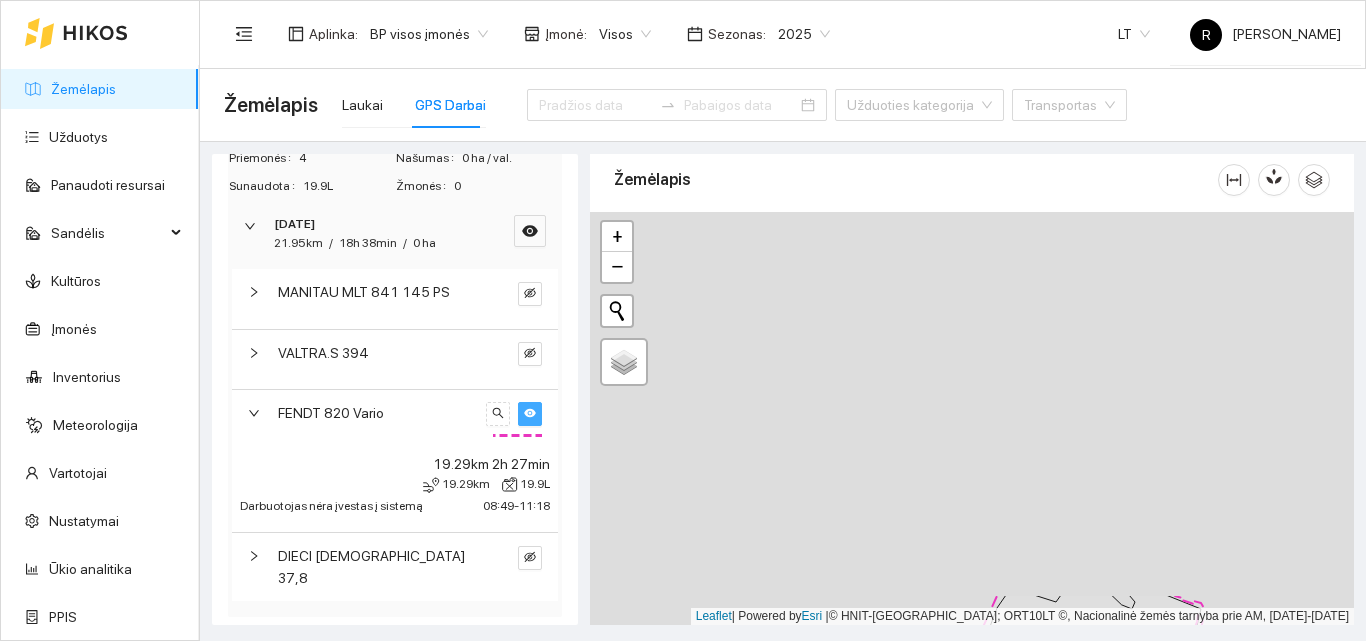 drag, startPoint x: 1150, startPoint y: 255, endPoint x: 991, endPoint y: 680, distance: 453.76868 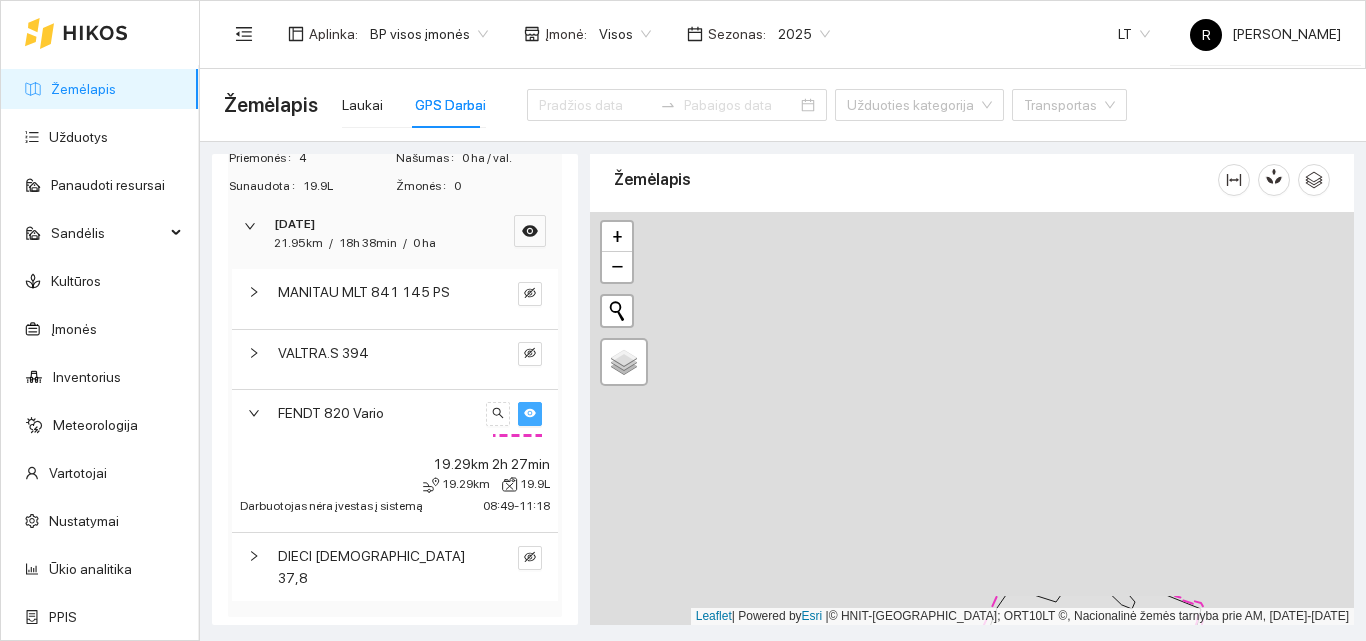 click on "Žemėlapis Užduotys Panaudoti resursai Sandėlis Kultūros Įmonės Inventorius Meteorologija Vartotojai Nustatymai Ūkio analitika PPIS Aplinka : BP visos įmonės Įmonė : Visos Sezonas : 2025 LT R [PERSON_NAME]   Žemėlapis Laukai GPS Darbai Užduoties kategorija Transportas Javų derliaus nuėmimas 0ha / 0.09km / 3min Skutimas diskinis 0ha / 0.17km / 38min Standartinė sėja 0ha / 0.25km / 11h 11min Darbas teleskopiniu krautuvu 0ha / 0.41km / 11h 7min [GEOGRAPHIC_DATA] vežimas priekaba 0ha / 135.87km / 11h 1min Mineralinių trąšų barstymas 0ha / 0.05km / 8h 18min Važiavimai be užduočių 0ha / 21.95km / 18h 38min Nudirbta 0 ha Praleista 18h 38min Priemonės 4 Našumas 0 ha / val. Sunaudota 19.9L Žmonės 0 [DATE] 21.95km / 18h 38min / 0 ha MANITAU MLT 841 145 PS VALTRA.S 394 FENDT 820 Vario 19.29km  2h 27min 19.29km 19.9L Darbuotojas nėra įvestas į sistemą 08:49  -  11:18 DIECI Zeus 37,8 Žemėlapis" at bounding box center (683, 320) 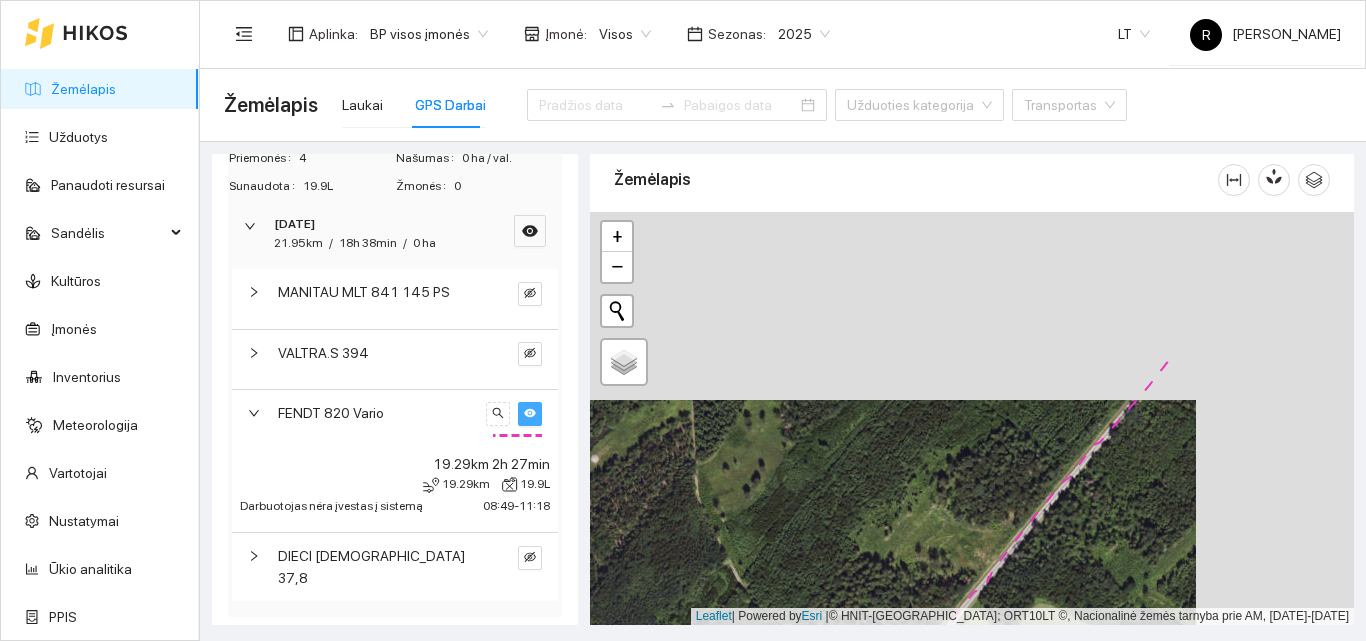 drag, startPoint x: 1138, startPoint y: 551, endPoint x: 1012, endPoint y: 614, distance: 140.87228 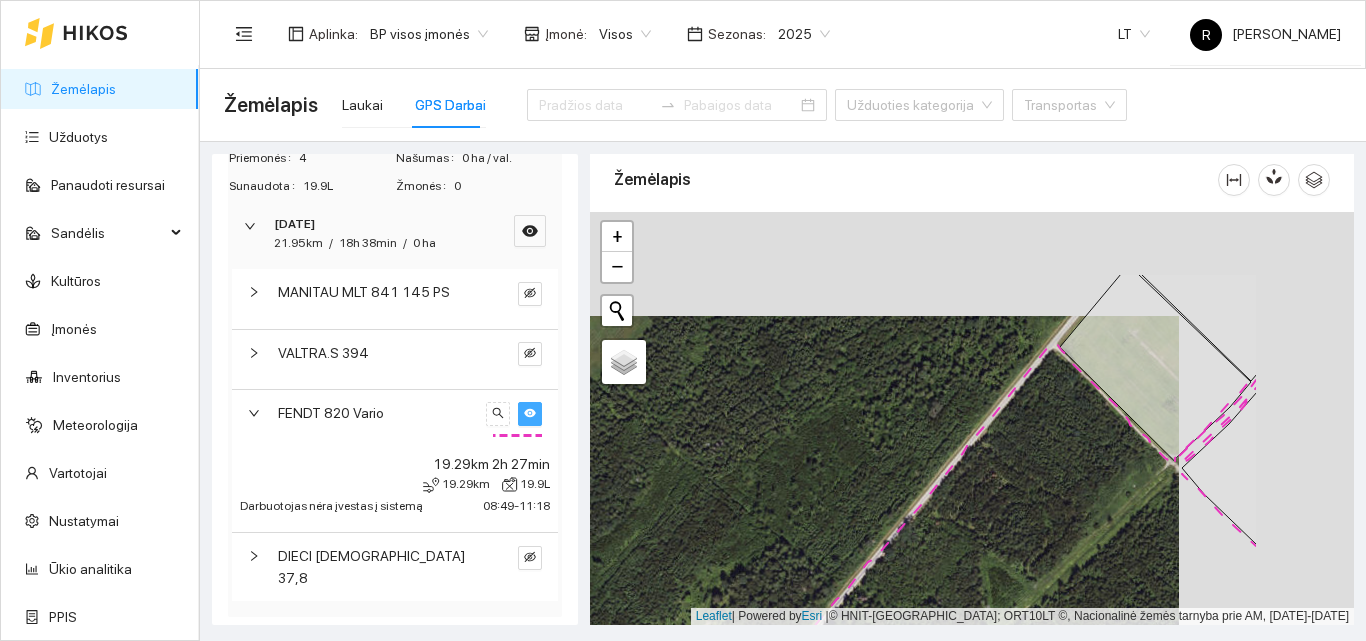 drag, startPoint x: 1243, startPoint y: 351, endPoint x: 962, endPoint y: 461, distance: 301.76315 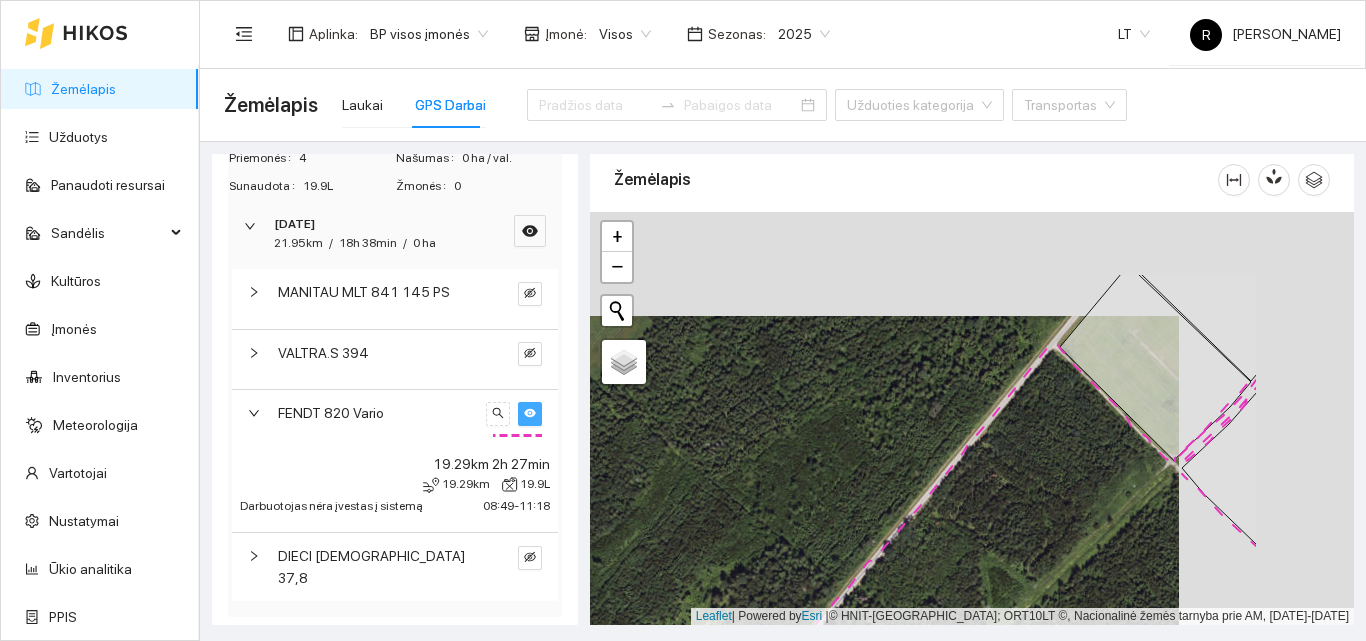click at bounding box center (972, 418) 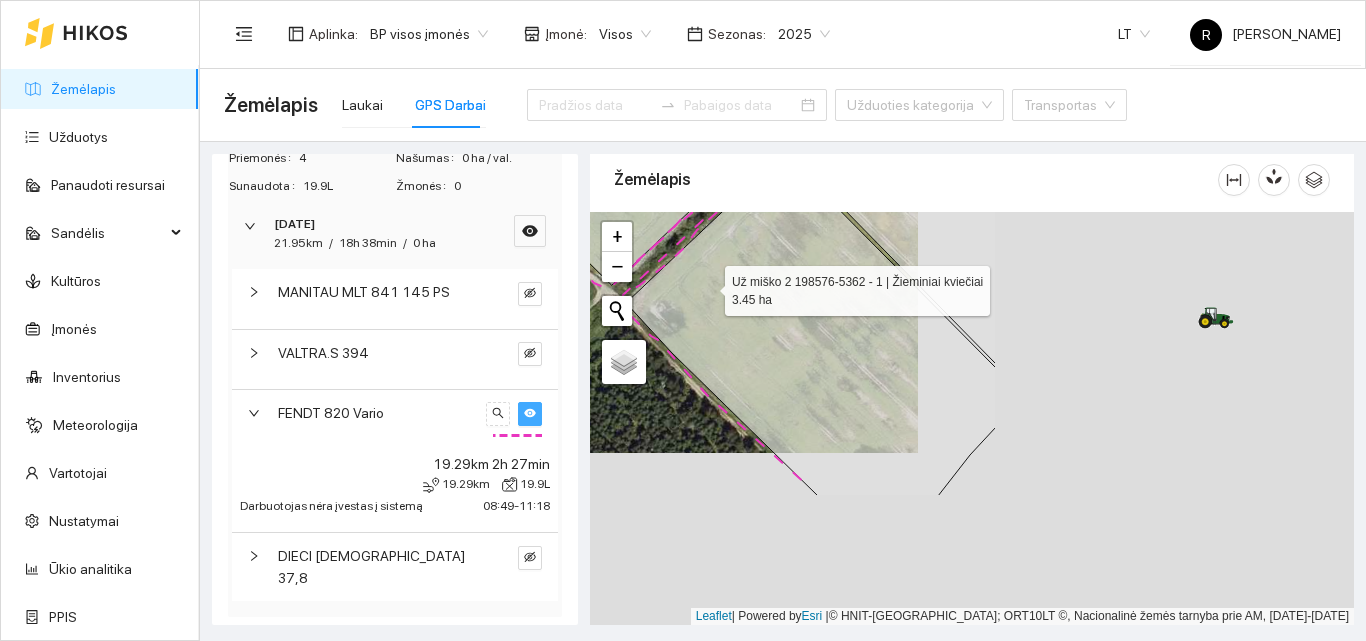 drag, startPoint x: 1162, startPoint y: 470, endPoint x: 700, endPoint y: 280, distance: 499.5438 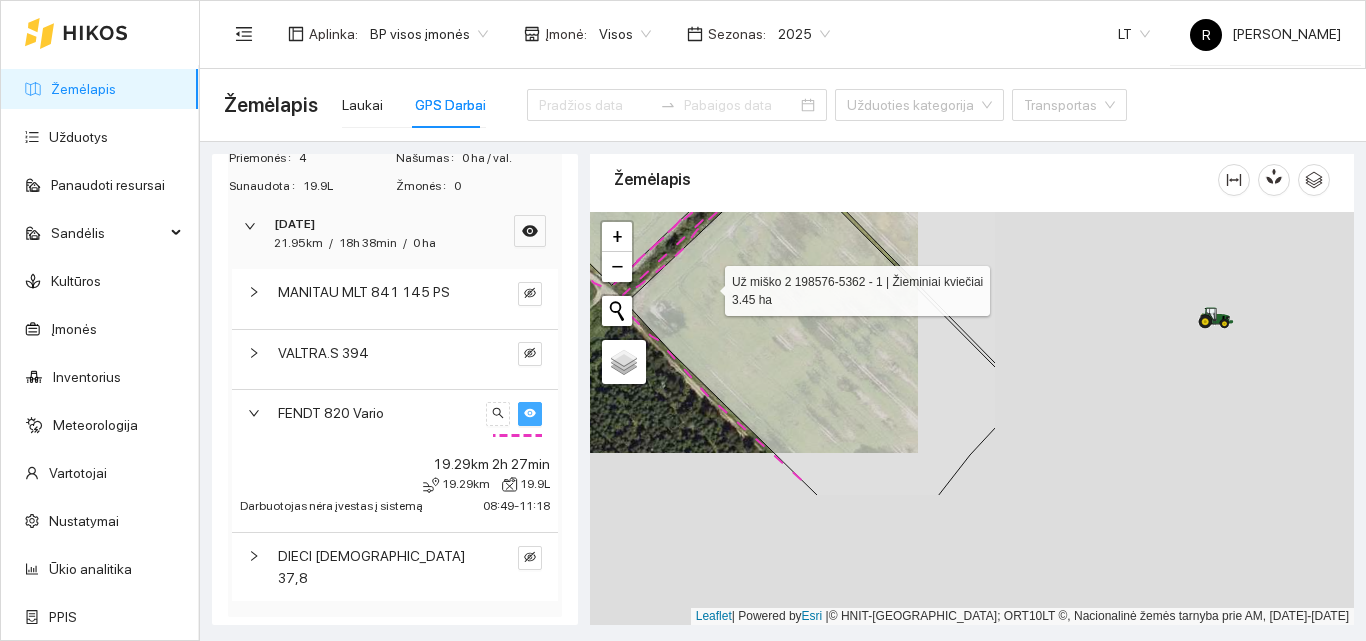 click 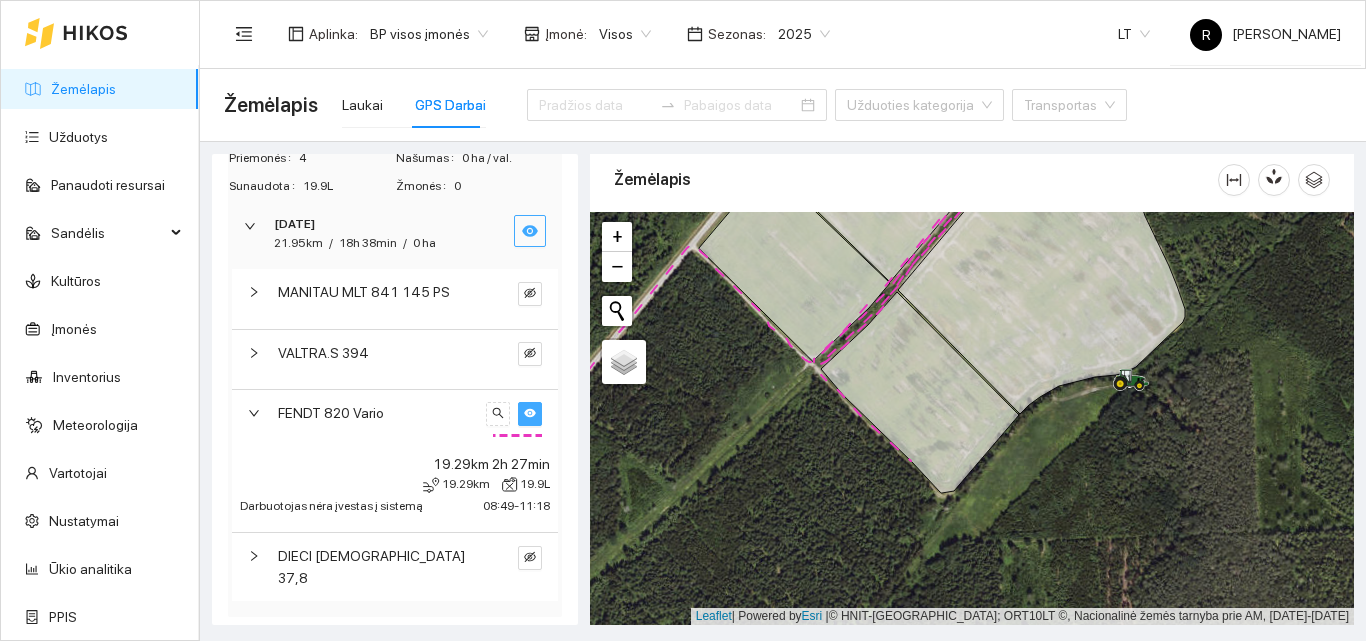 click 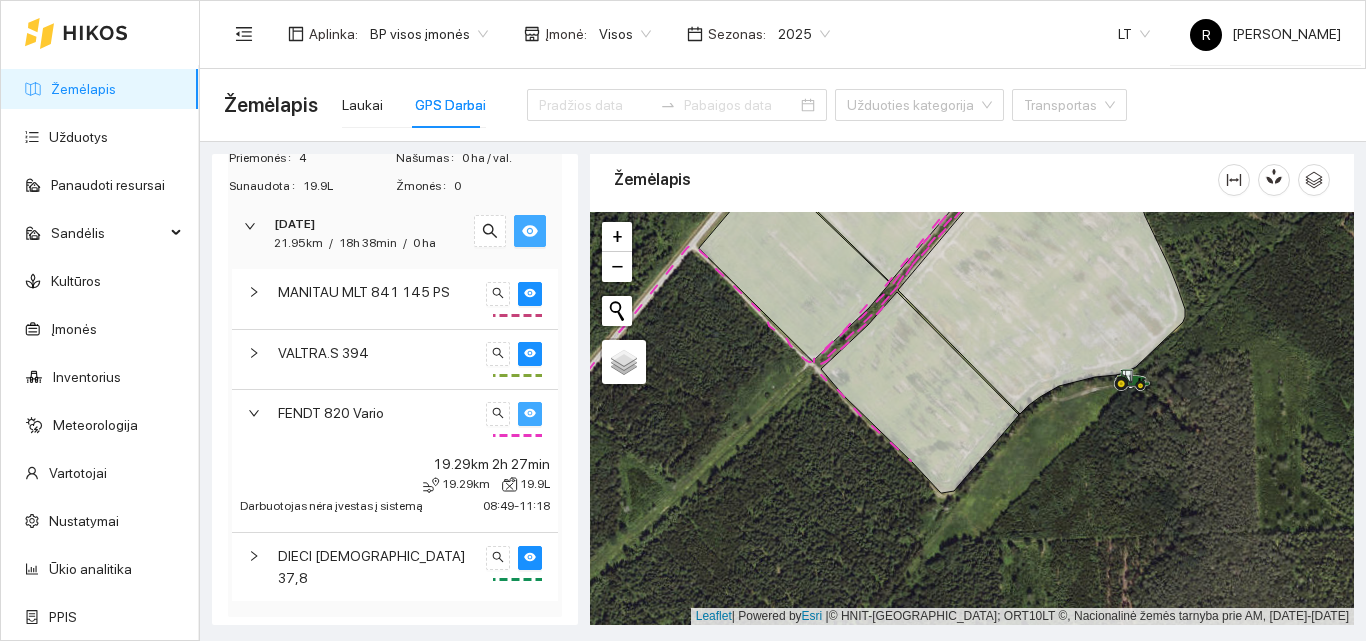 click at bounding box center (530, 231) 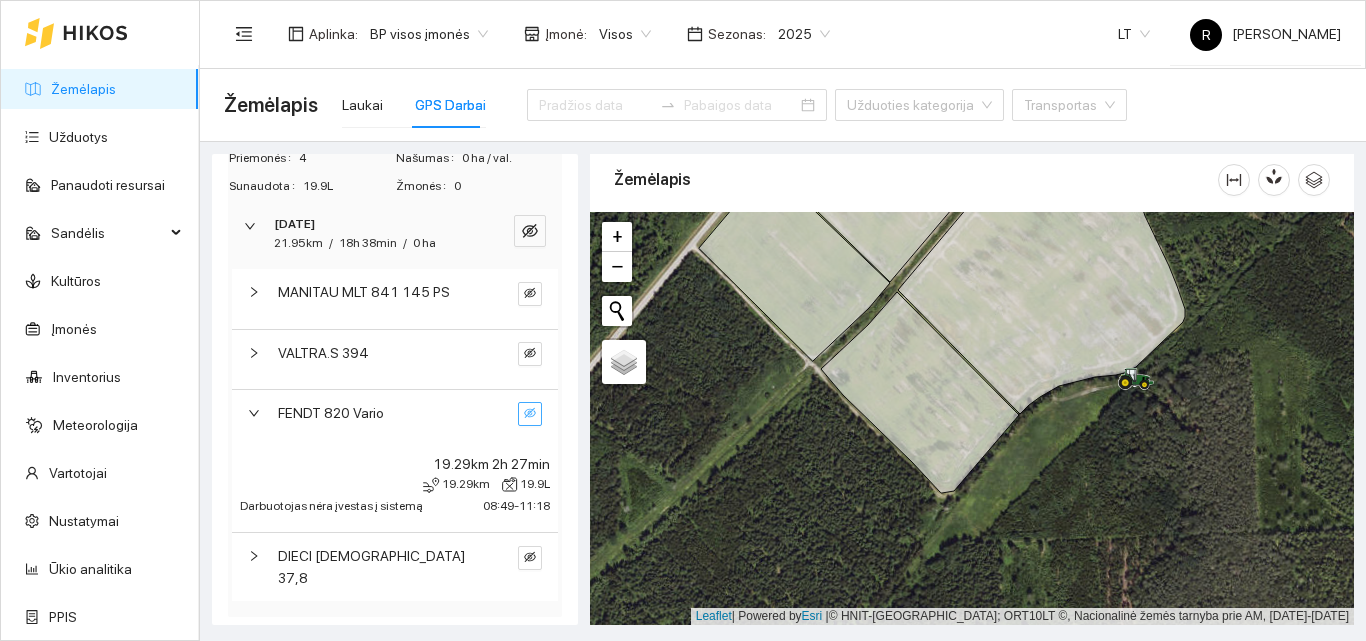 click on "FENDT 820 Vario" at bounding box center [331, 413] 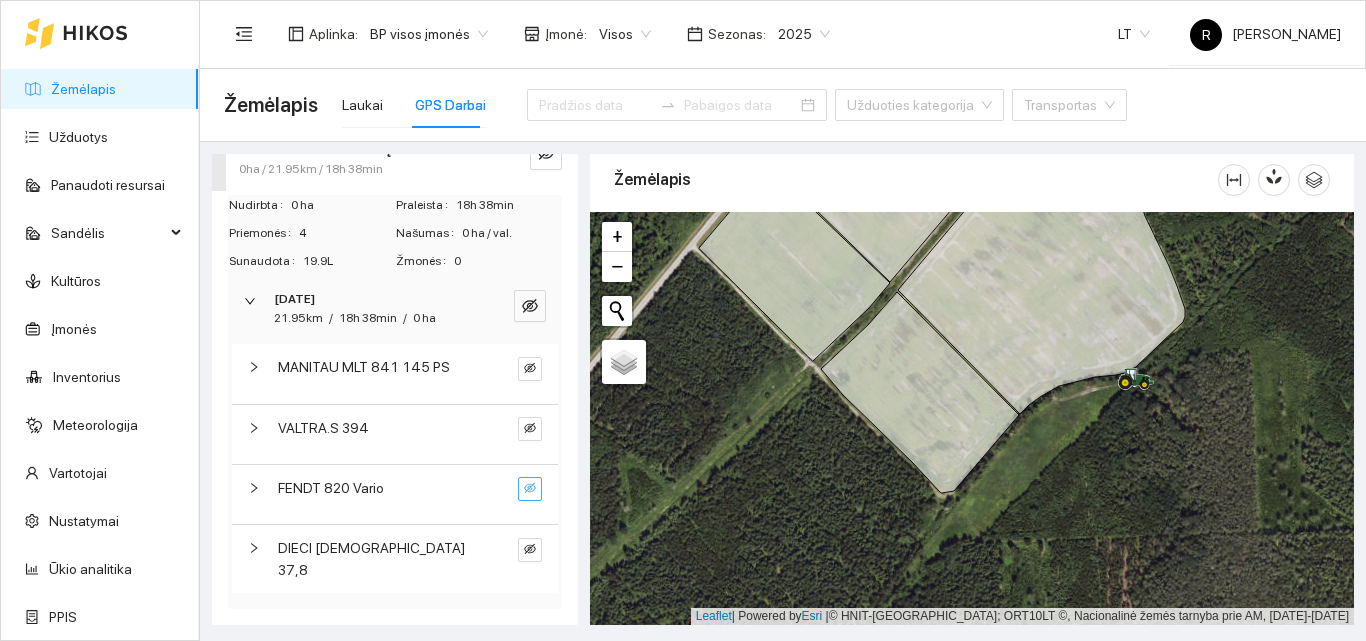 scroll, scrollTop: 415, scrollLeft: 0, axis: vertical 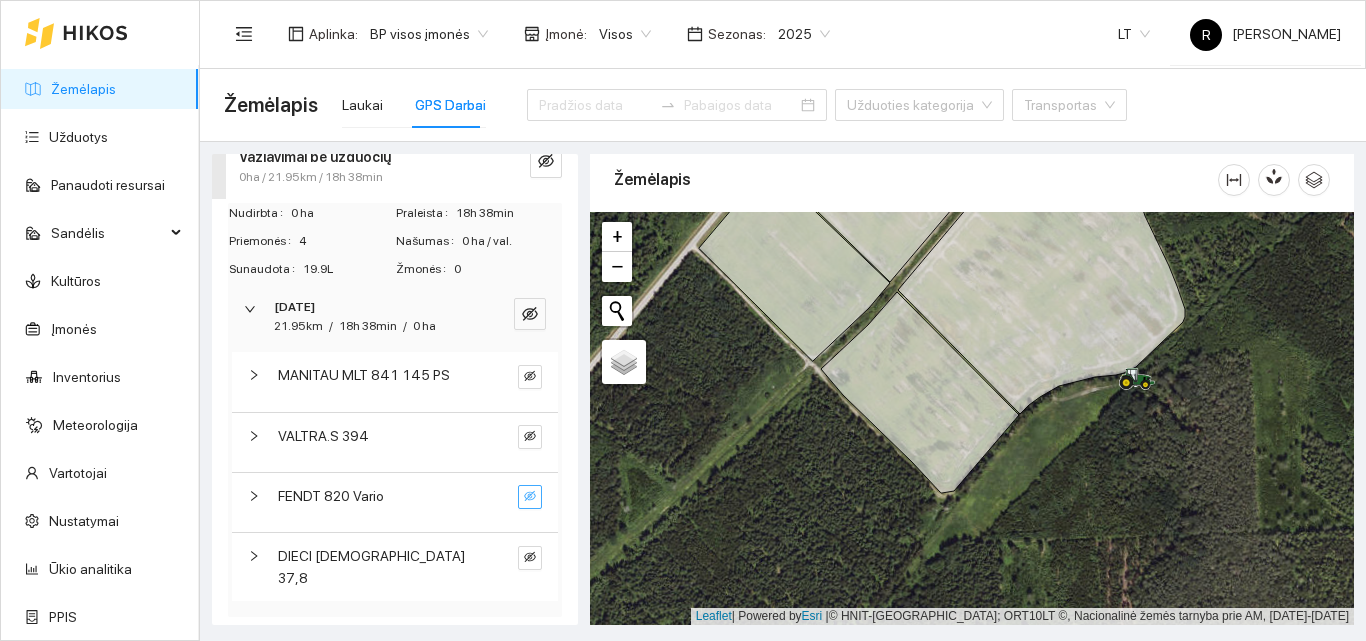 click on "MANITAU MLT 841 145 PS" at bounding box center (364, 375) 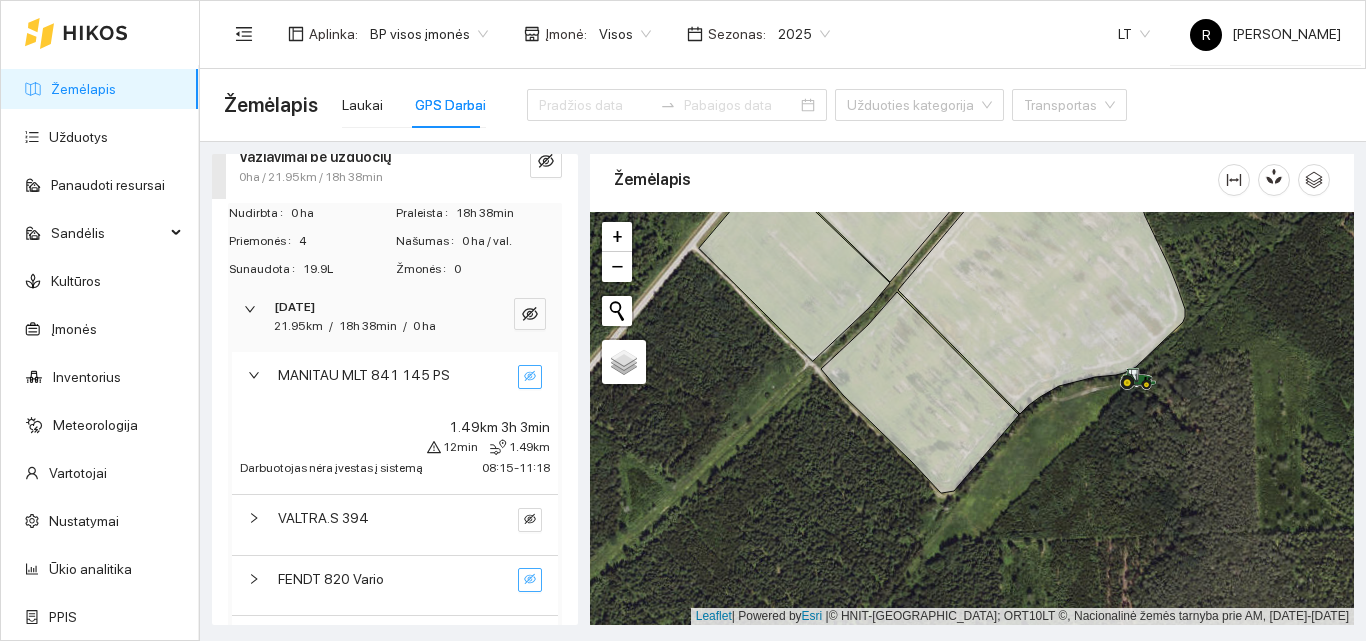 click 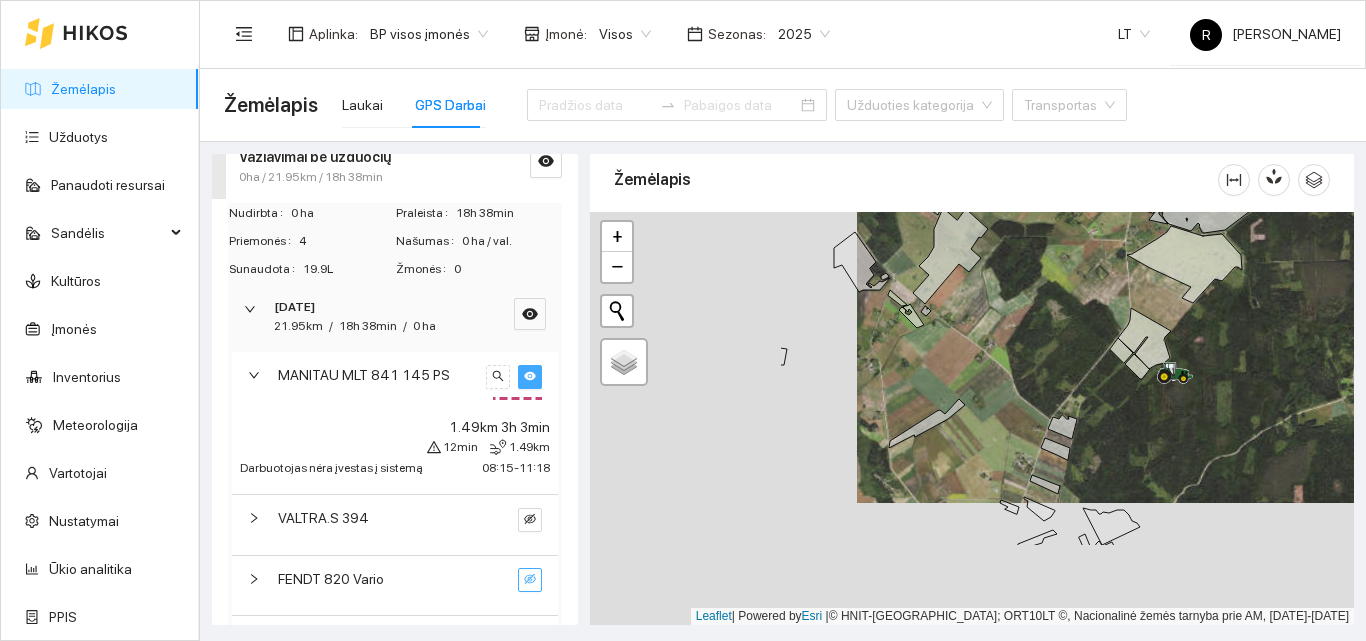 drag, startPoint x: 801, startPoint y: 524, endPoint x: 1236, endPoint y: 293, distance: 492.5302 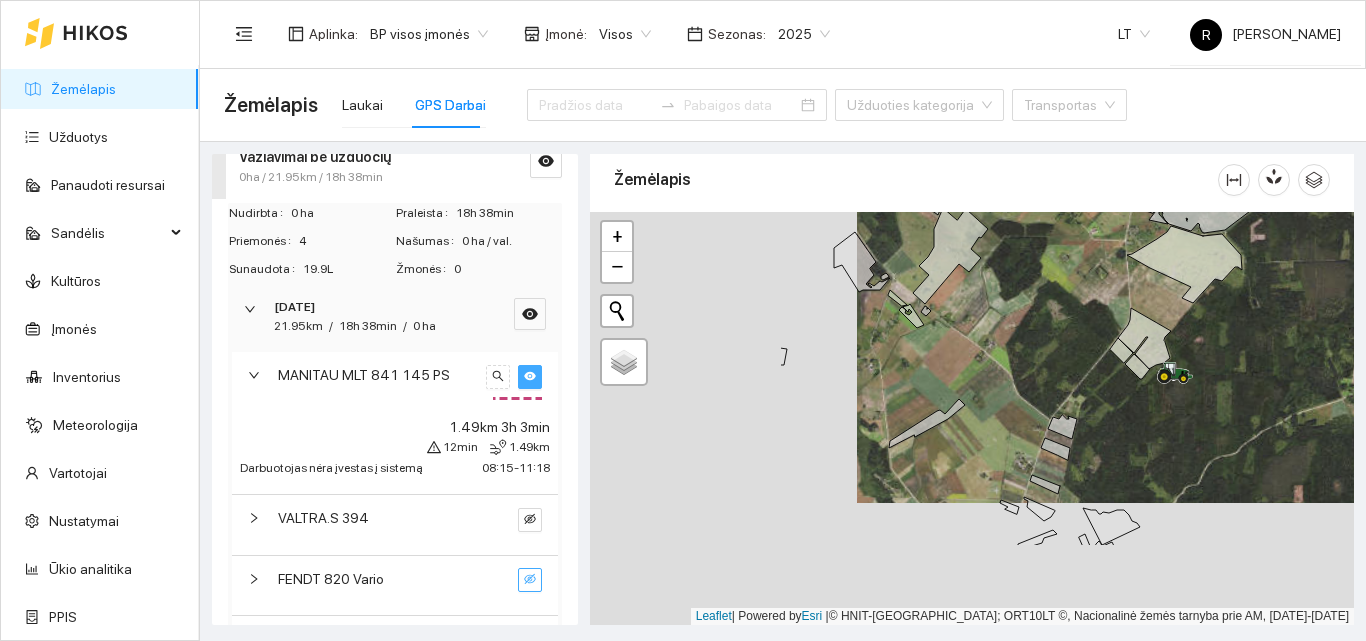 click at bounding box center (972, 418) 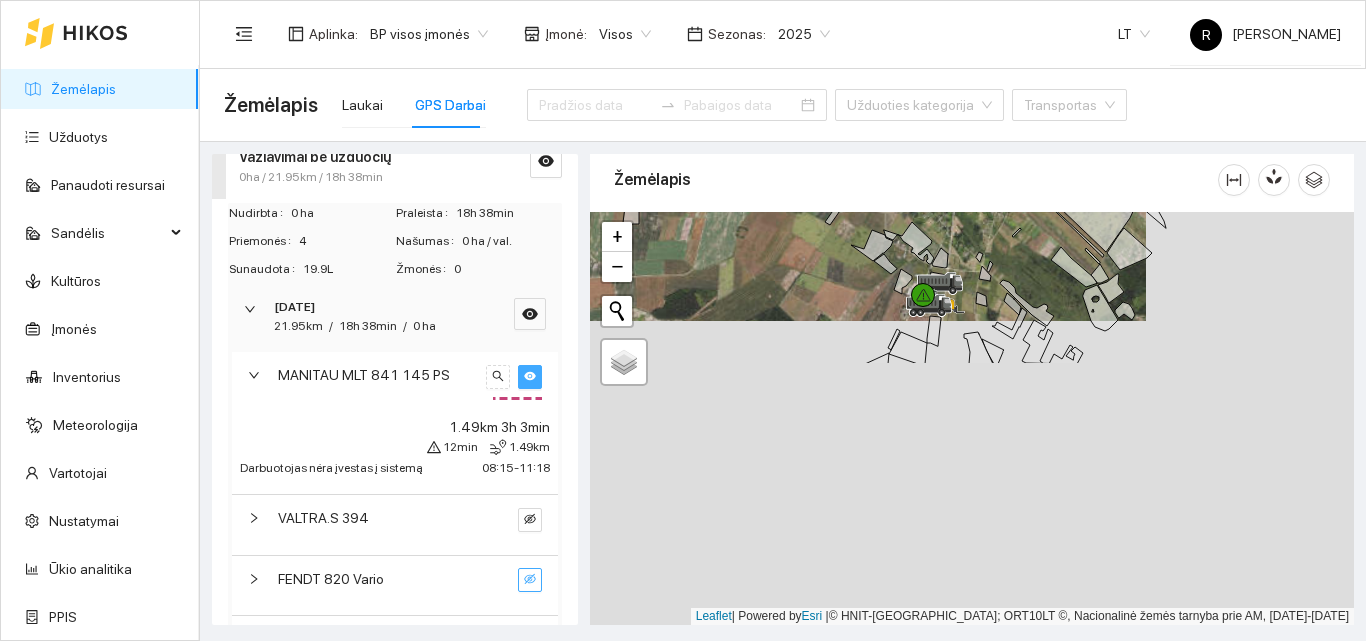 drag, startPoint x: 1104, startPoint y: 481, endPoint x: 889, endPoint y: 213, distance: 343.58258 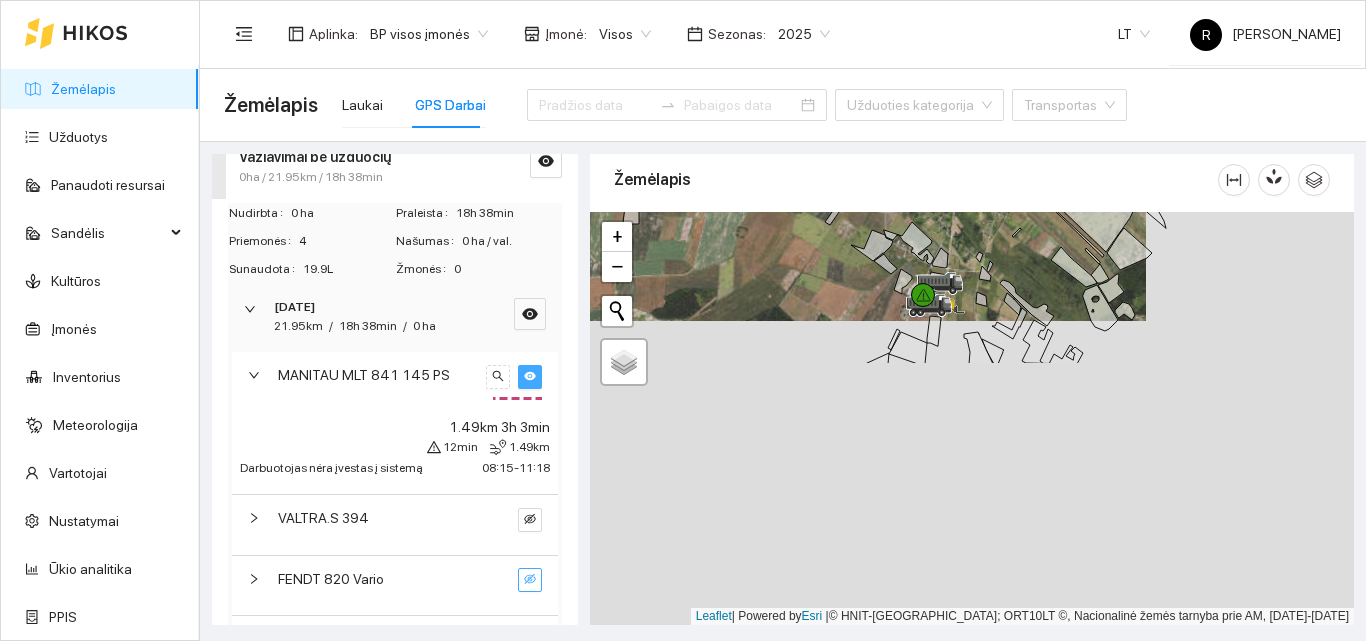 click at bounding box center [972, 418] 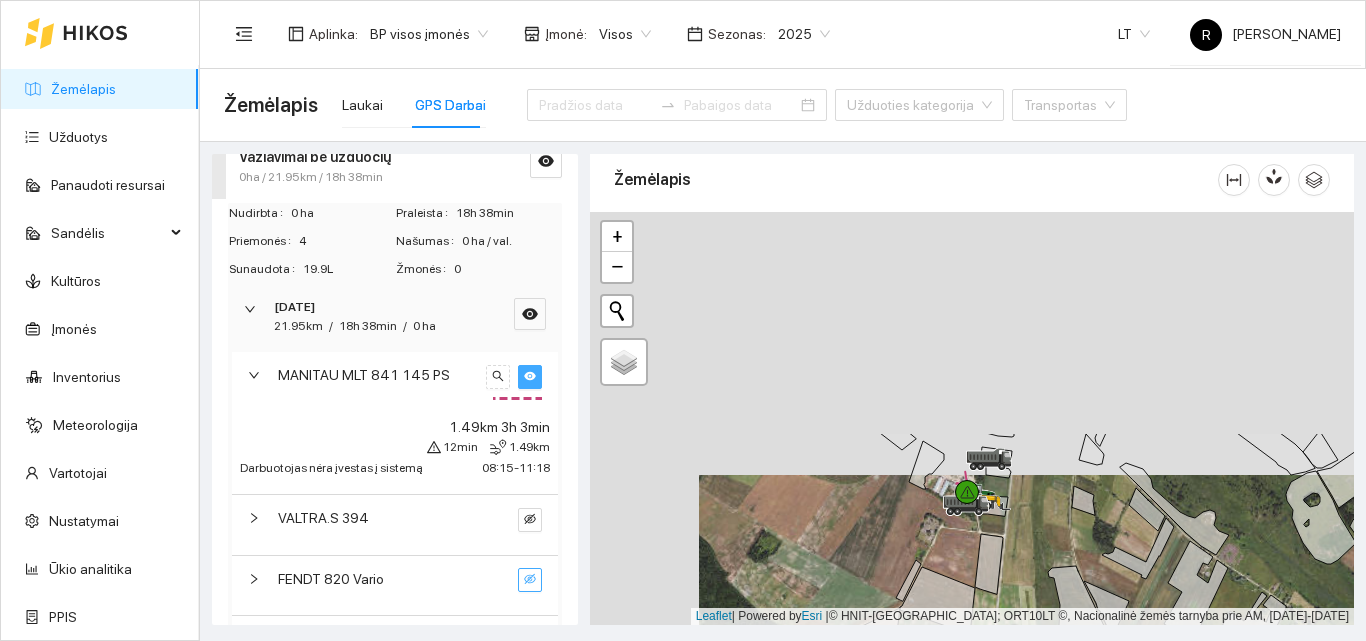drag, startPoint x: 893, startPoint y: 386, endPoint x: 995, endPoint y: 583, distance: 221.84003 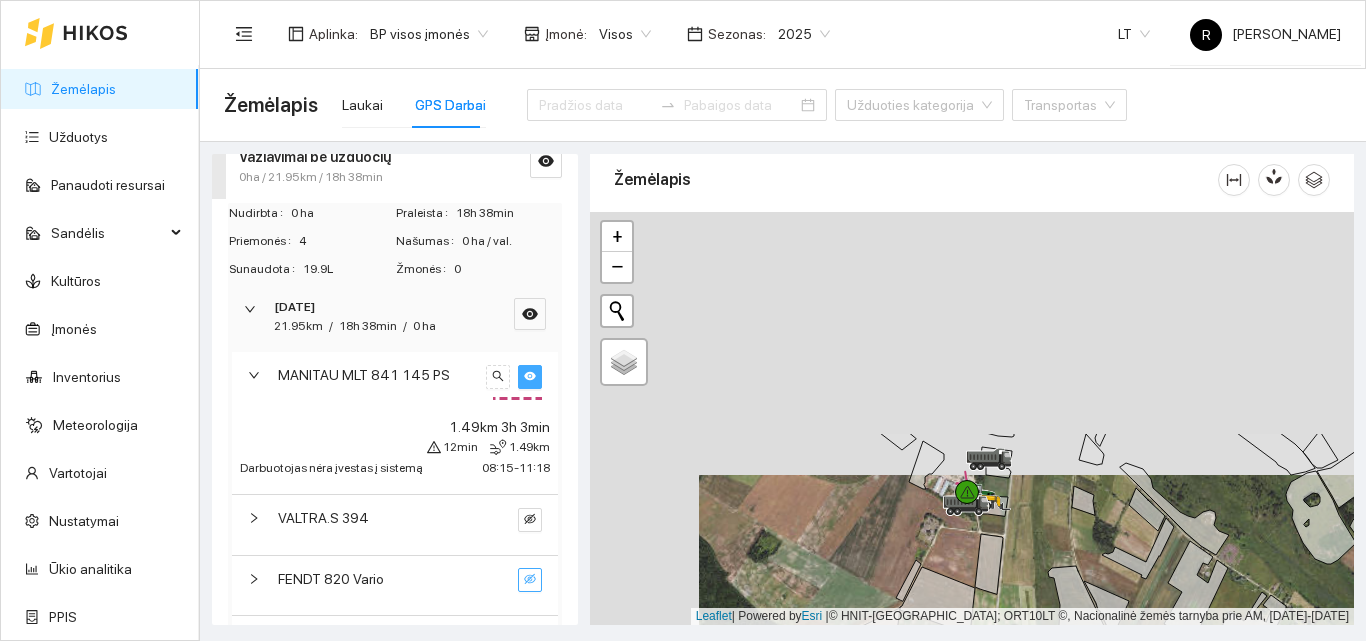 click at bounding box center [972, 418] 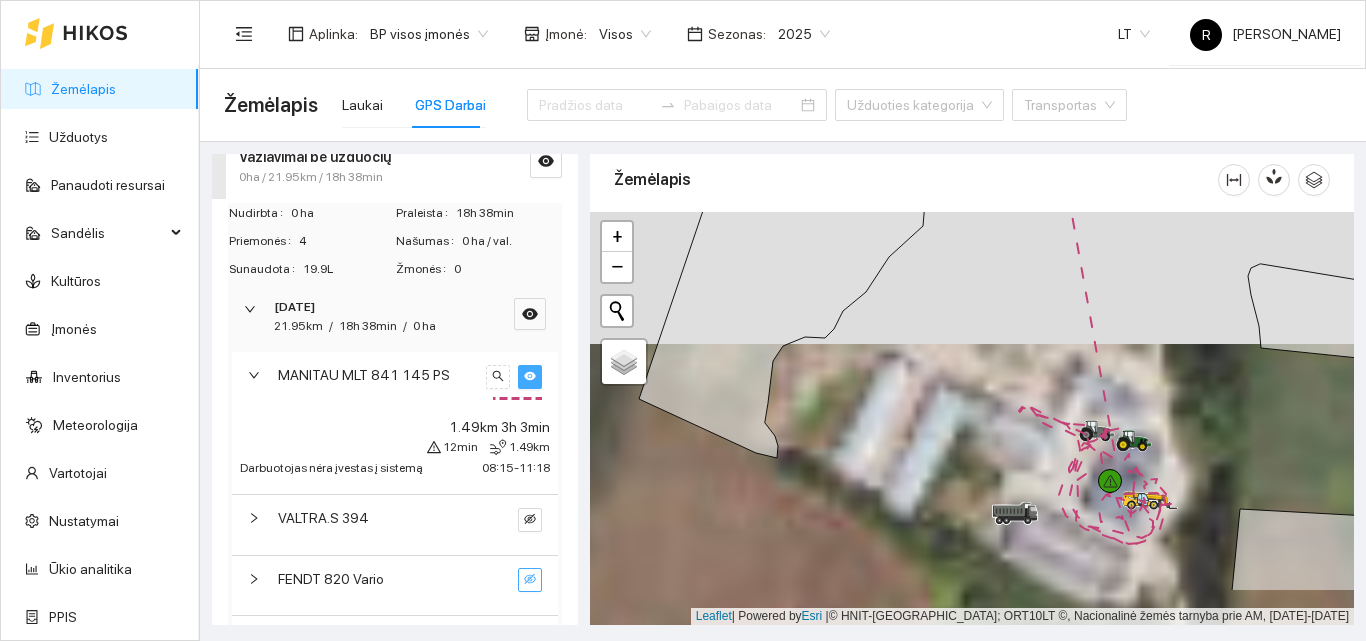 drag, startPoint x: 1111, startPoint y: 518, endPoint x: 994, endPoint y: 370, distance: 188.66107 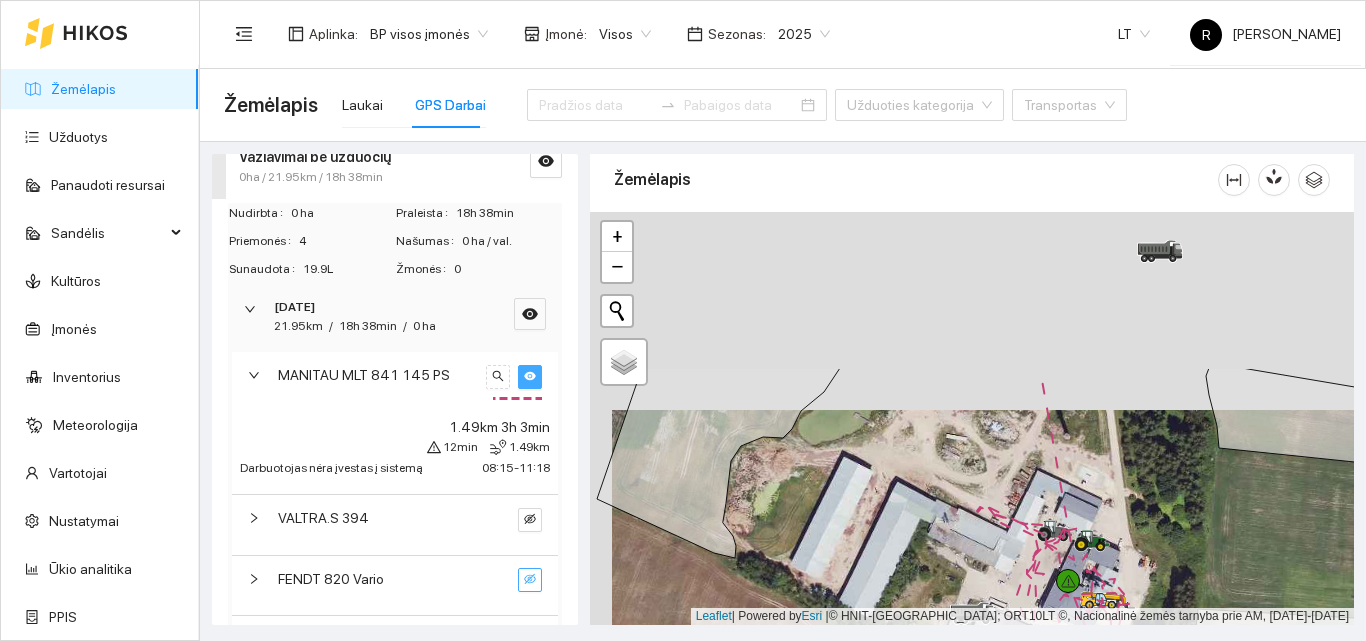 drag, startPoint x: 1068, startPoint y: 362, endPoint x: 1123, endPoint y: 568, distance: 213.21585 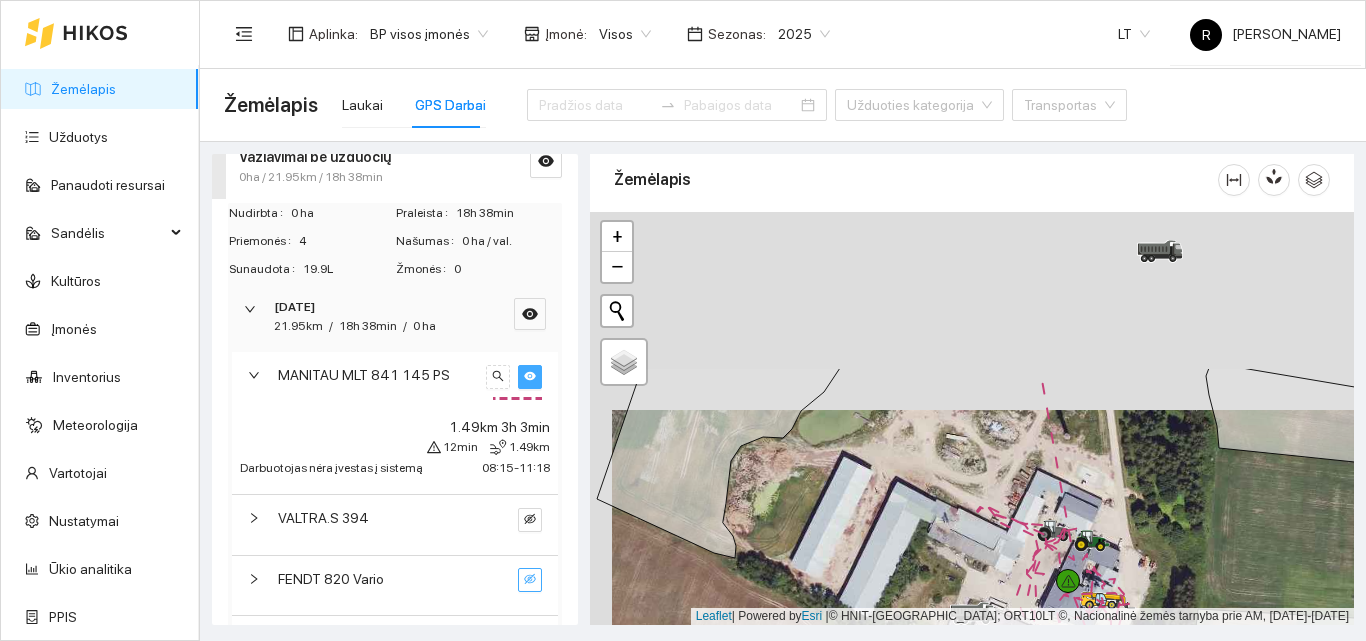 click at bounding box center [972, 418] 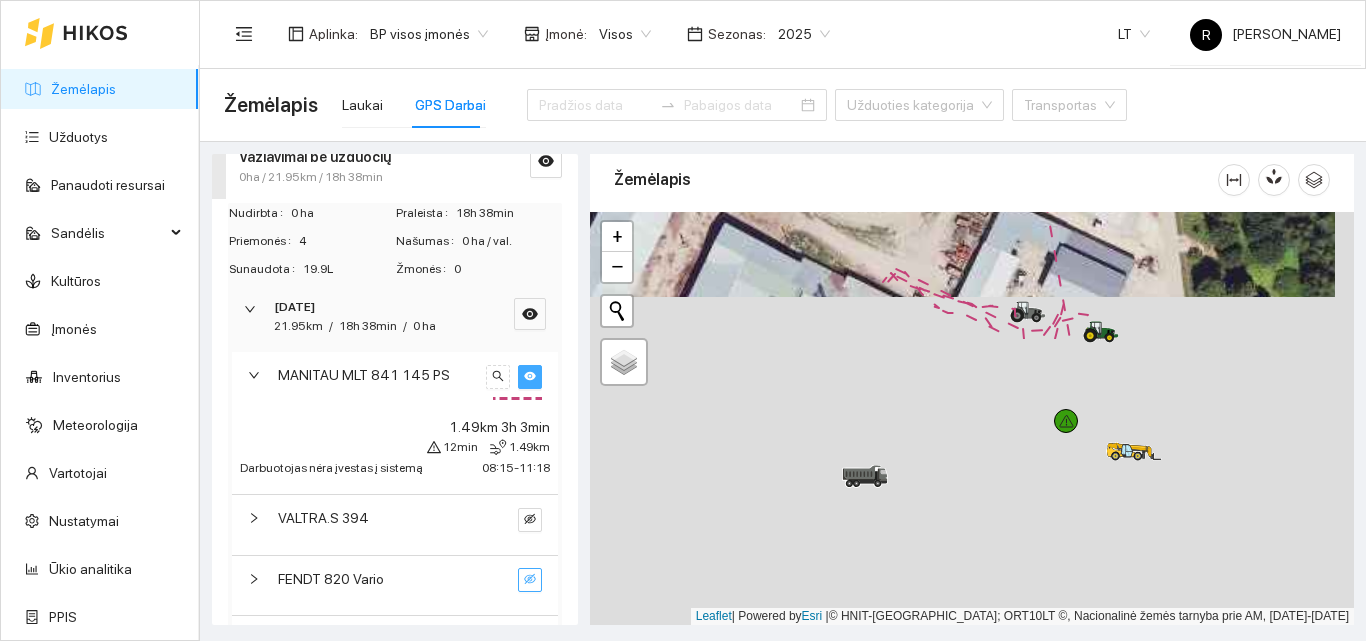 drag, startPoint x: 1069, startPoint y: 569, endPoint x: 1056, endPoint y: 202, distance: 367.23016 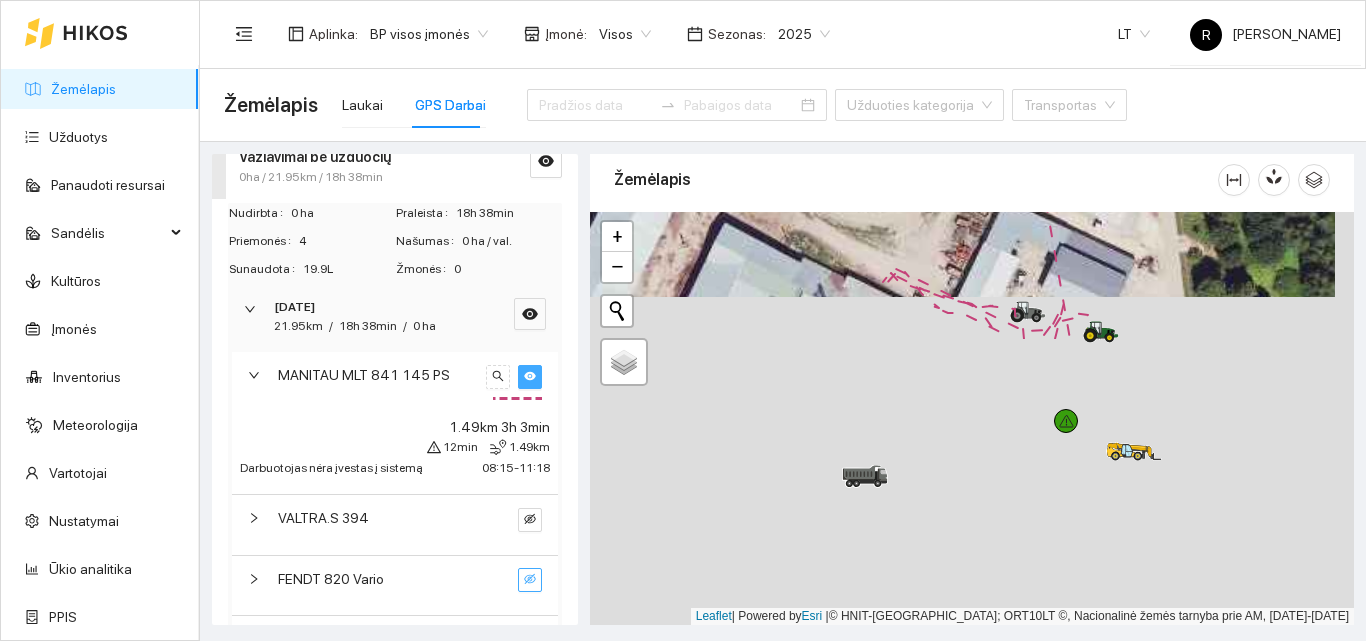 click on "Žemėlapis" at bounding box center (972, 383) 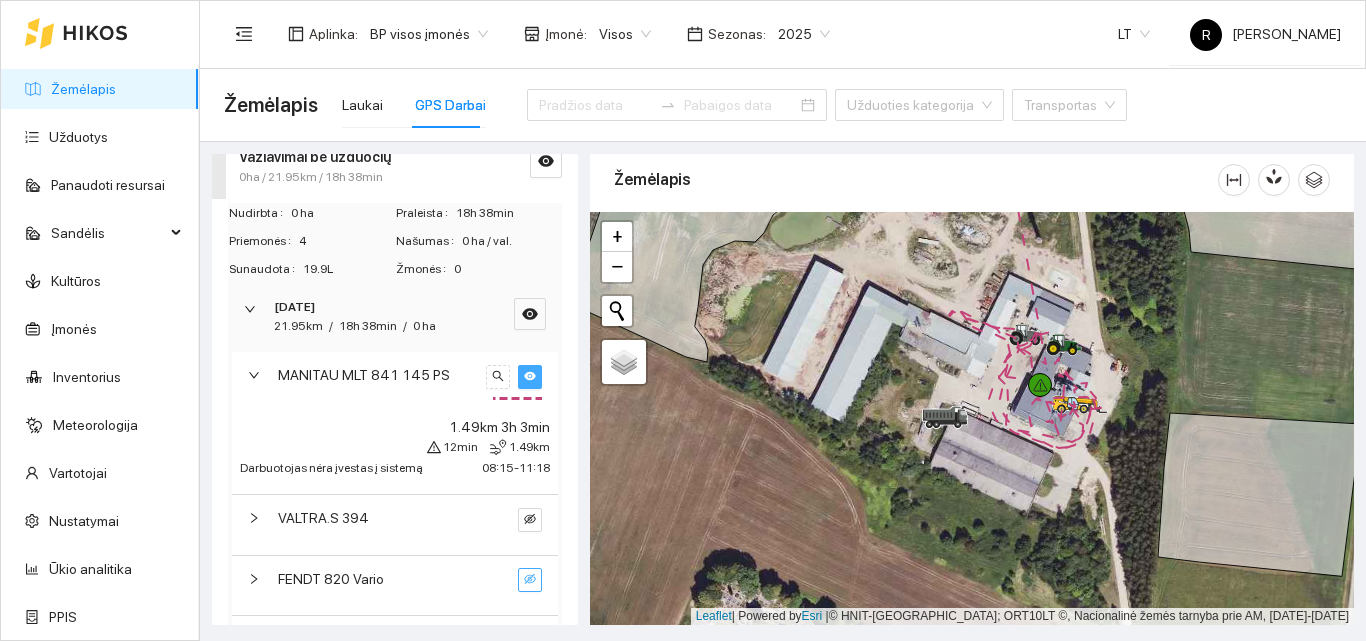 click at bounding box center (972, 418) 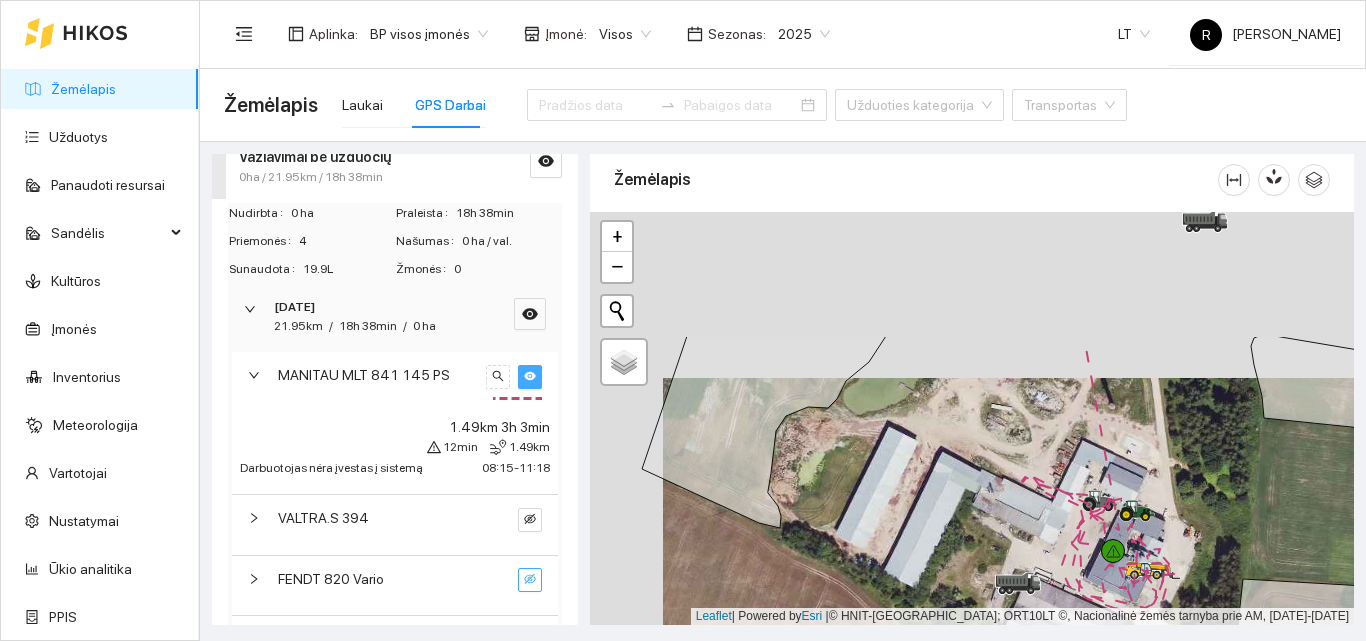 drag, startPoint x: 985, startPoint y: 344, endPoint x: 1091, endPoint y: 545, distance: 227.23776 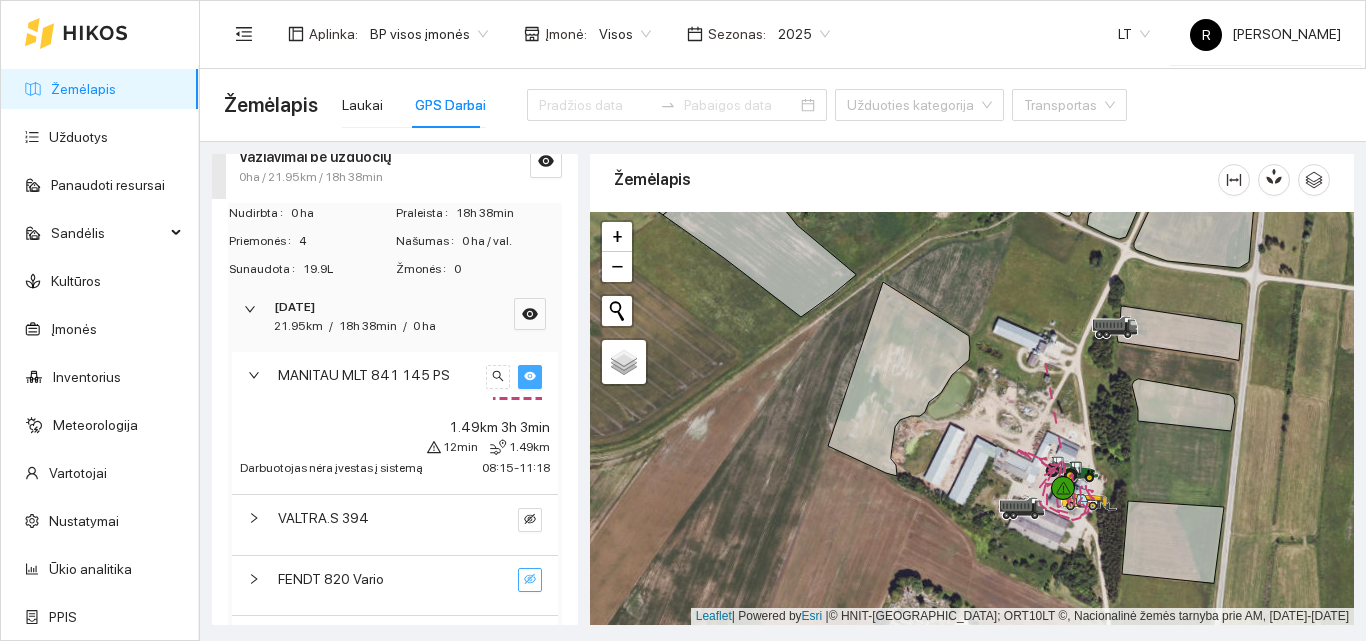 drag, startPoint x: 1044, startPoint y: 322, endPoint x: 1056, endPoint y: 418, distance: 96.74709 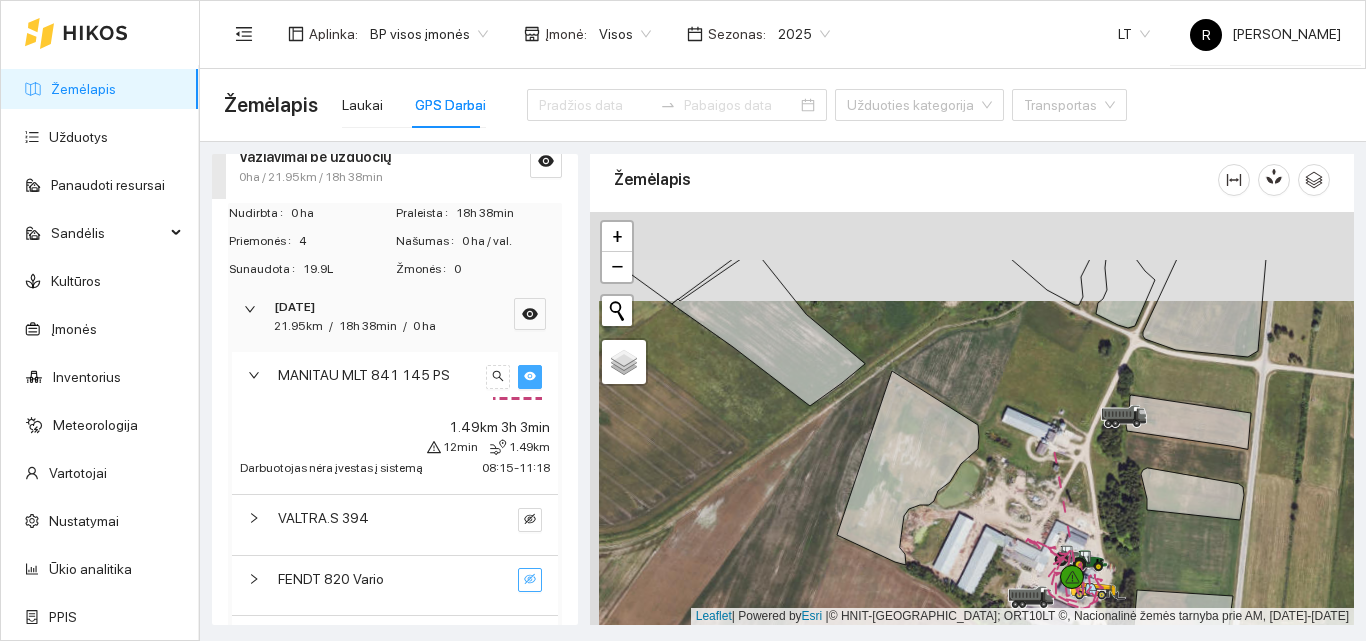 drag, startPoint x: 1056, startPoint y: 418, endPoint x: 1084, endPoint y: 582, distance: 166.37308 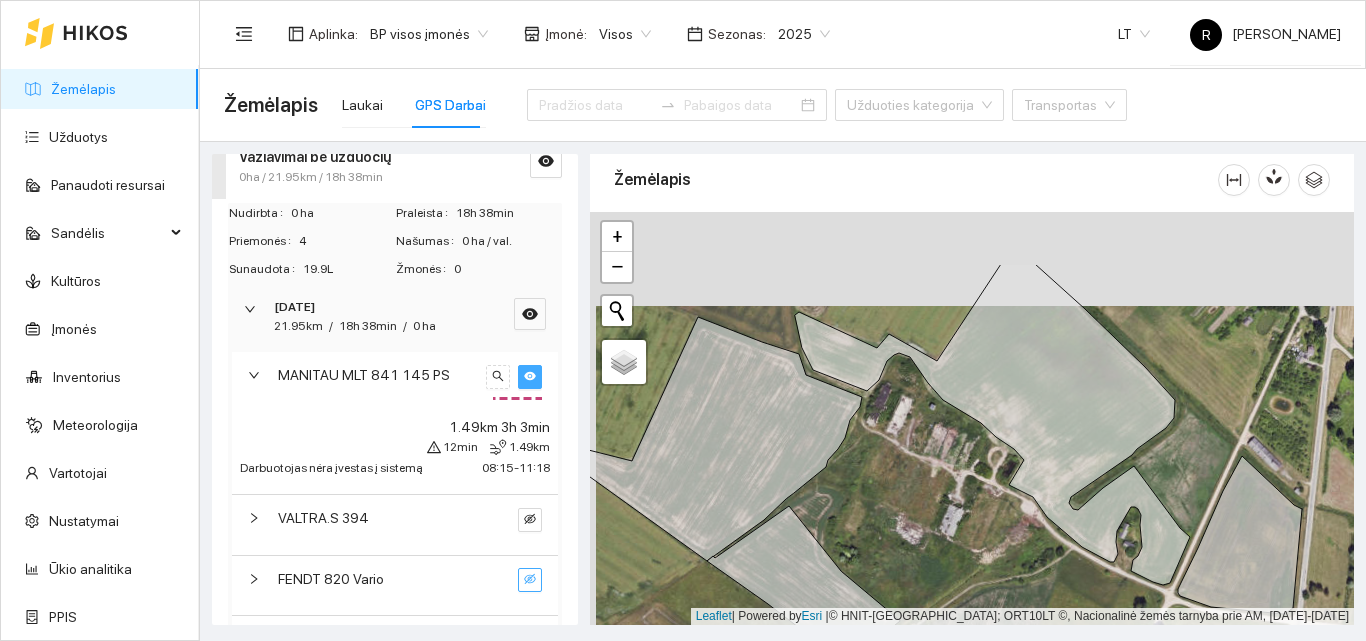 drag, startPoint x: 1026, startPoint y: 403, endPoint x: 1035, endPoint y: 507, distance: 104.388695 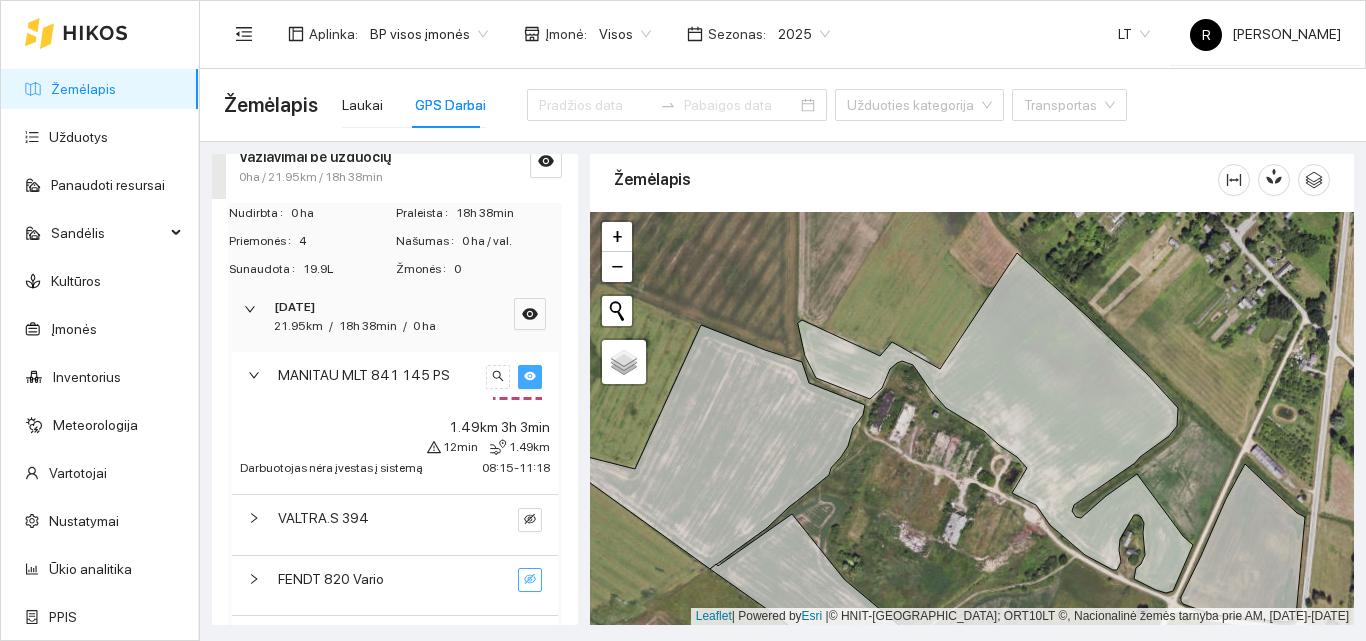 click 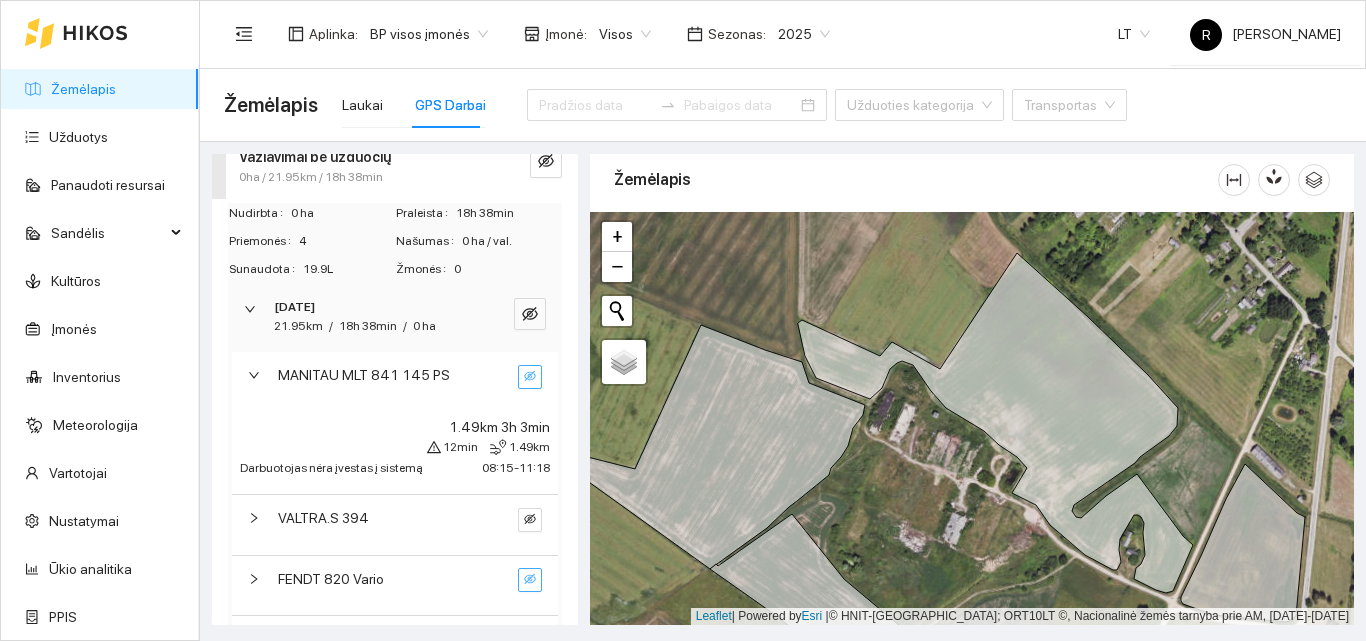 click on "MANITAU MLT 841 145 PS" at bounding box center (364, 375) 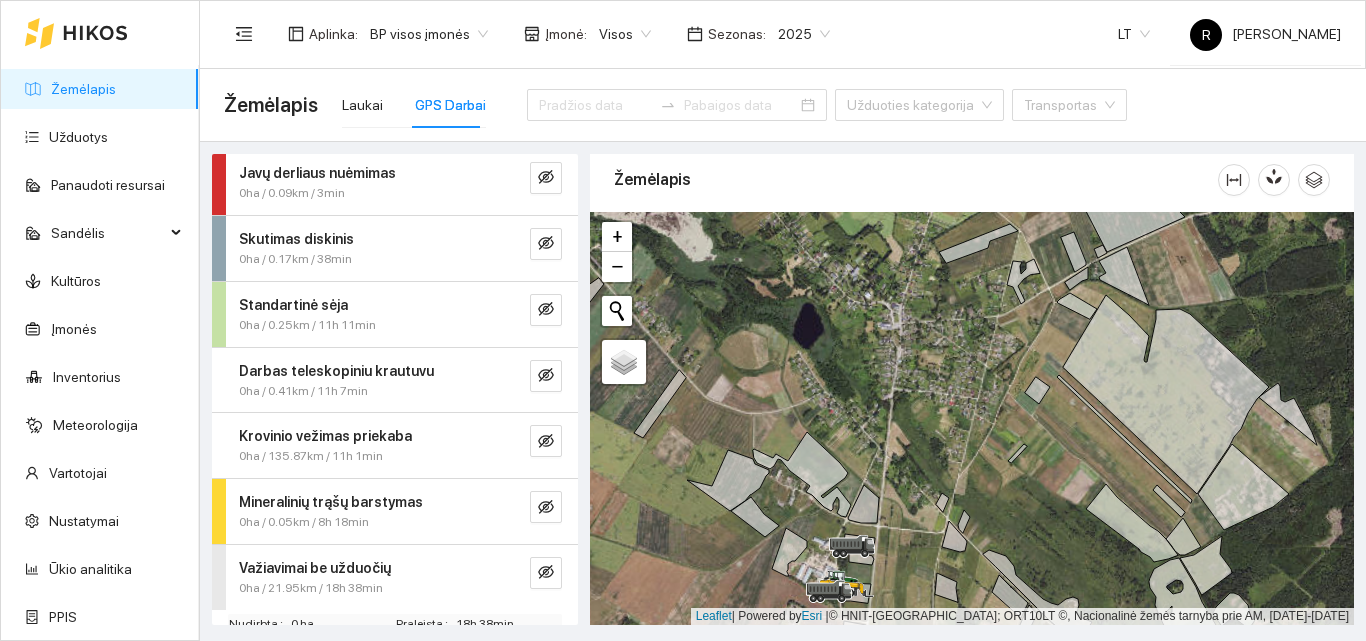 scroll, scrollTop: 0, scrollLeft: 0, axis: both 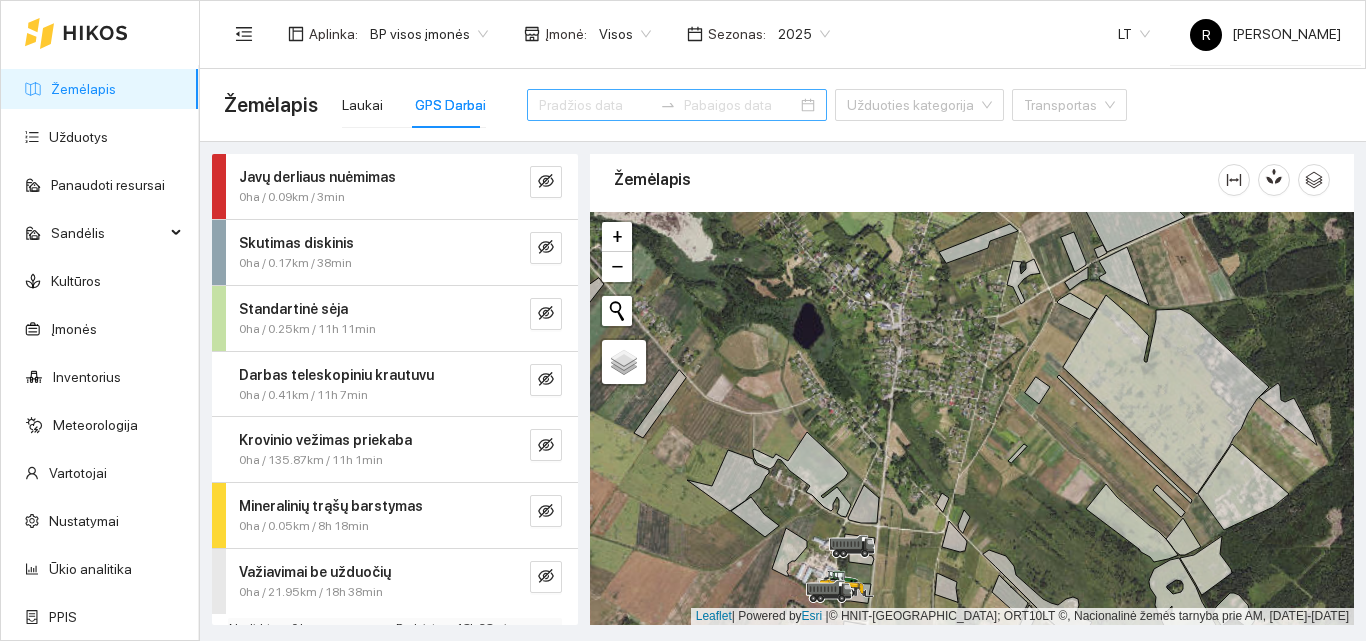 click at bounding box center [677, 105] 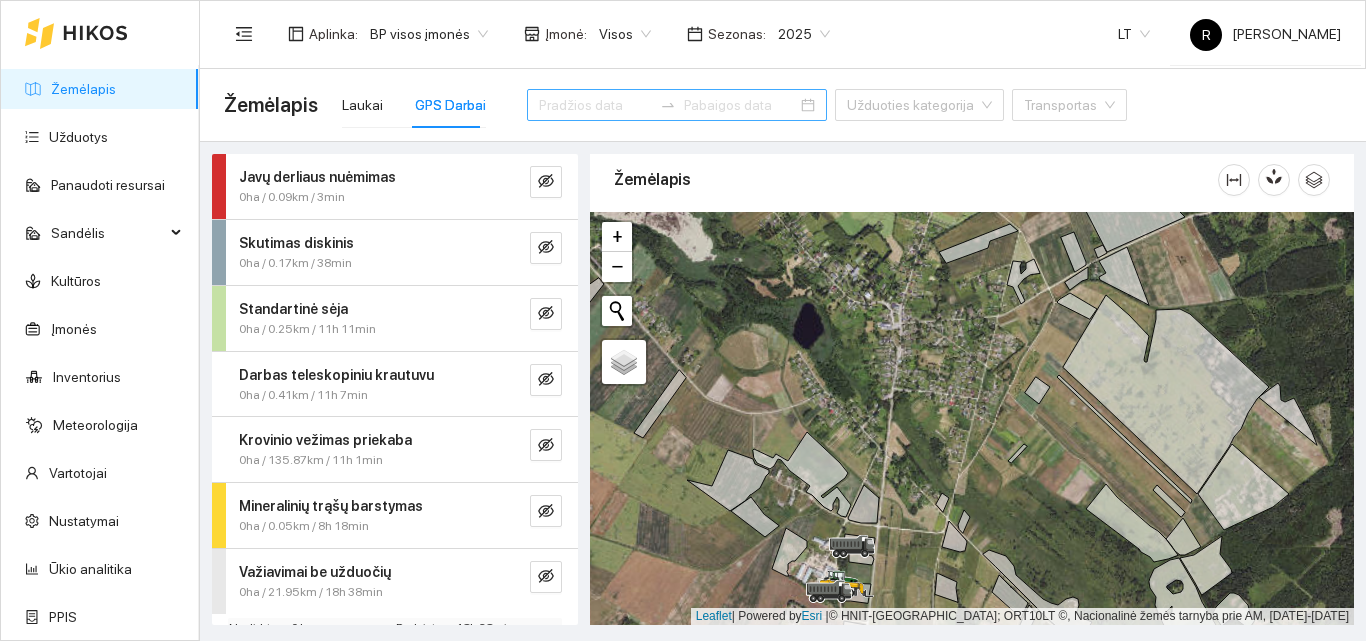 click at bounding box center [677, 105] 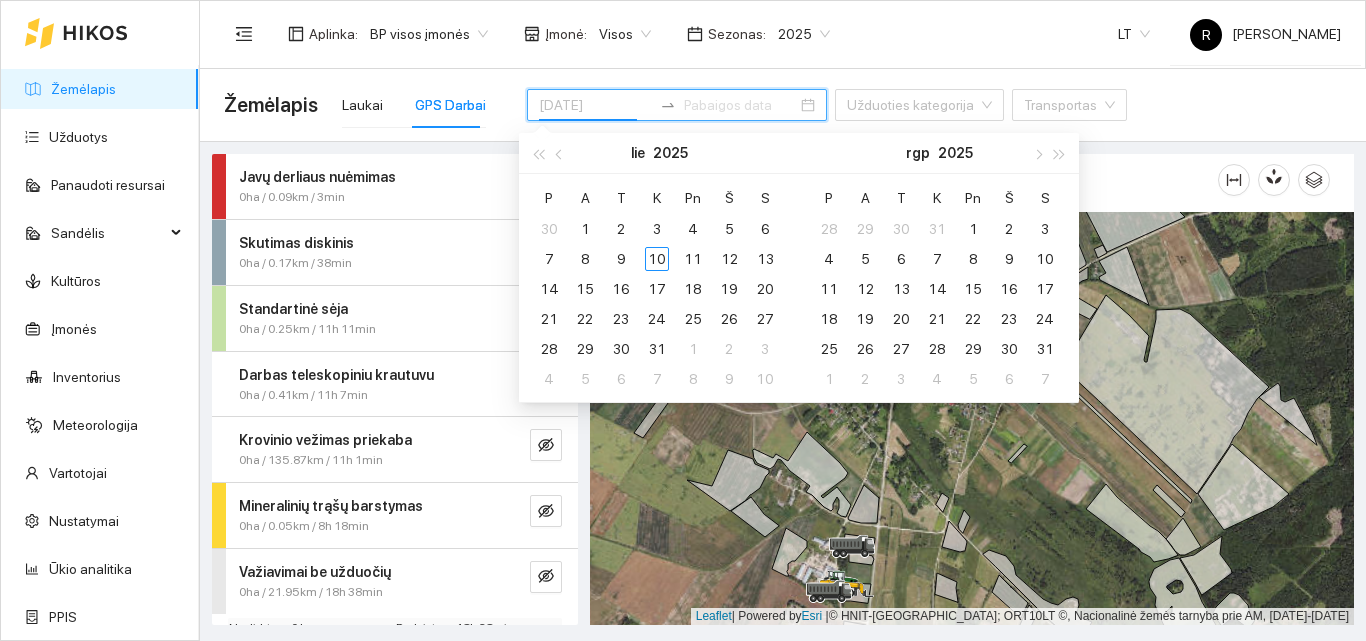 type on "[DATE]" 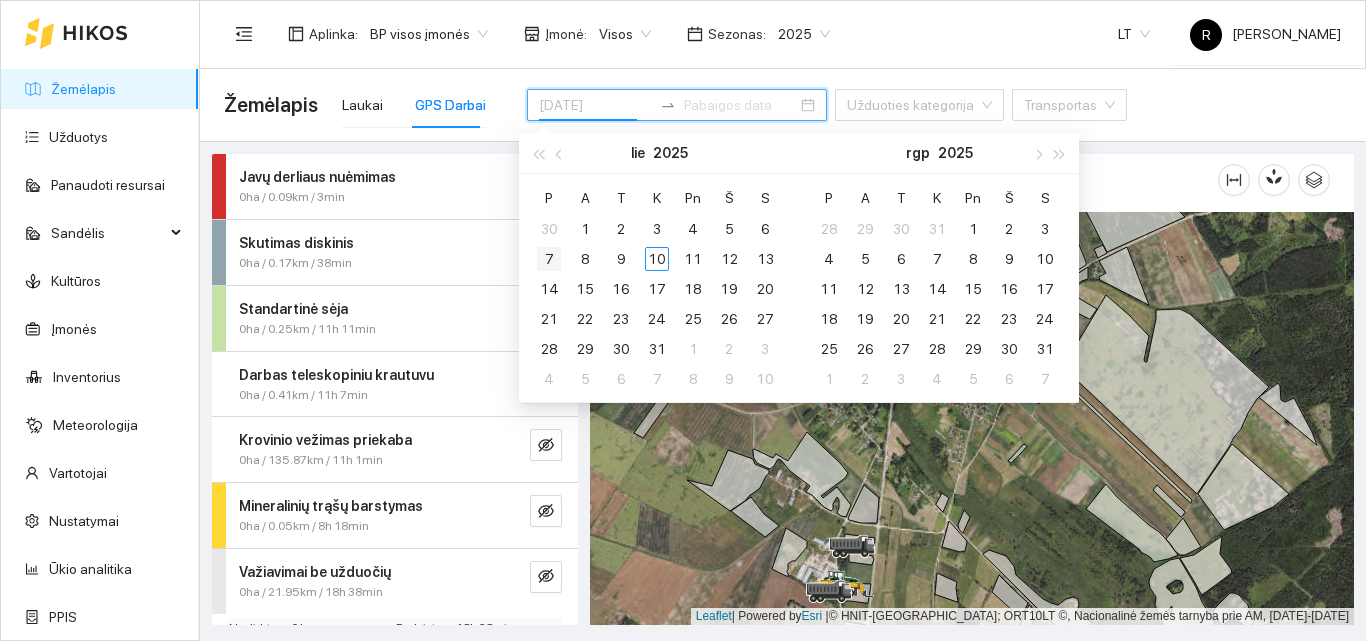 type on "[DATE]" 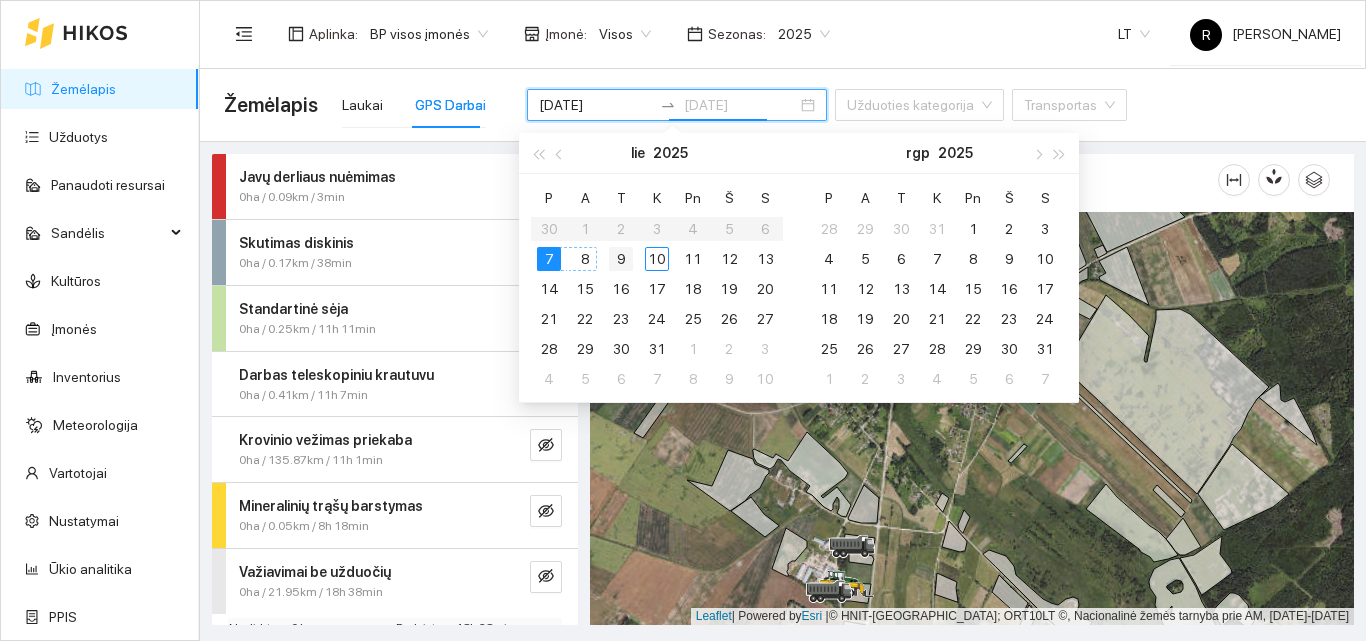 type on "[DATE]" 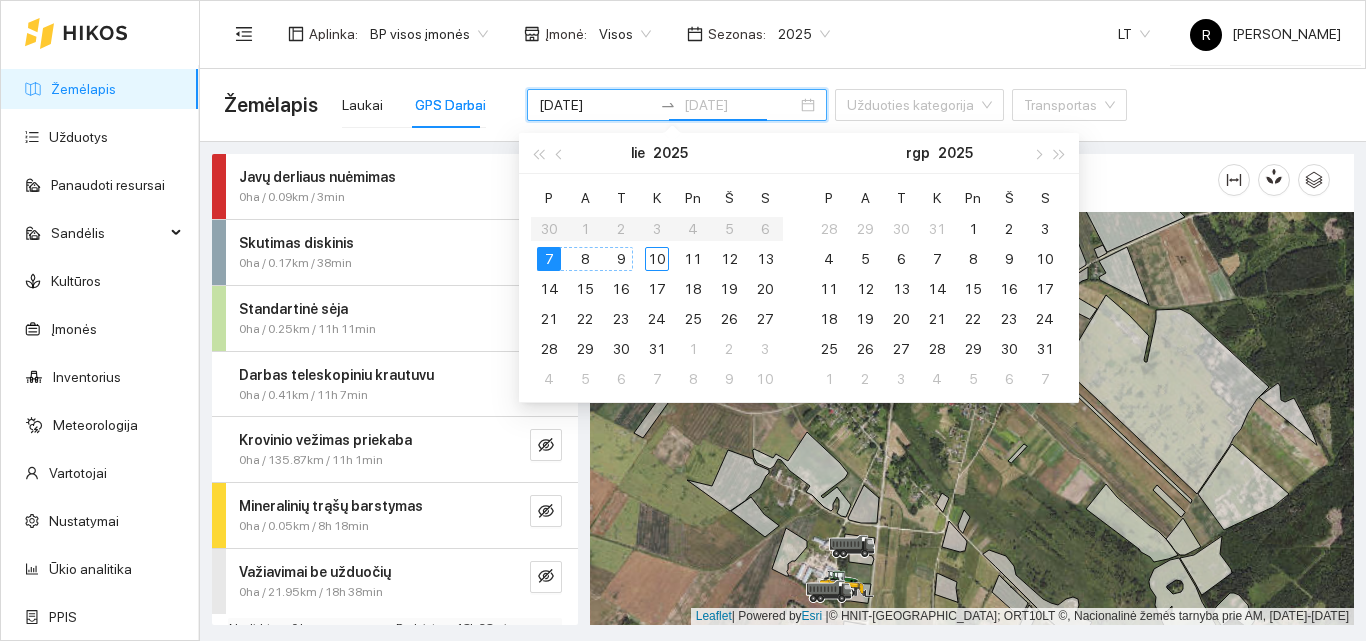 click on "10" at bounding box center [657, 259] 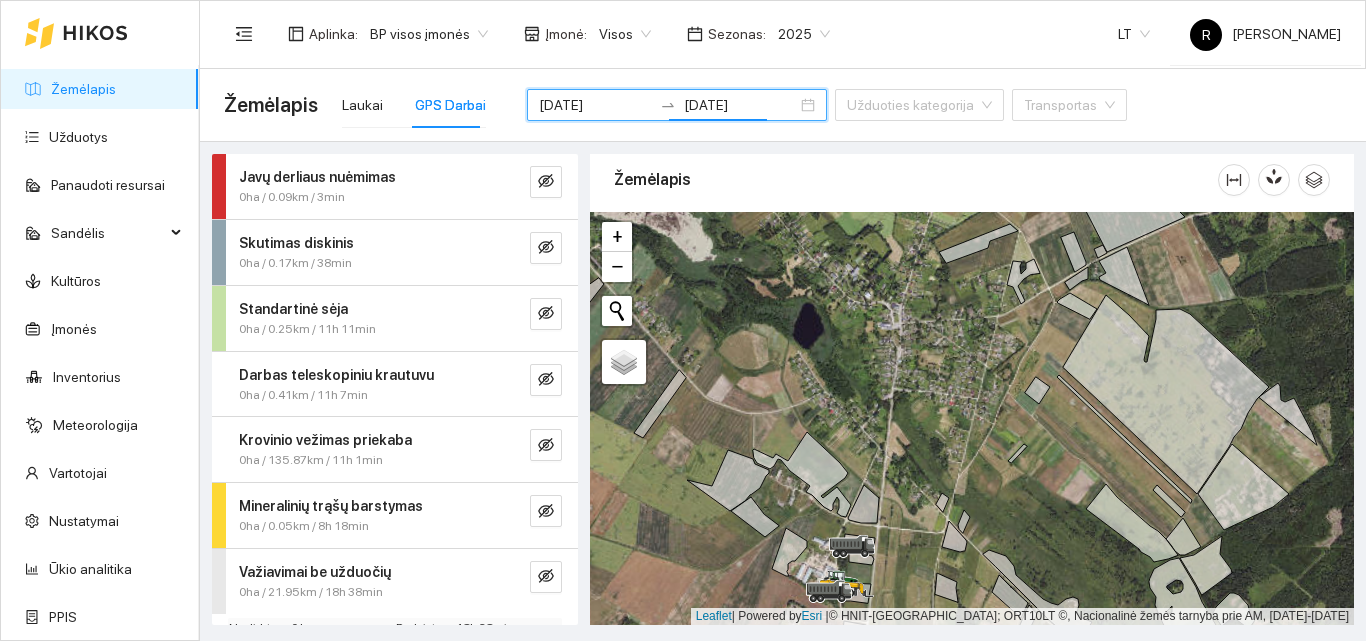 click on "GPS Darbai" at bounding box center [450, 105] 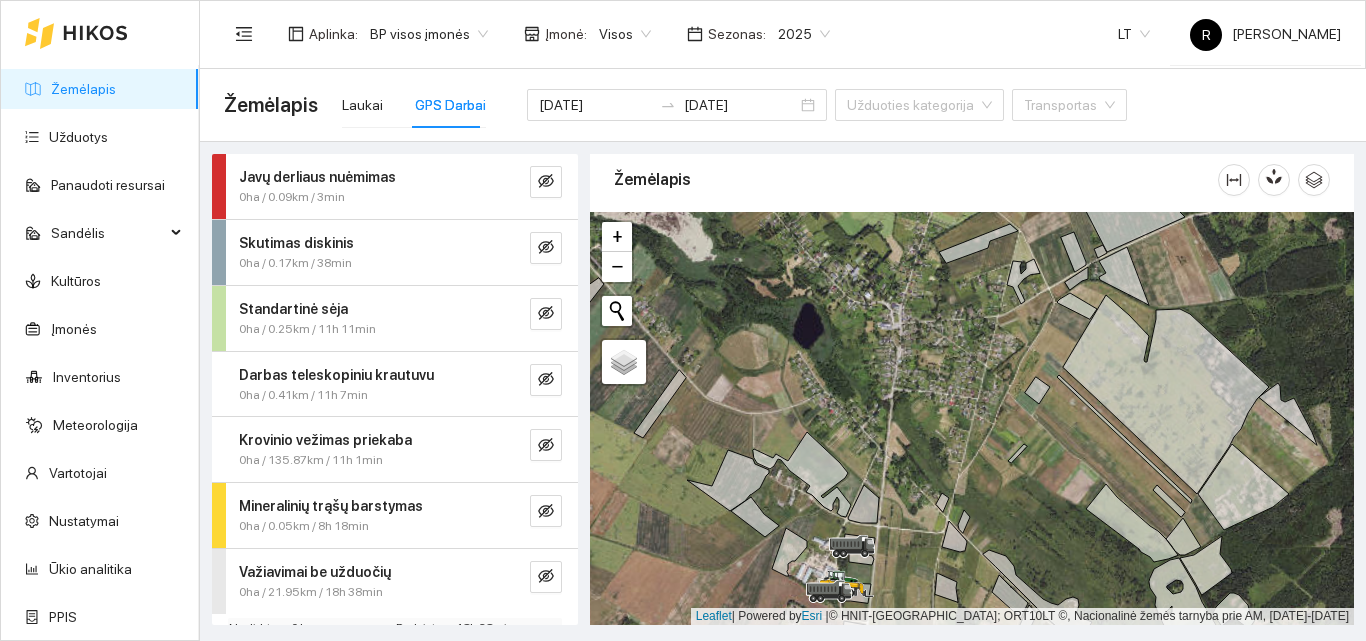click on "[DATE]" at bounding box center [595, 105] 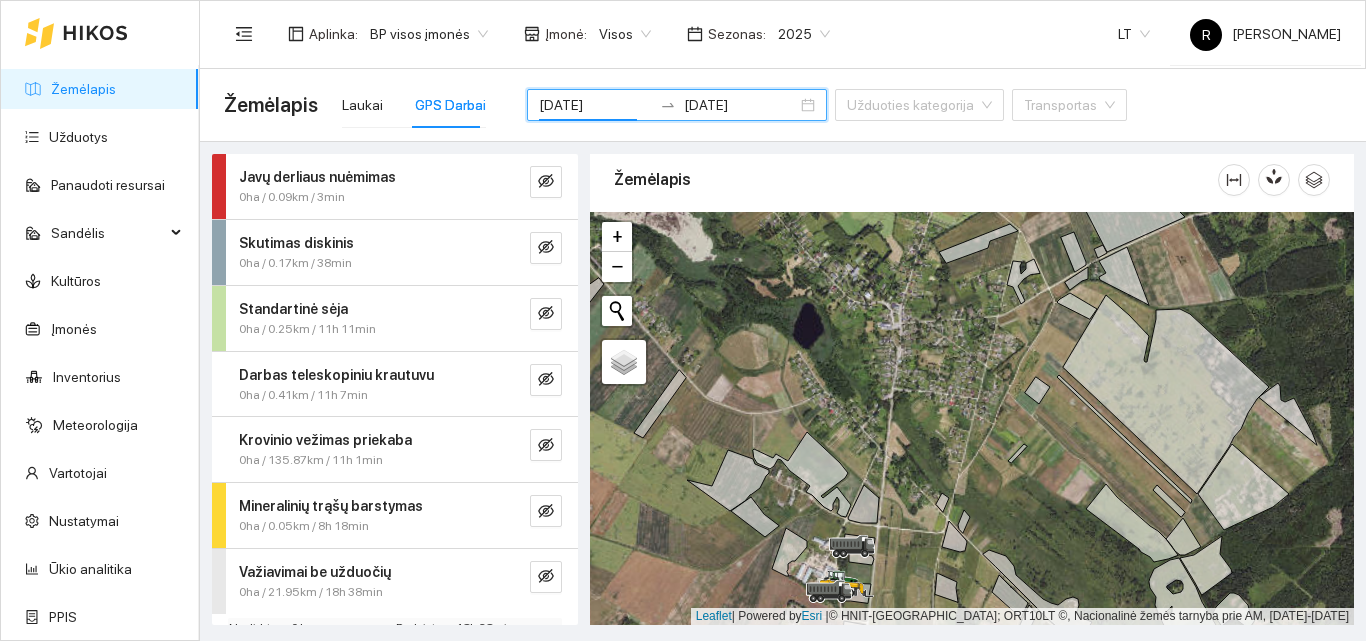 scroll, scrollTop: 0, scrollLeft: 0, axis: both 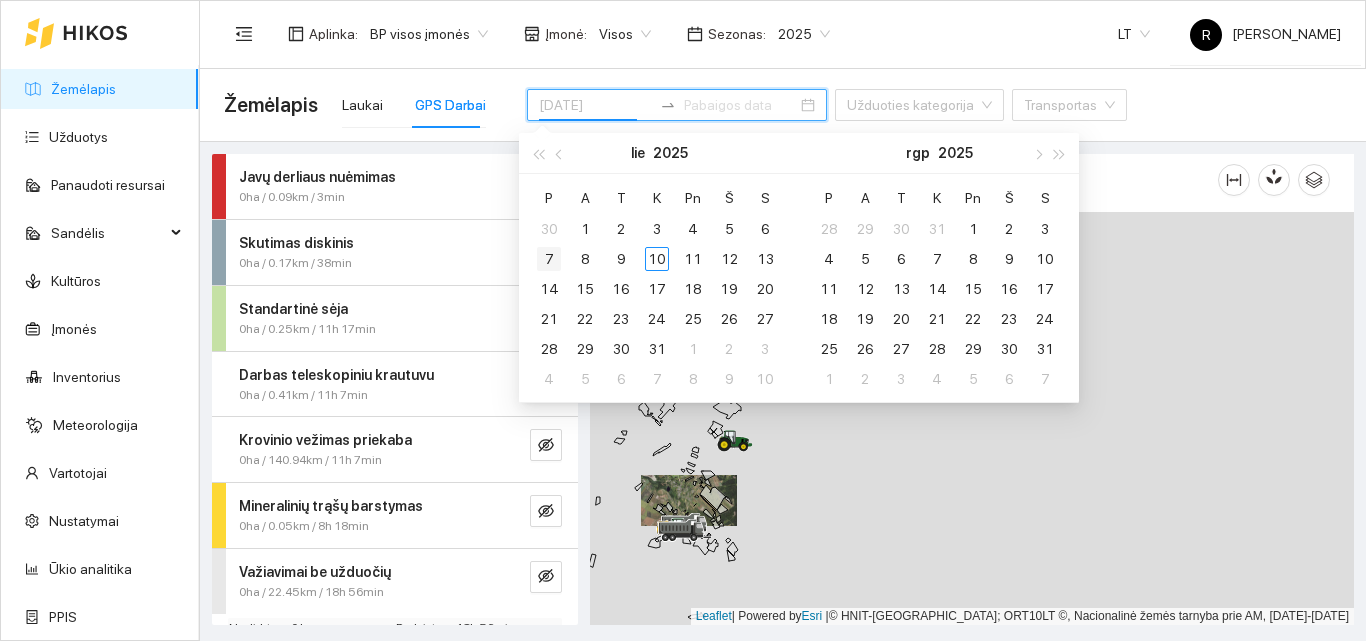 type on "[DATE]" 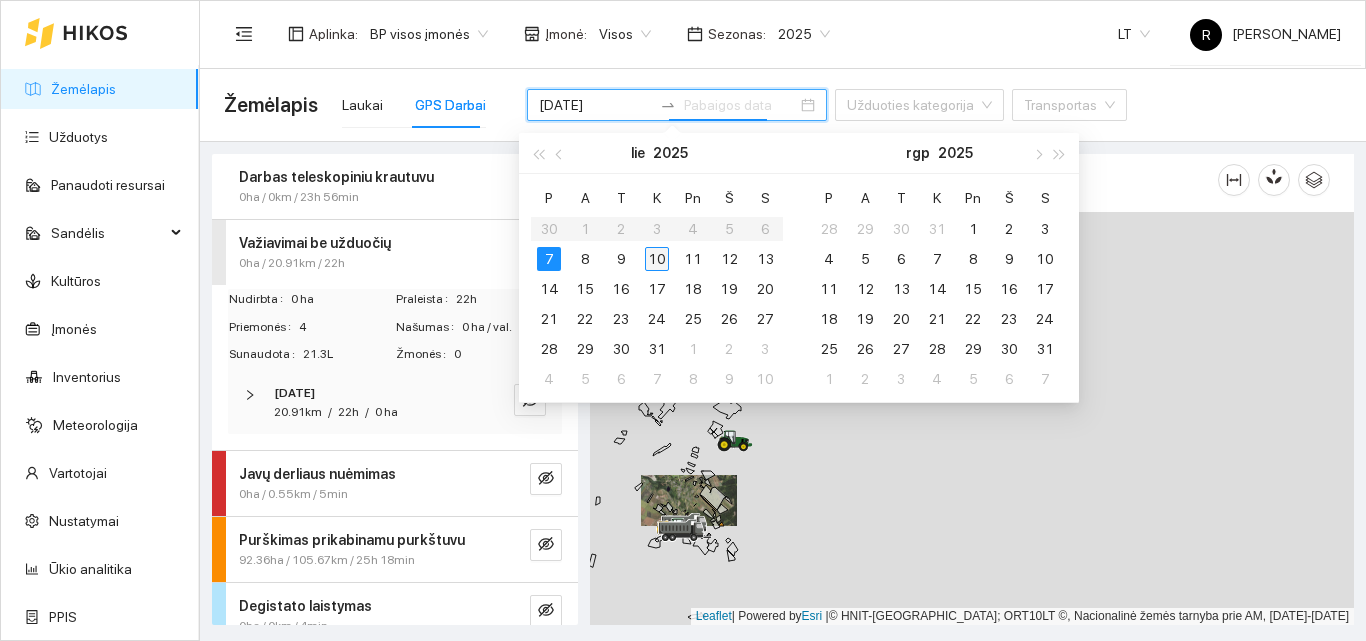 click on "9" at bounding box center [621, 259] 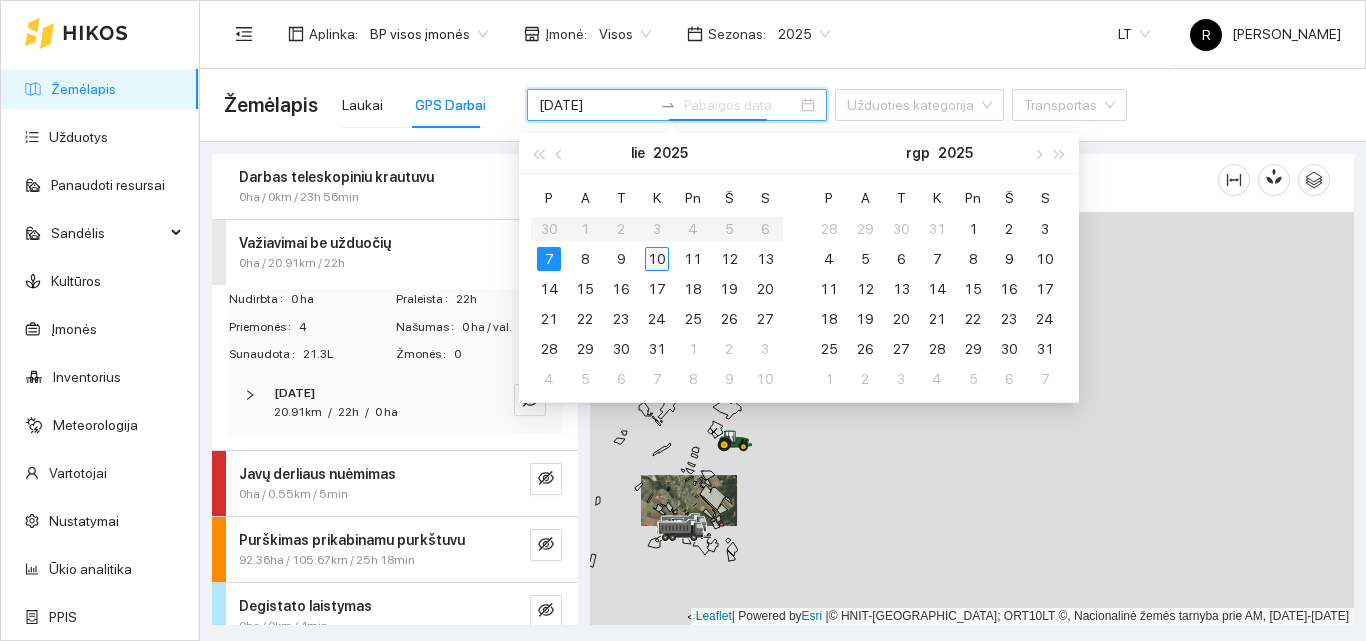 click on "9" at bounding box center (621, 259) 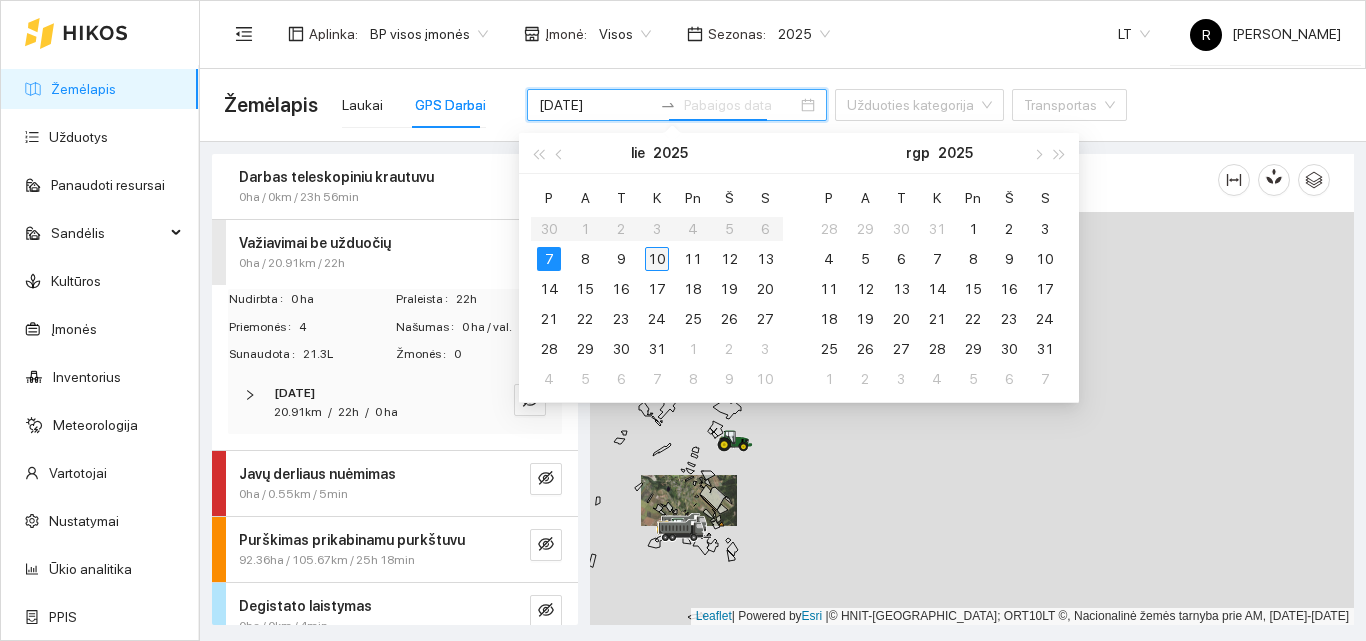 click on "10" at bounding box center [657, 259] 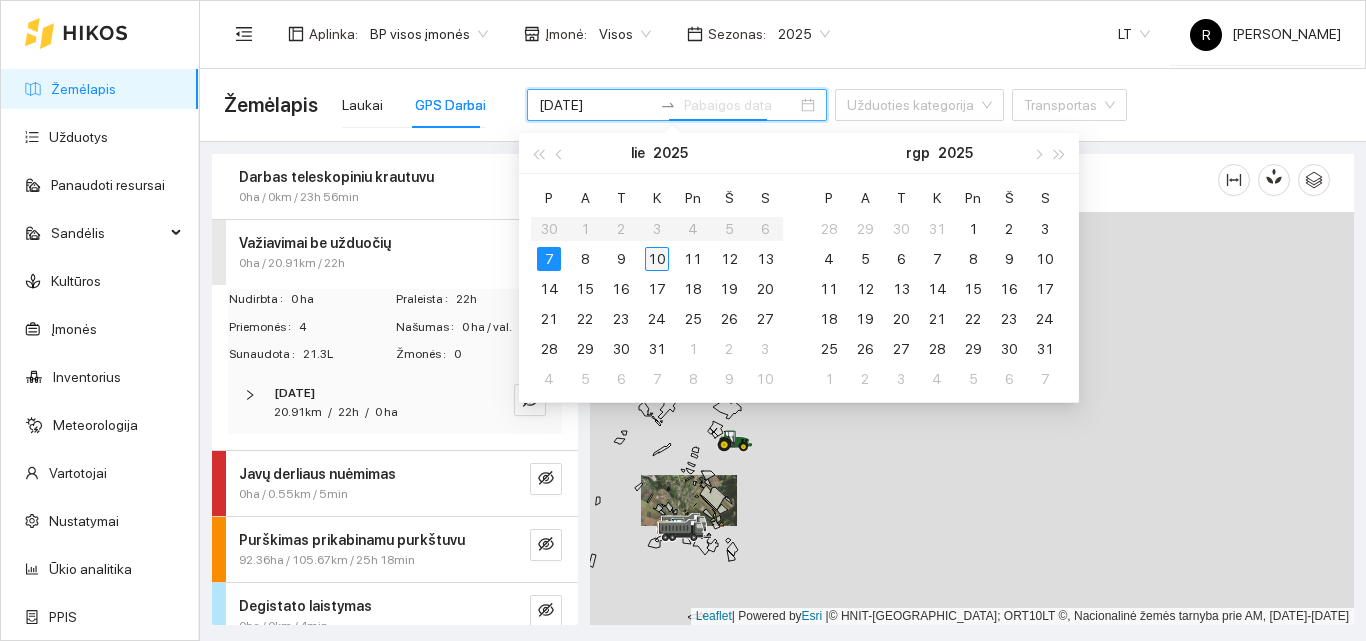 click on "10" at bounding box center [657, 259] 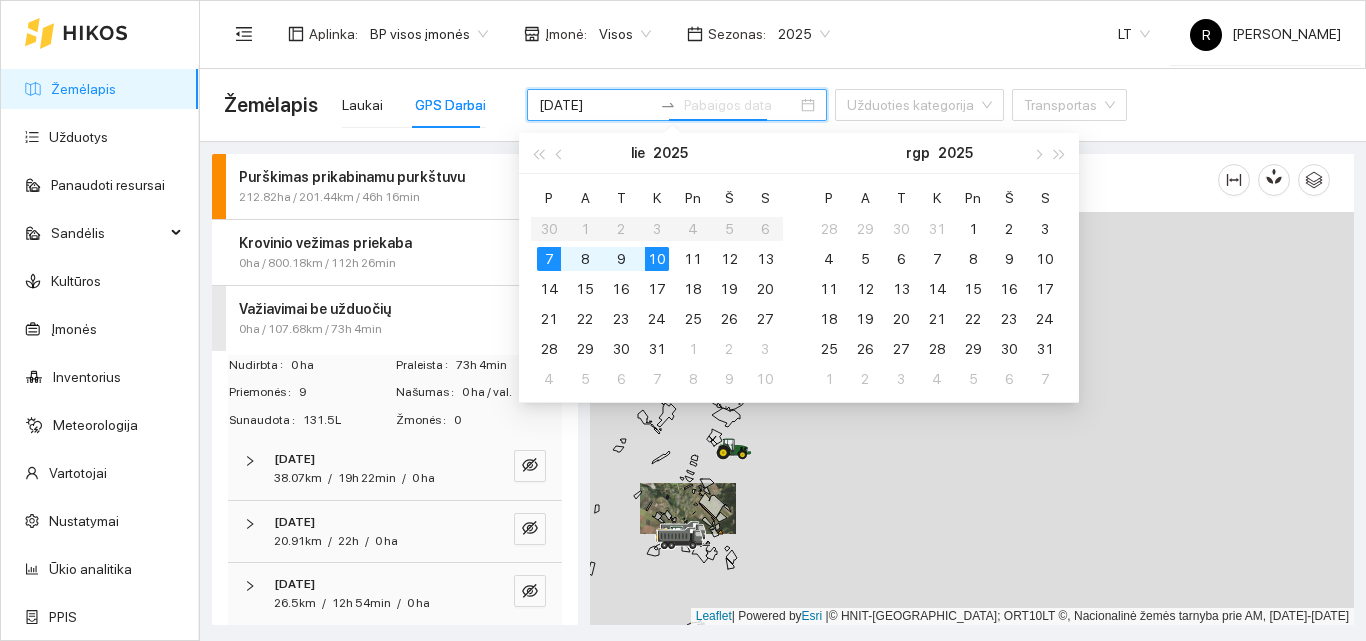 type on "[DATE]" 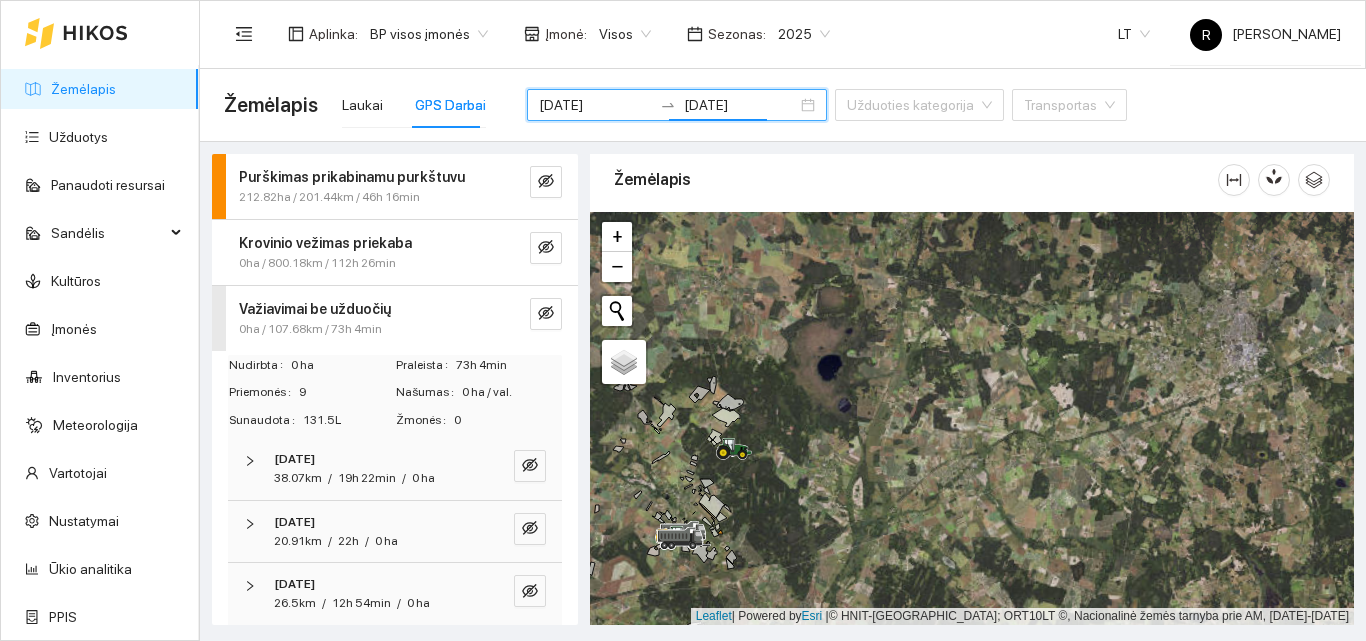 click on "Važiavimai be užduočių" at bounding box center [315, 309] 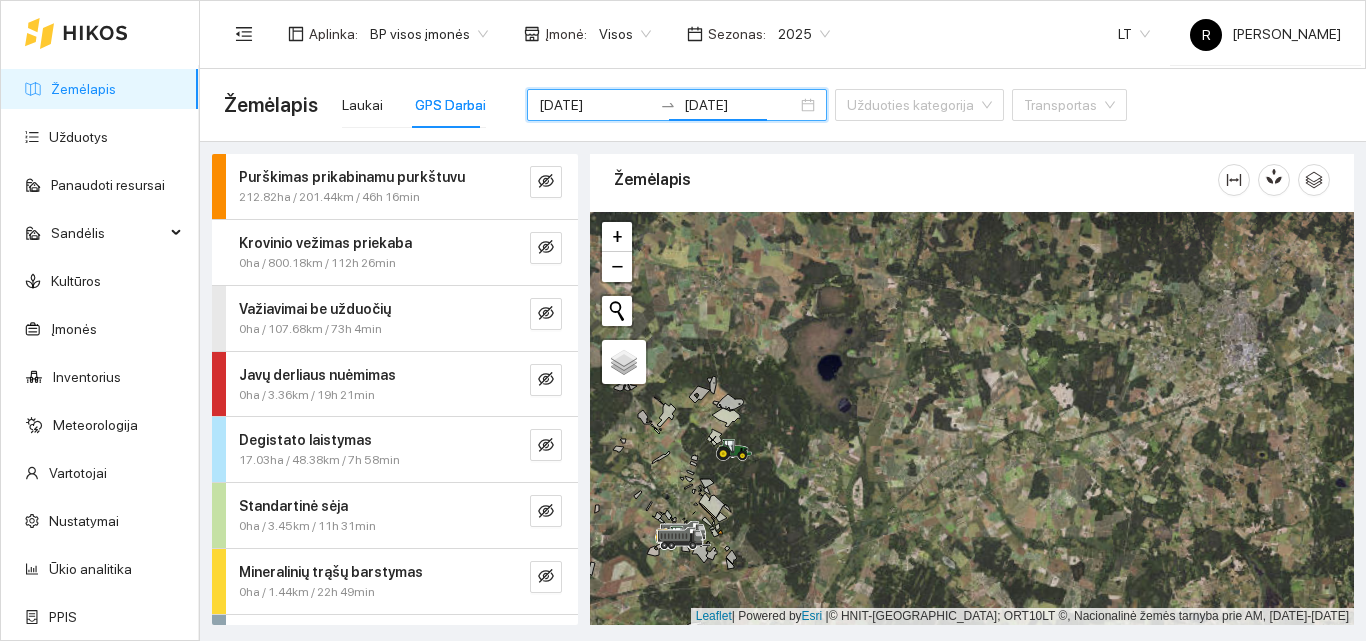 click on "[DATE] 26.5km / 12h 54min / 0 ha" at bounding box center [395, 855] 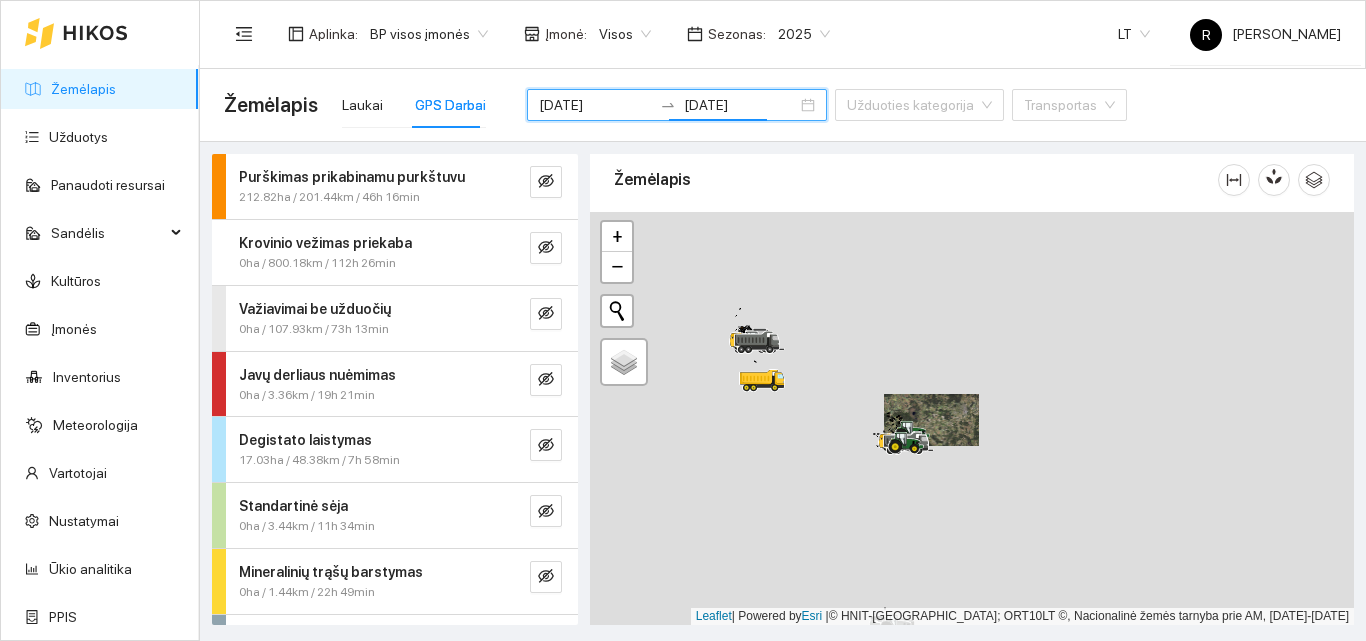 click on "0ha / 107.93km / 73h 13min" at bounding box center [314, 329] 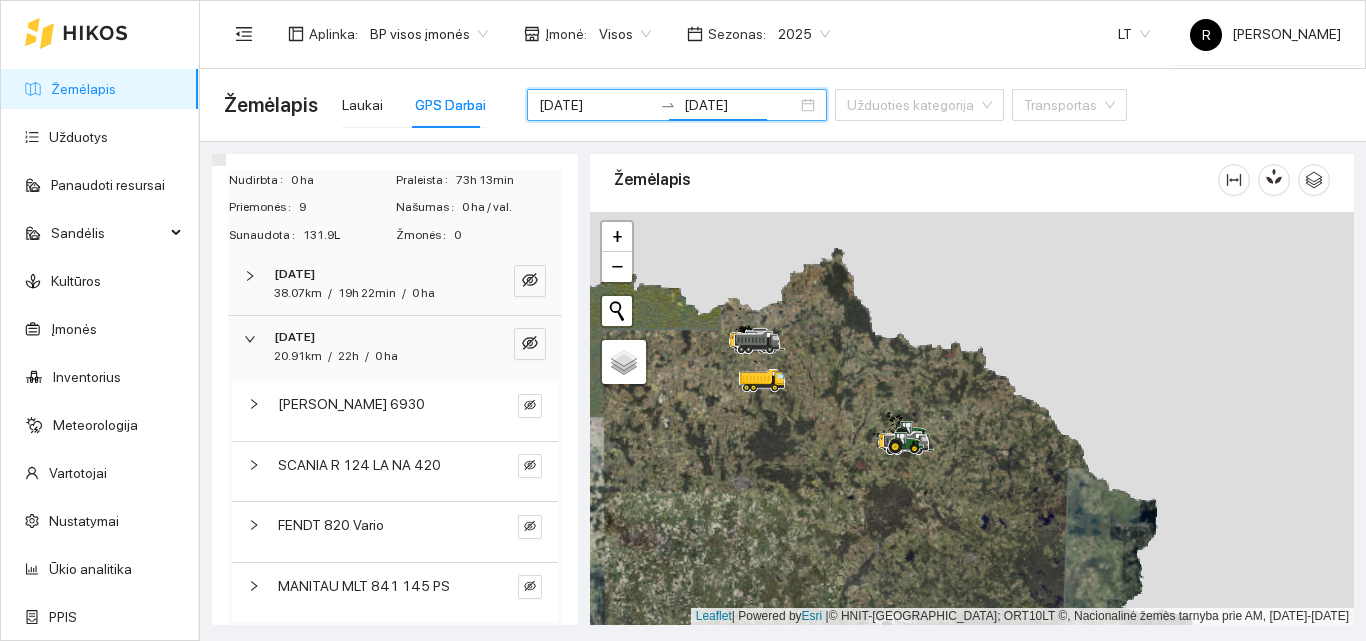 scroll, scrollTop: 200, scrollLeft: 0, axis: vertical 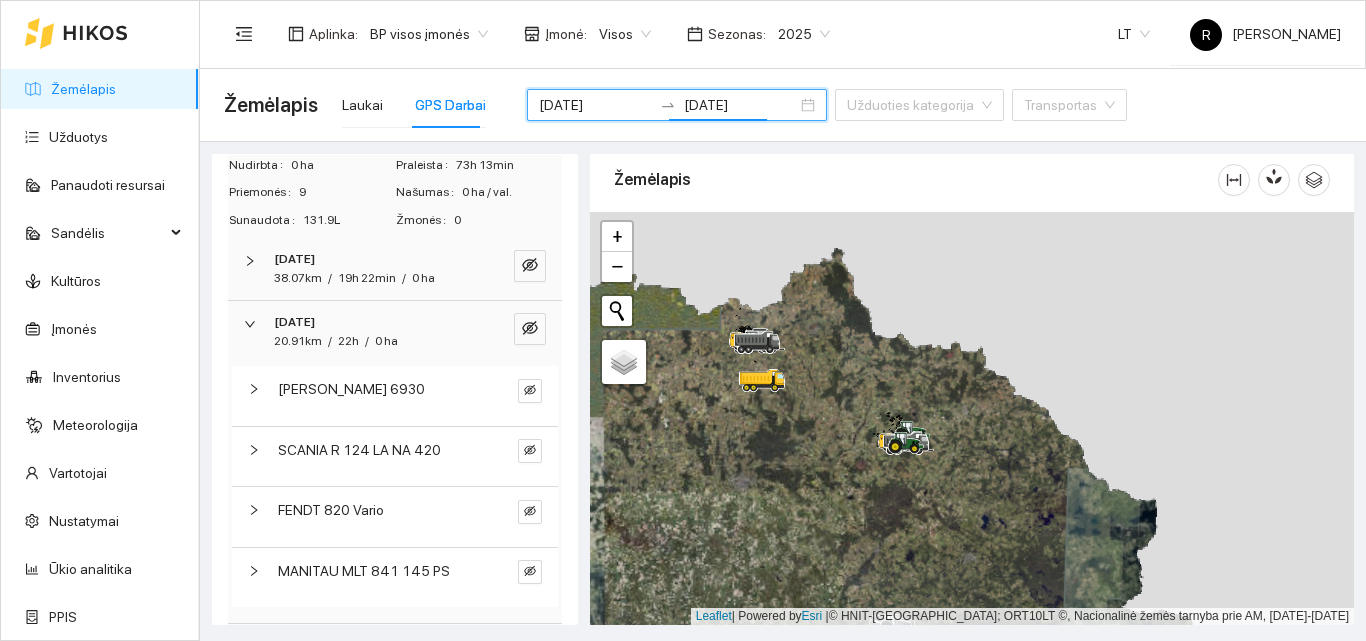 click on "0 ha" at bounding box center [386, 341] 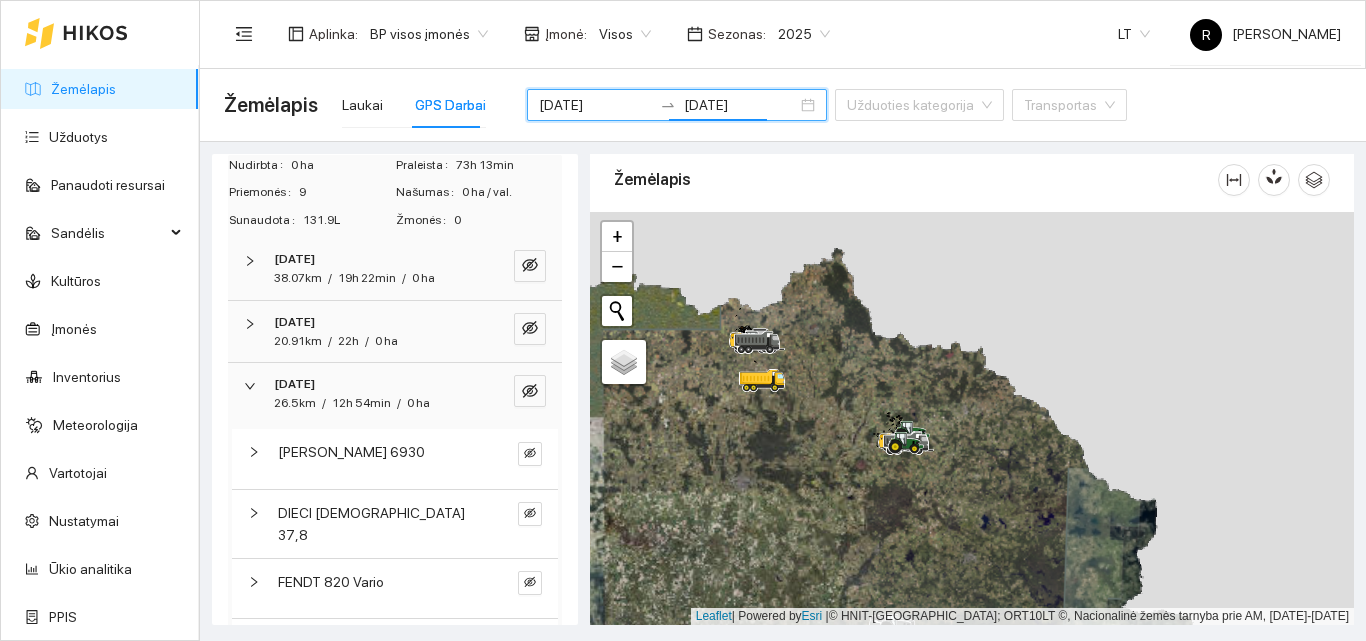 click on "[DATE]" at bounding box center (367, 322) 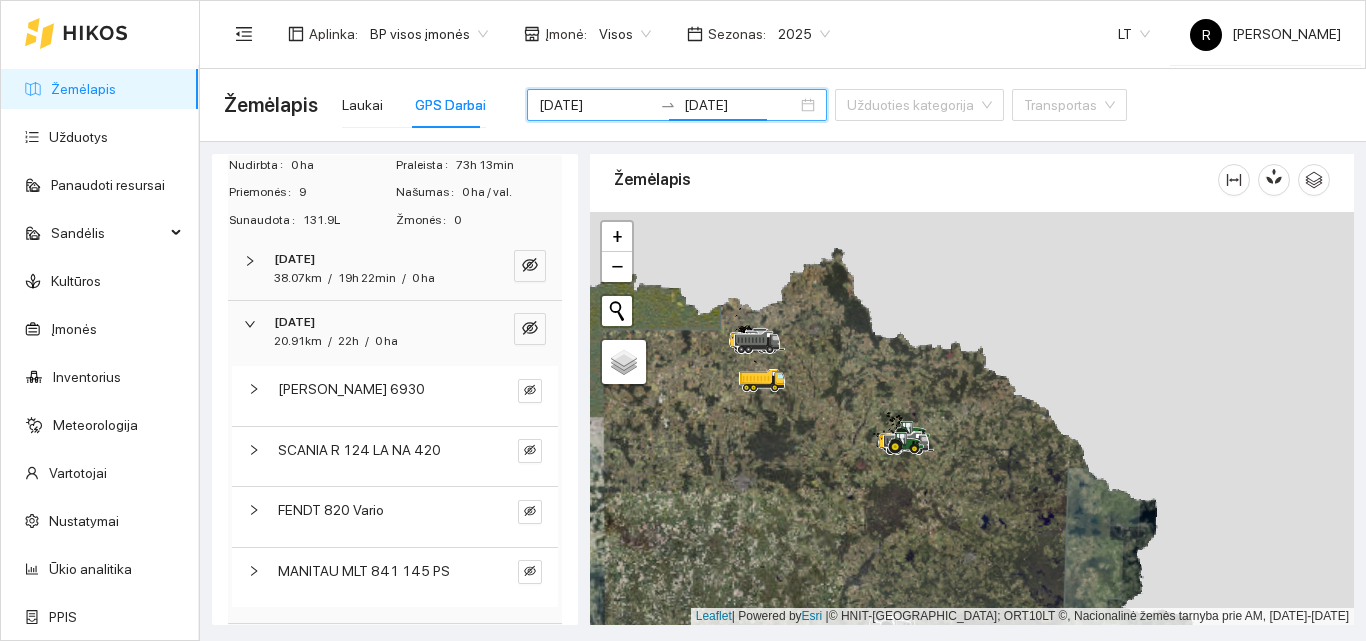 click on "FENDT 820 Vario" at bounding box center [378, 510] 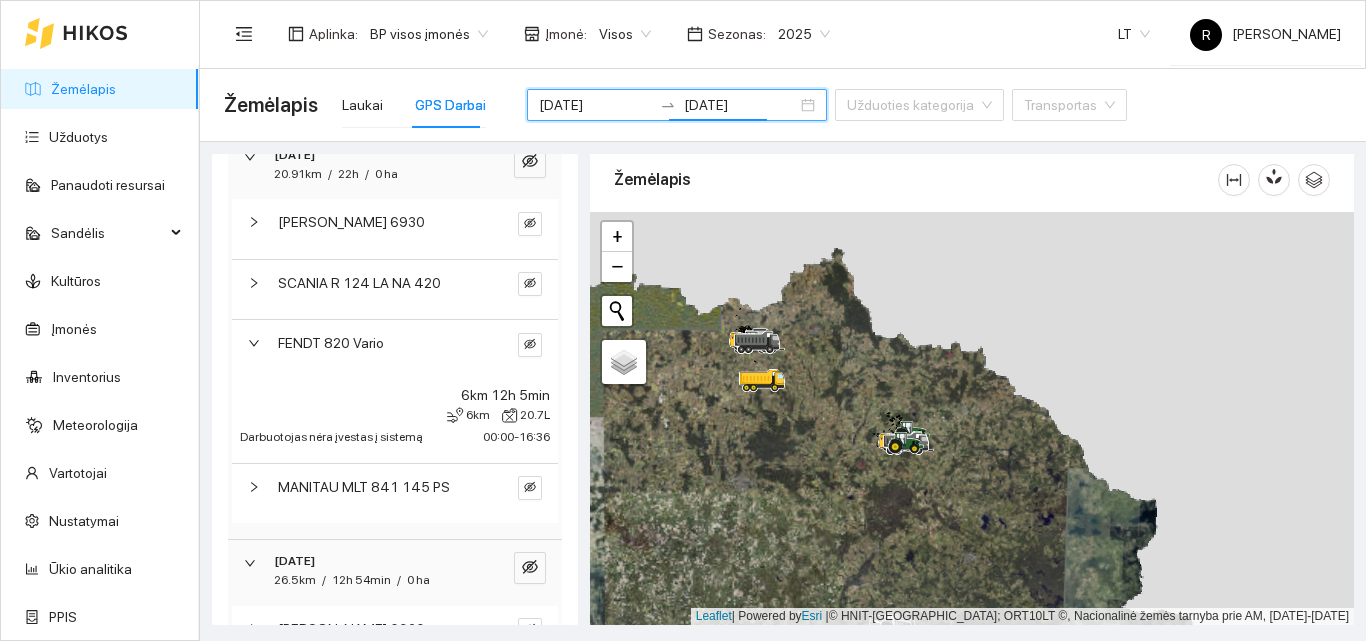 scroll, scrollTop: 400, scrollLeft: 0, axis: vertical 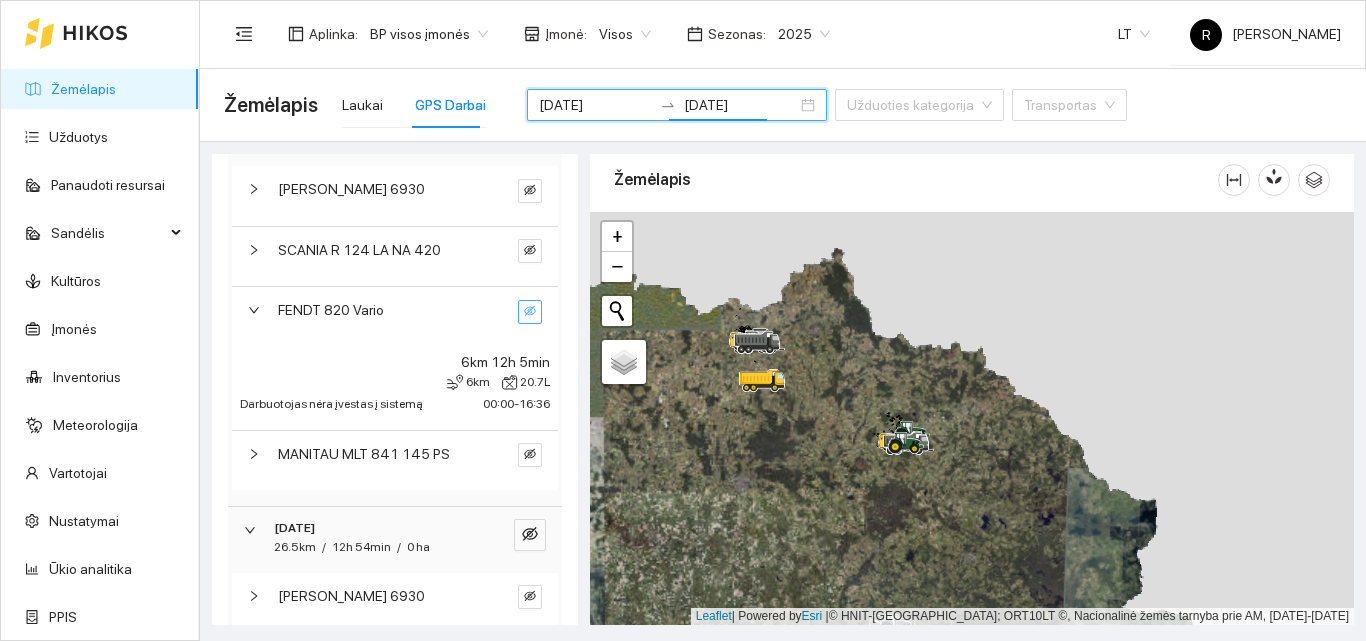 click 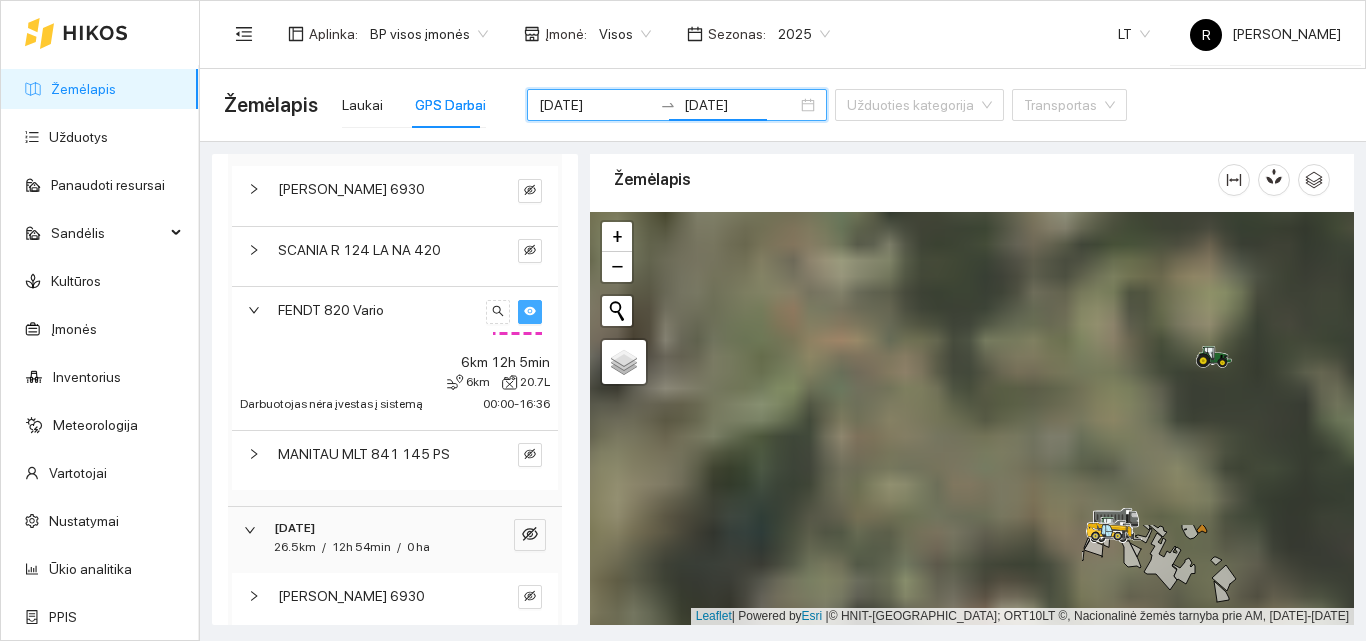 drag, startPoint x: 820, startPoint y: 393, endPoint x: 1345, endPoint y: 680, distance: 598.326 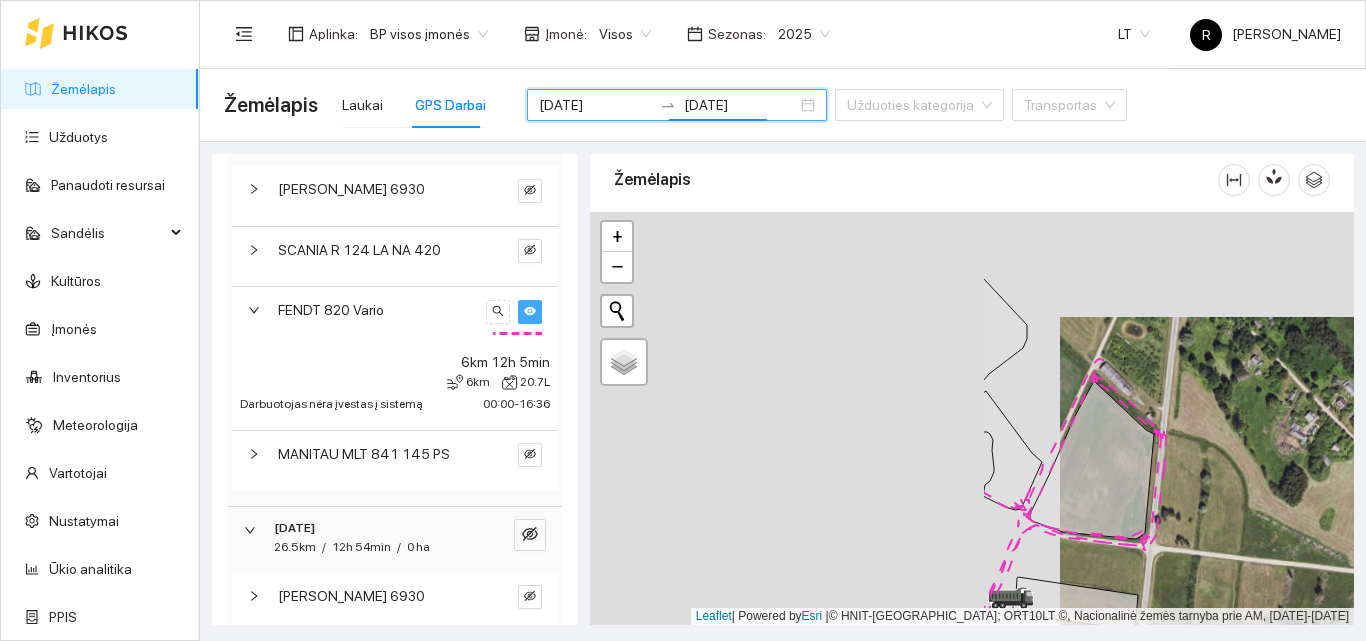 drag, startPoint x: 690, startPoint y: 454, endPoint x: 1226, endPoint y: 547, distance: 544.0083 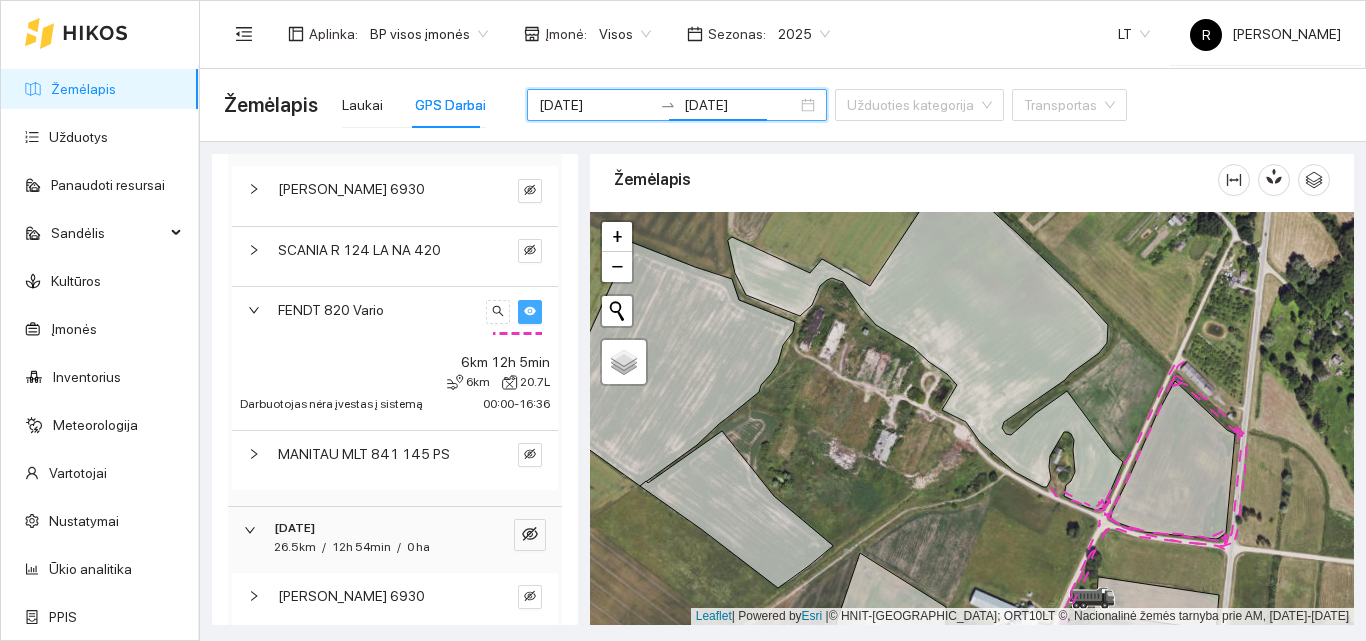 click at bounding box center [530, 312] 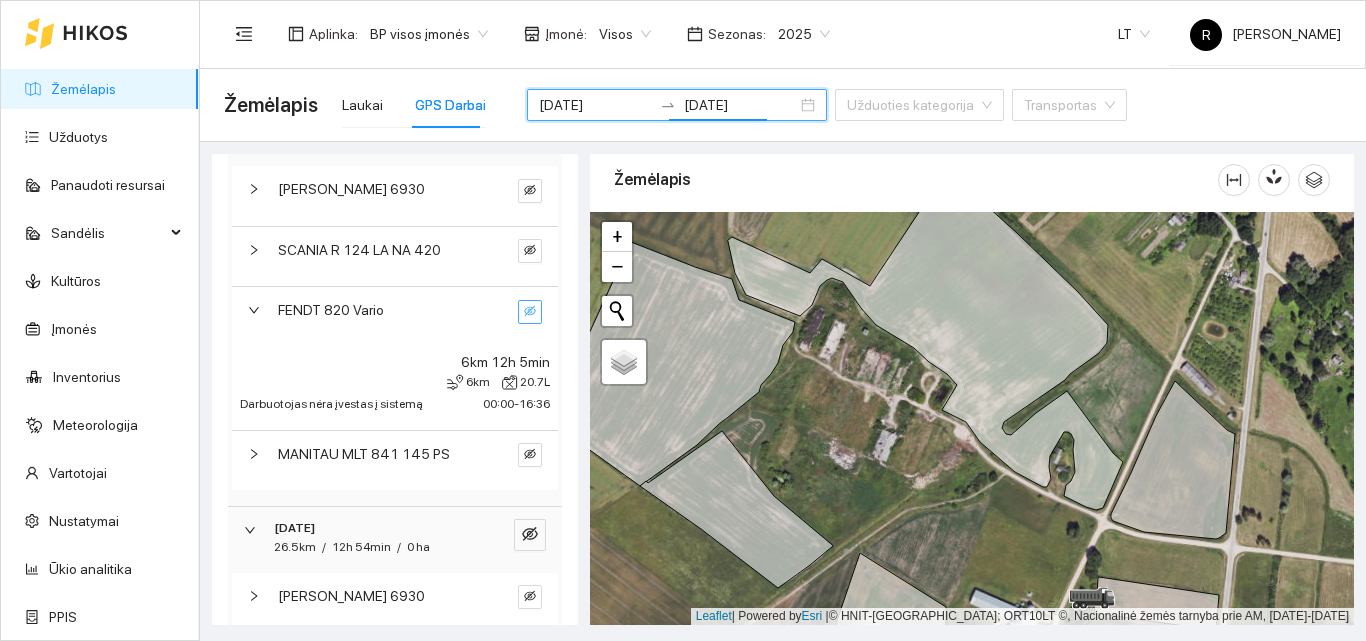 click on "FENDT 820 Vario" at bounding box center [331, 310] 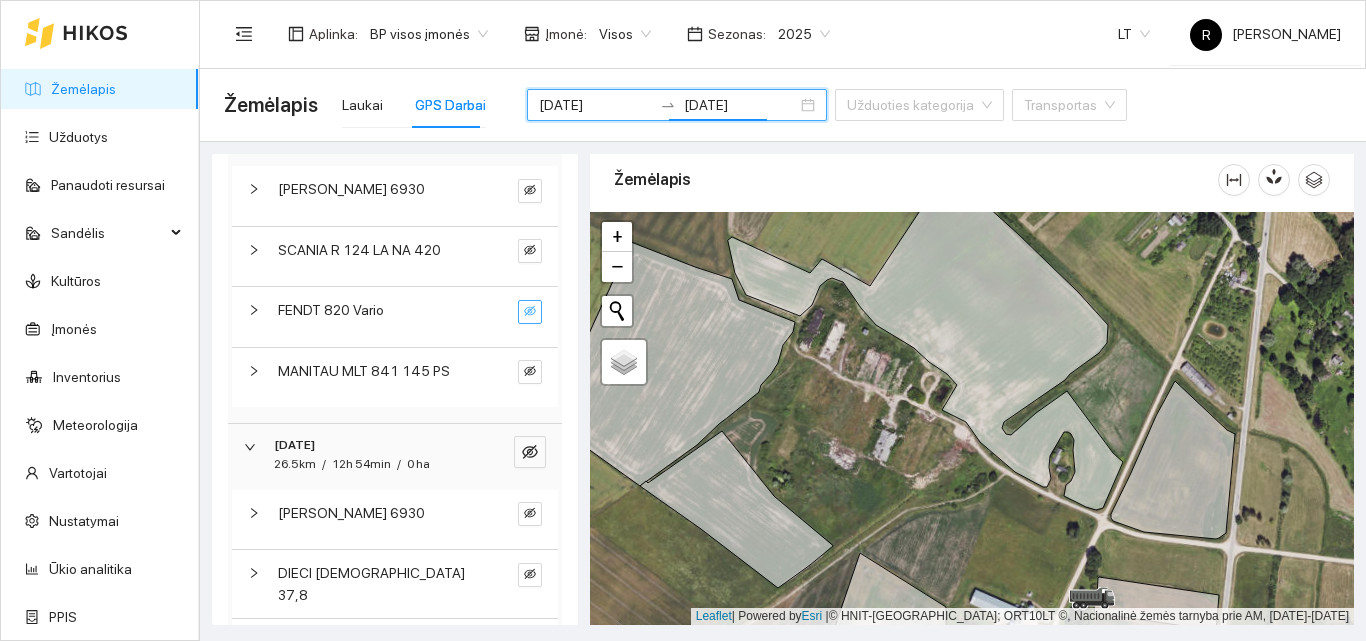 click on "[DATE]" at bounding box center [367, 445] 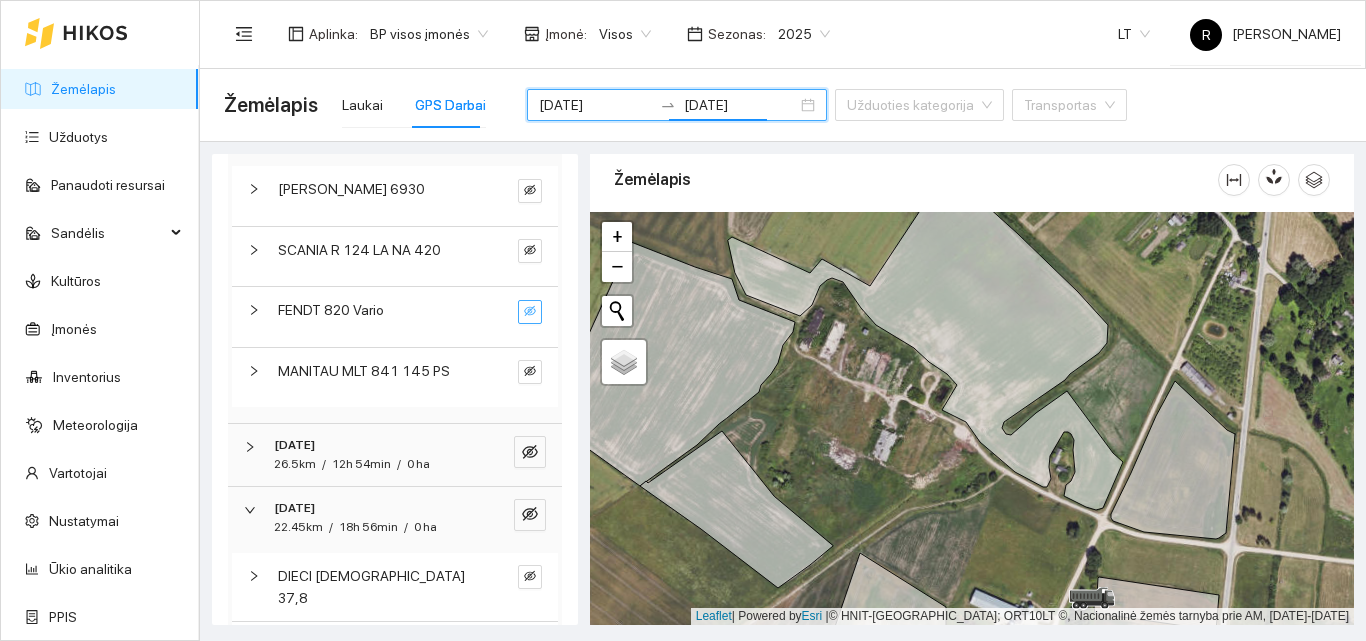 click on "[DATE]" at bounding box center (367, 445) 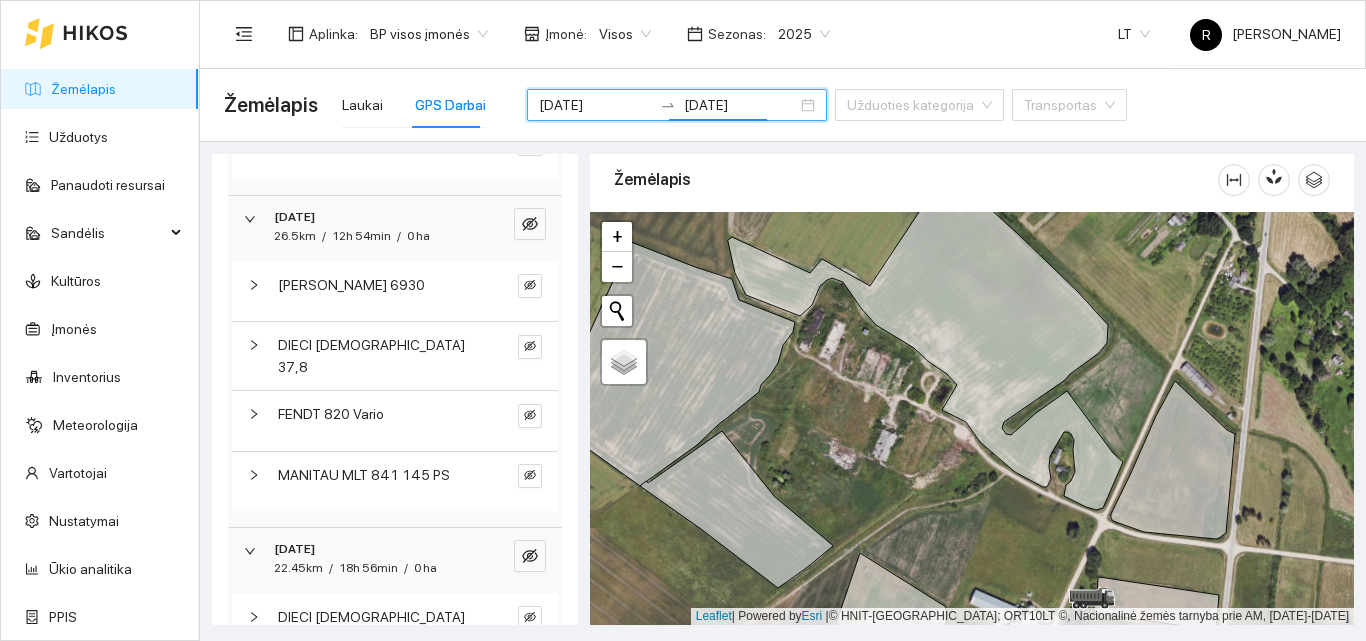 scroll, scrollTop: 700, scrollLeft: 0, axis: vertical 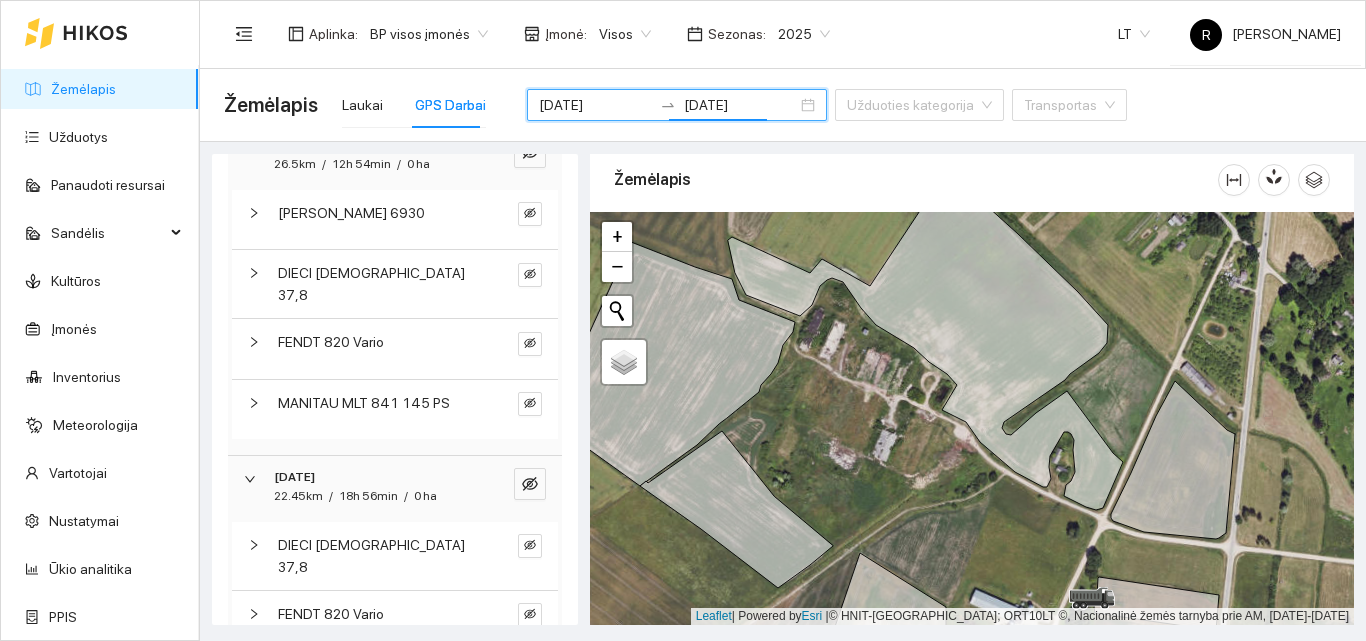 click on "FENDT 820 Vario" at bounding box center (378, 342) 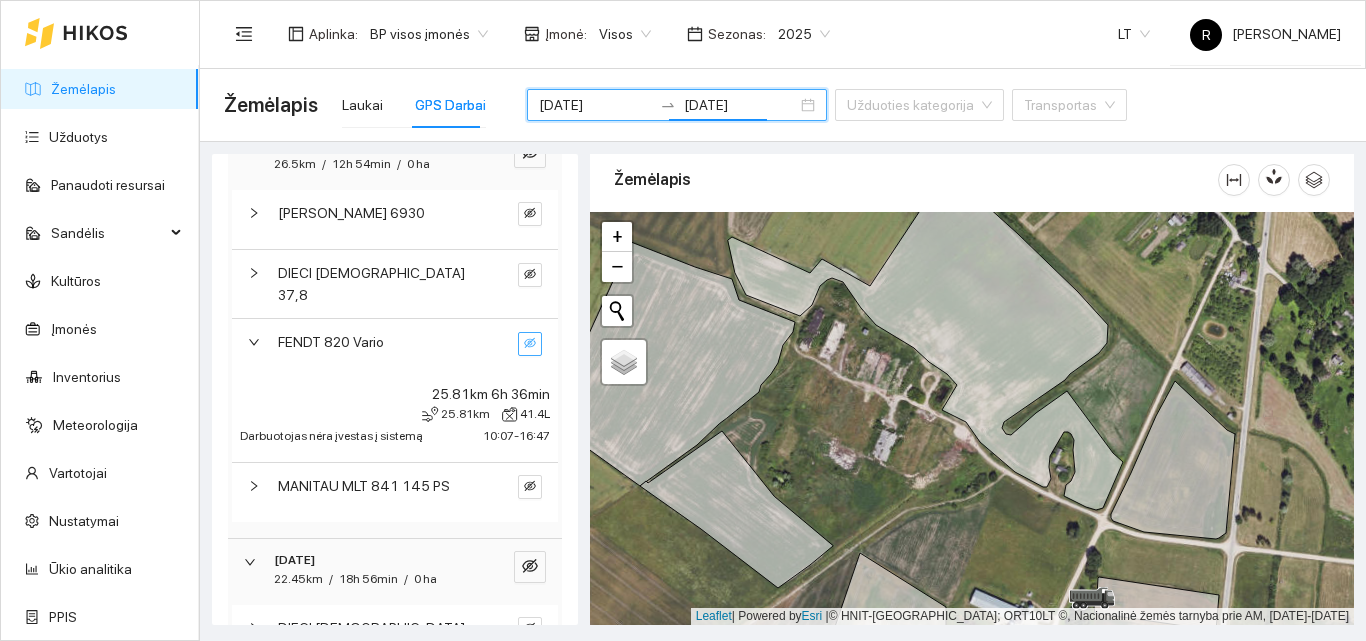click 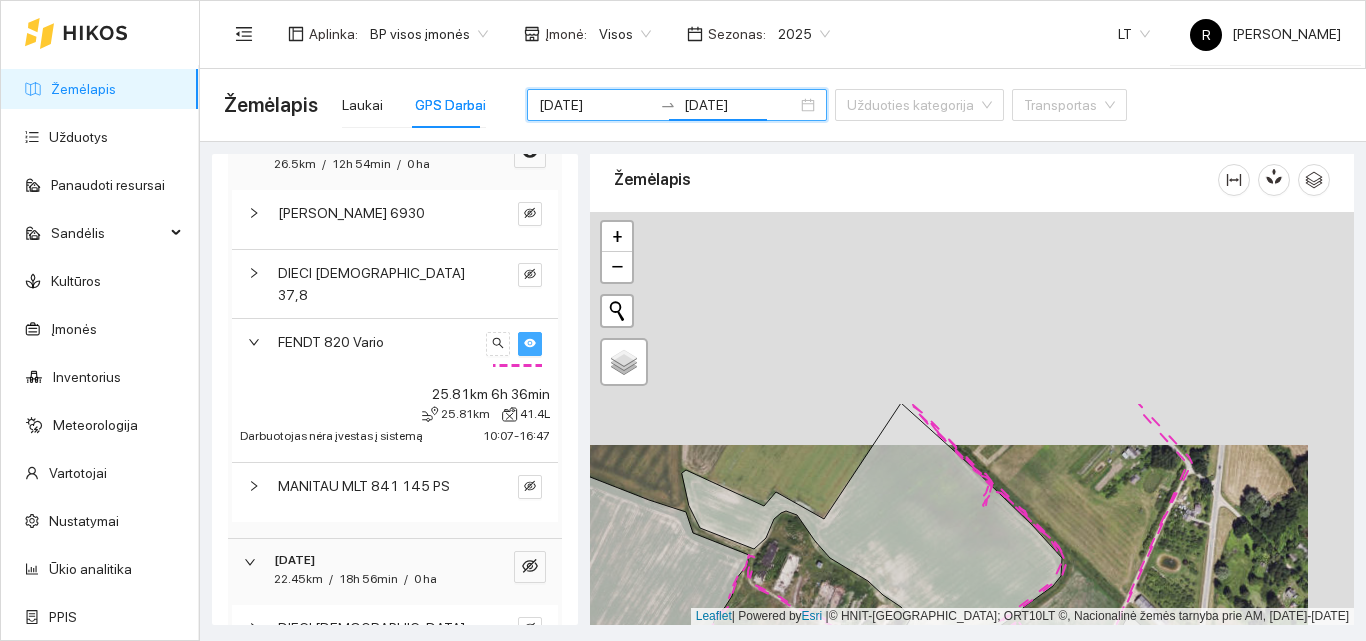 drag, startPoint x: 1092, startPoint y: 438, endPoint x: 1039, endPoint y: 680, distance: 247.73575 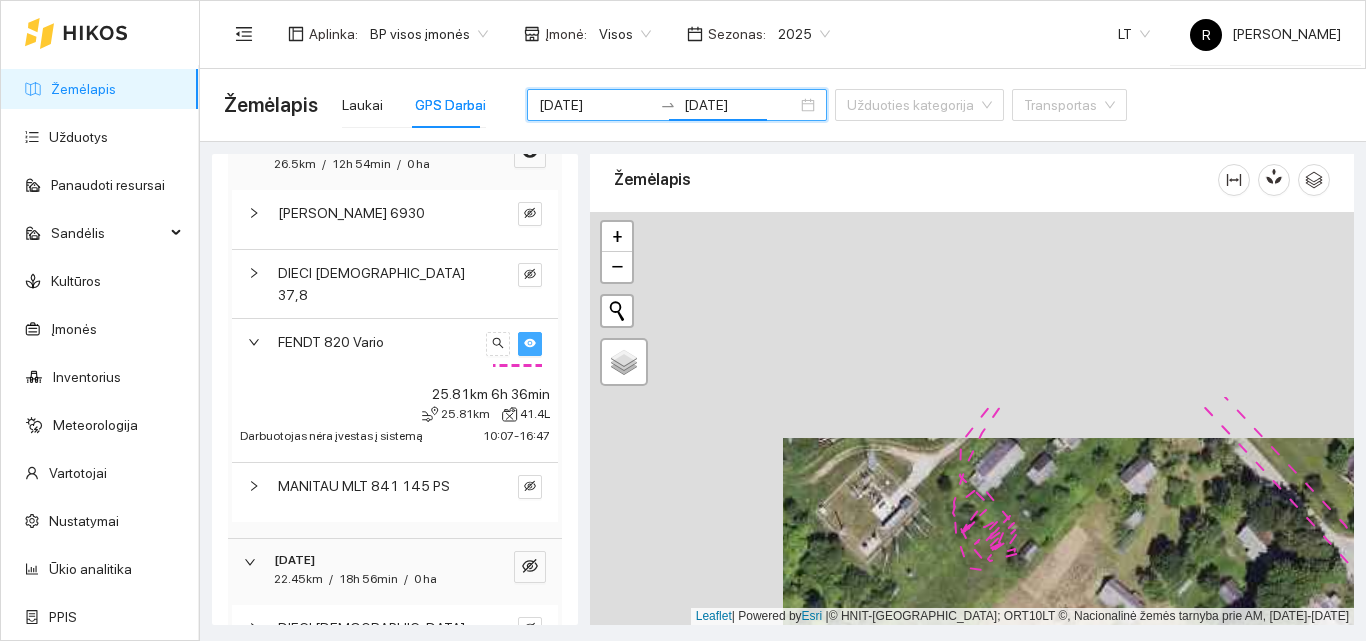 drag, startPoint x: 967, startPoint y: 389, endPoint x: 1261, endPoint y: 680, distance: 413.6629 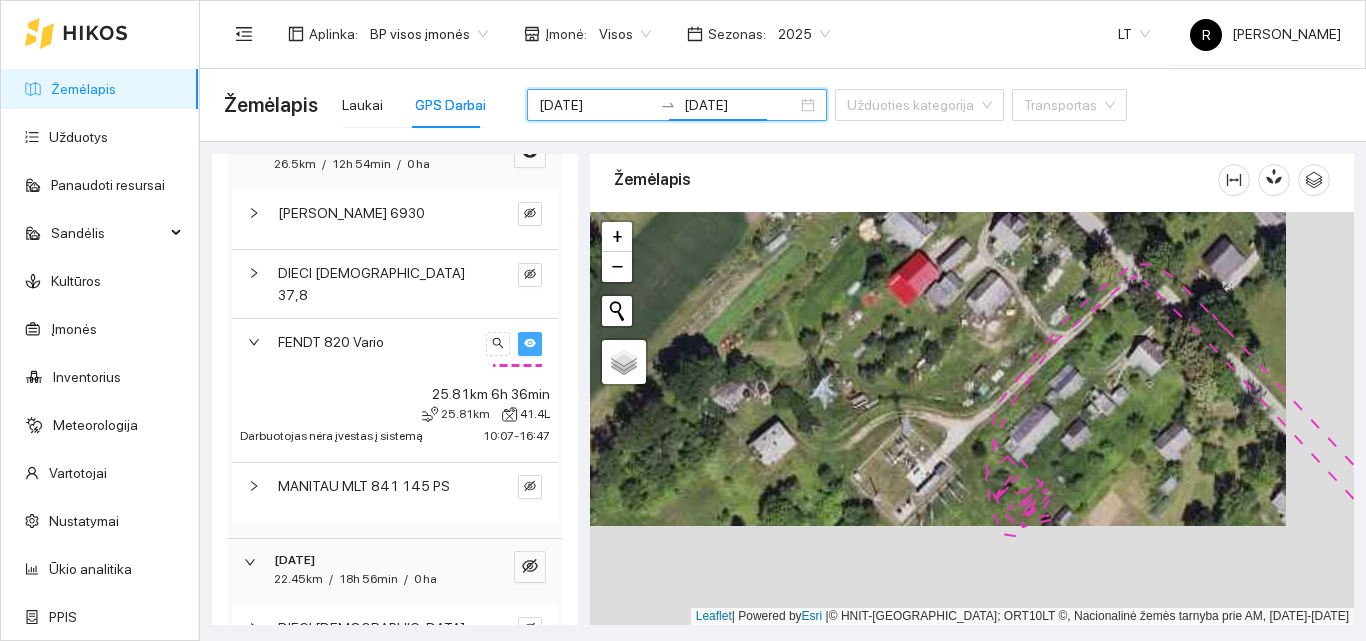 drag, startPoint x: 1170, startPoint y: 534, endPoint x: 1116, endPoint y: 467, distance: 86.05231 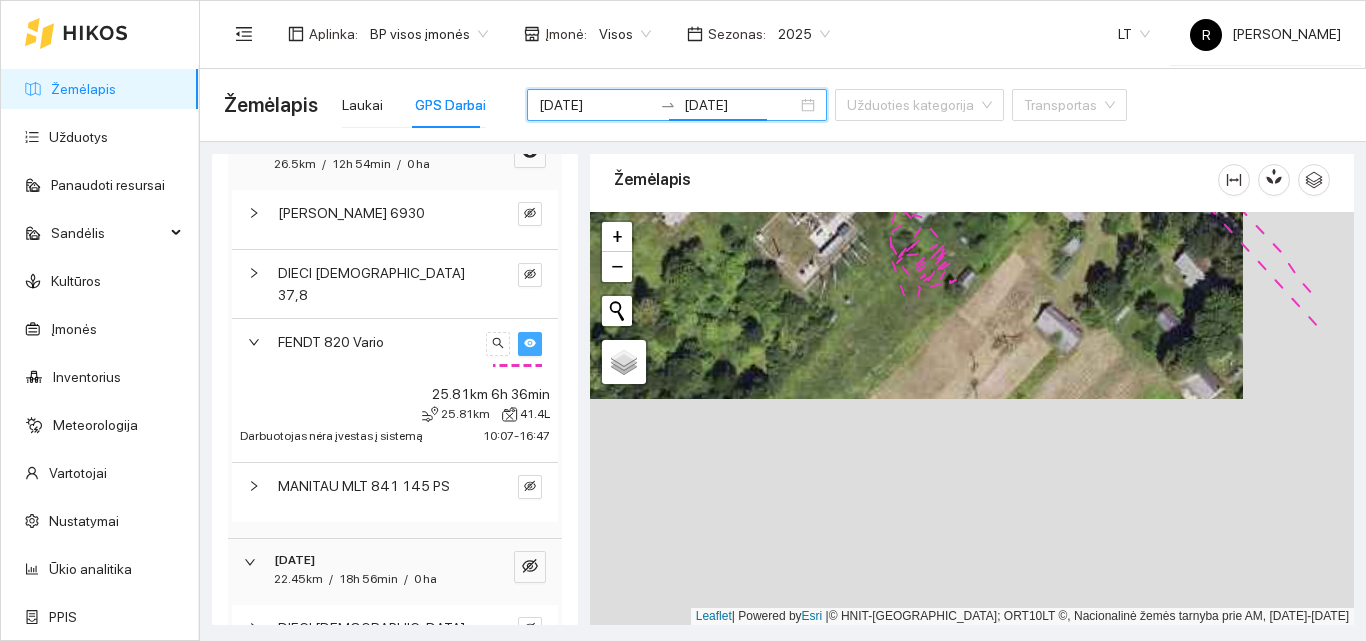 drag, startPoint x: 1105, startPoint y: 459, endPoint x: 1025, endPoint y: 295, distance: 182.47191 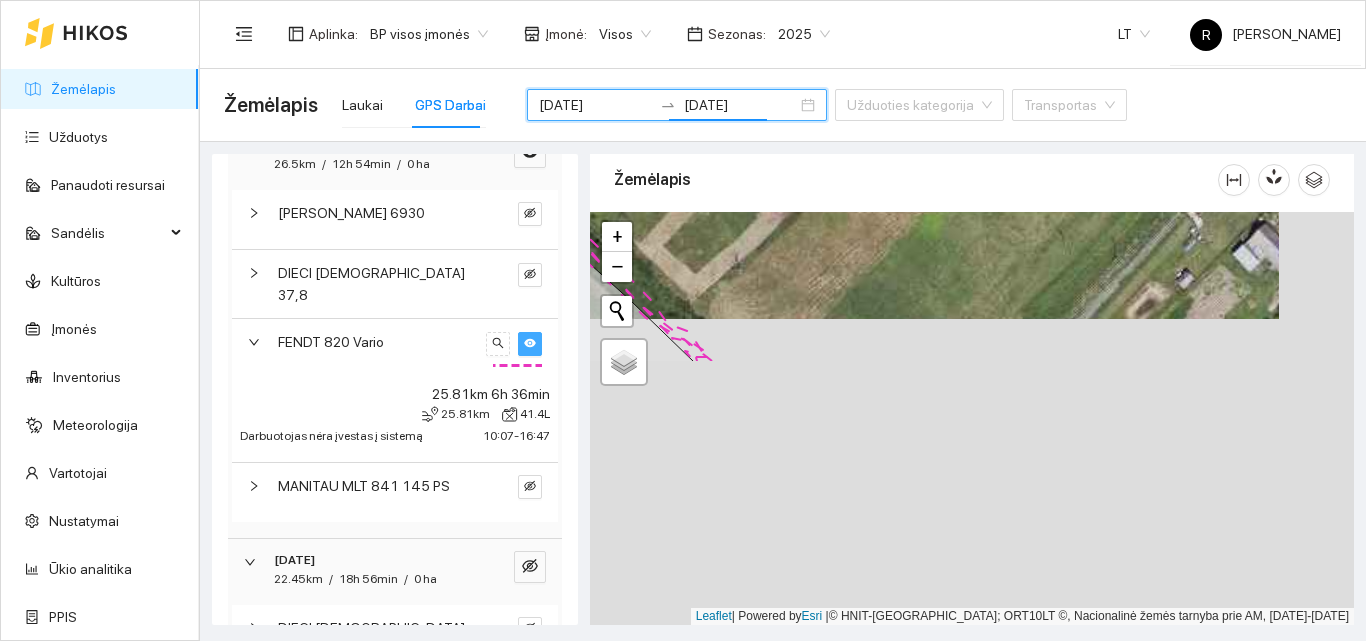 drag, startPoint x: 1076, startPoint y: 451, endPoint x: 1053, endPoint y: 249, distance: 203.30519 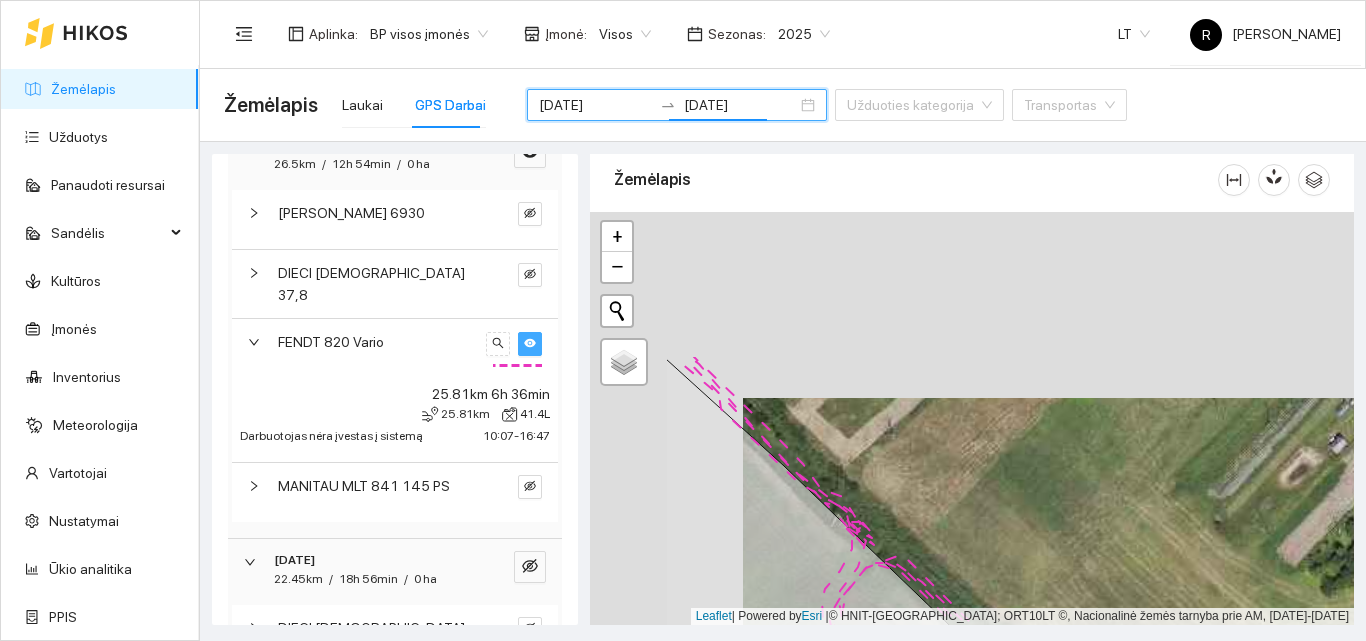drag, startPoint x: 810, startPoint y: 348, endPoint x: 1138, endPoint y: 680, distance: 466.69904 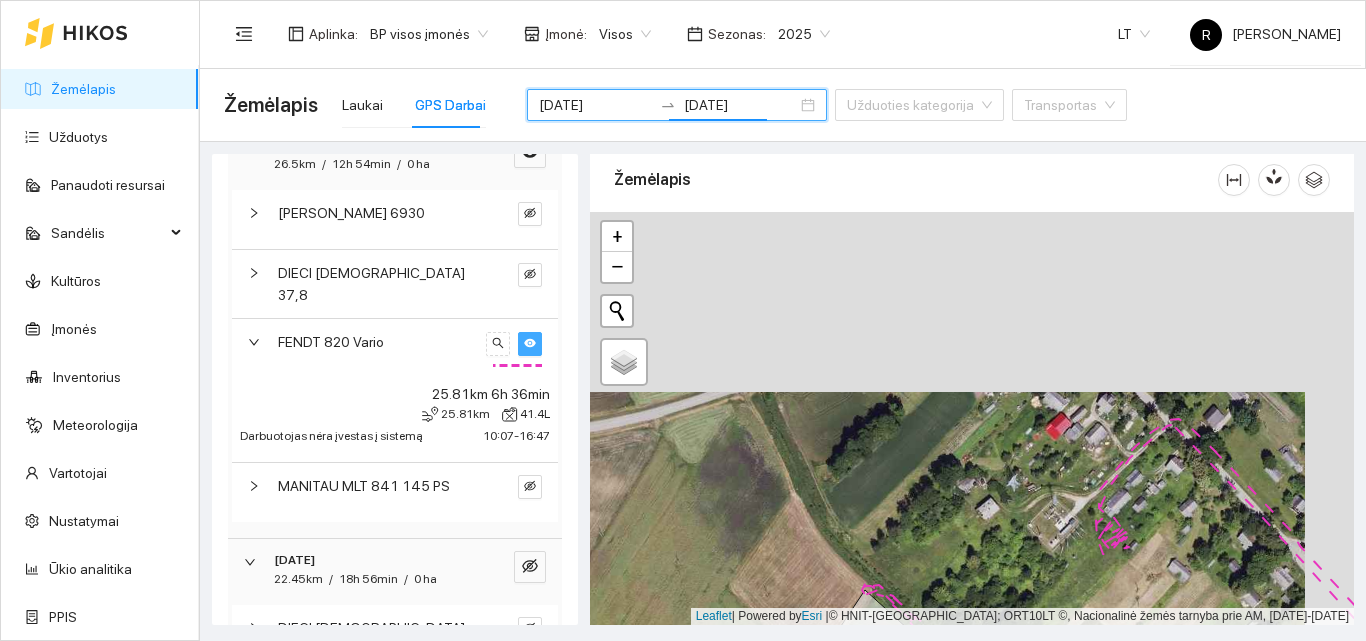 drag, startPoint x: 1272, startPoint y: 358, endPoint x: 1223, endPoint y: 538, distance: 186.55026 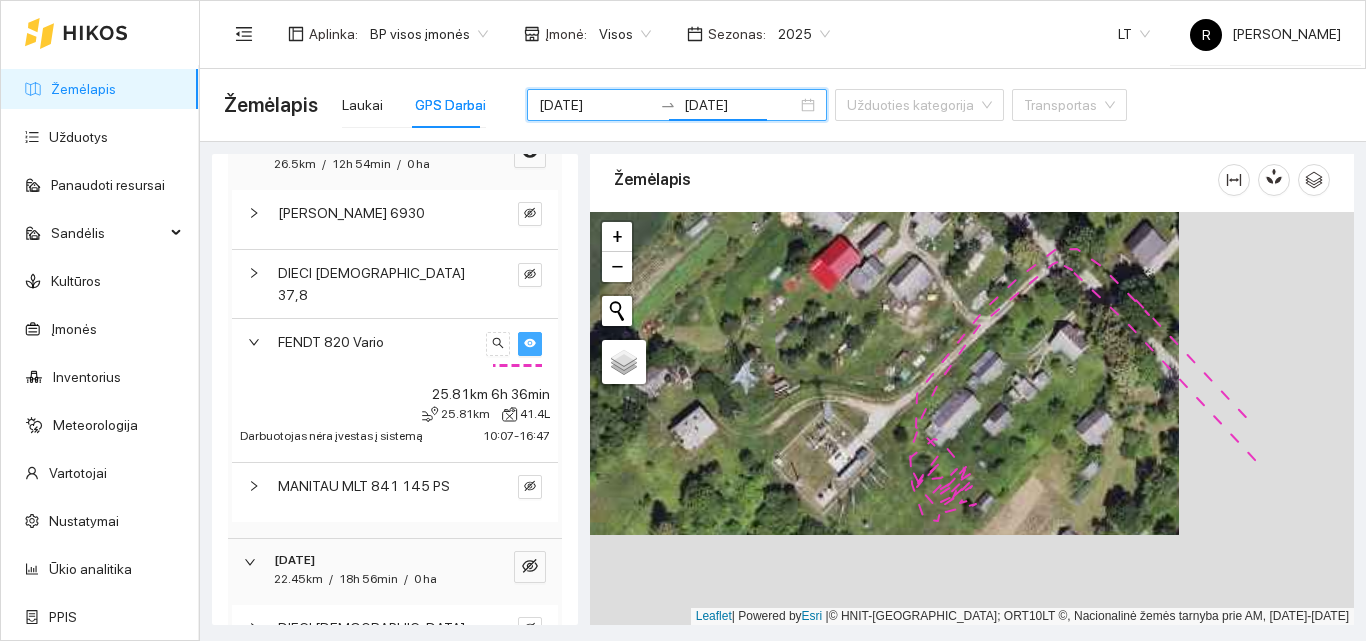 drag, startPoint x: 1207, startPoint y: 482, endPoint x: 1010, endPoint y: 378, distance: 222.7667 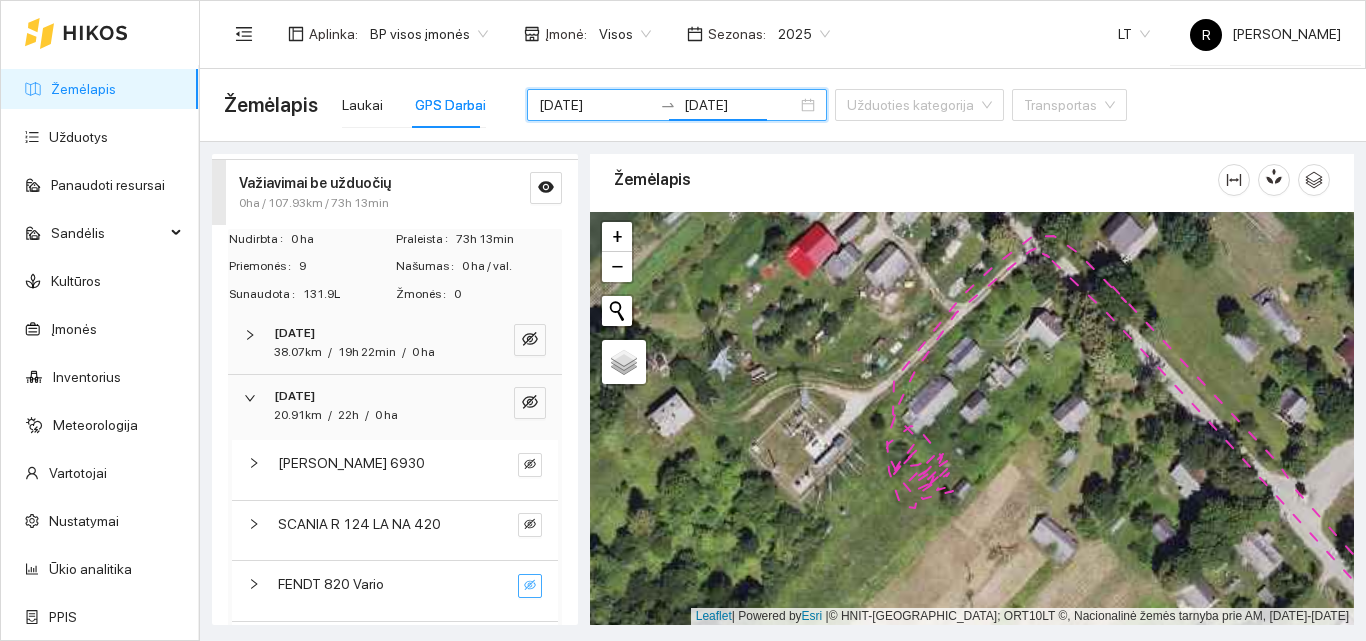 scroll, scrollTop: 0, scrollLeft: 0, axis: both 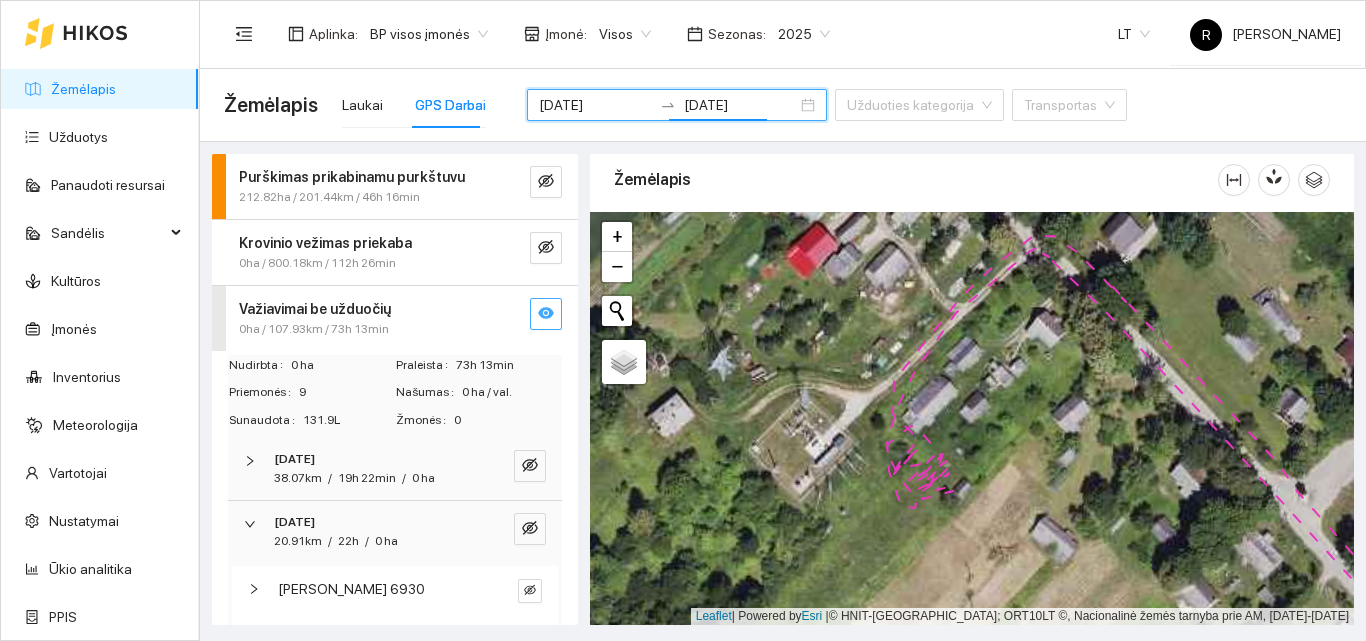 click 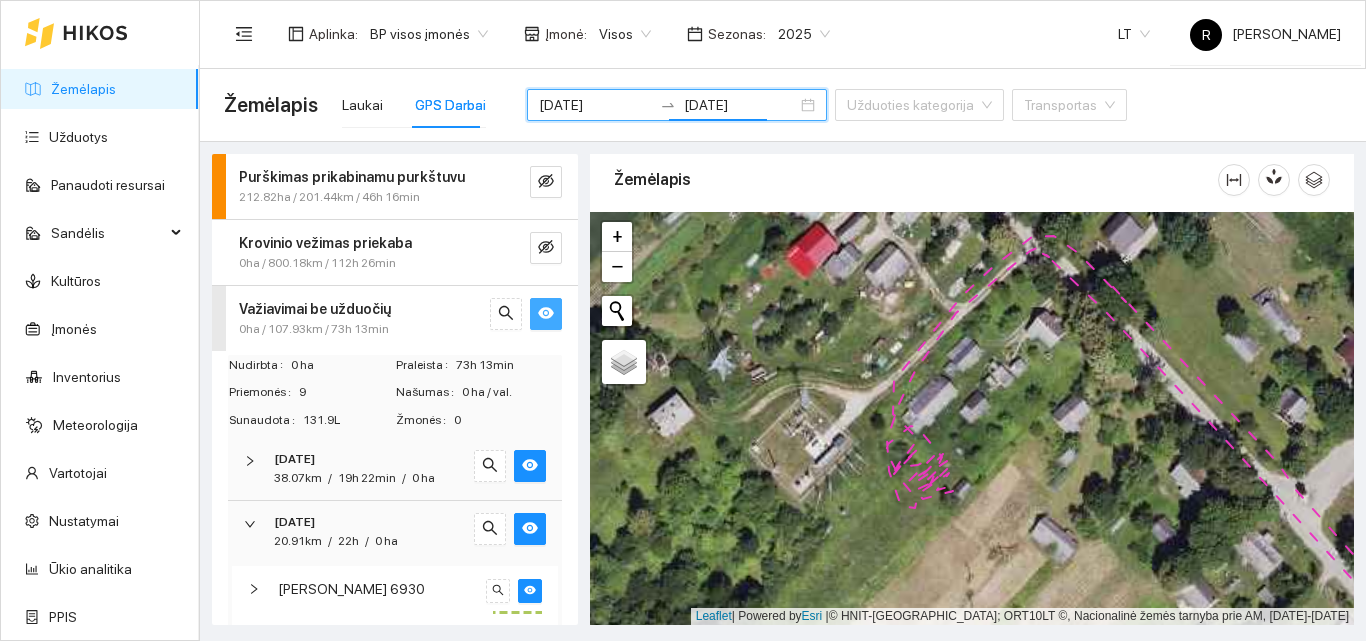 click at bounding box center [546, 314] 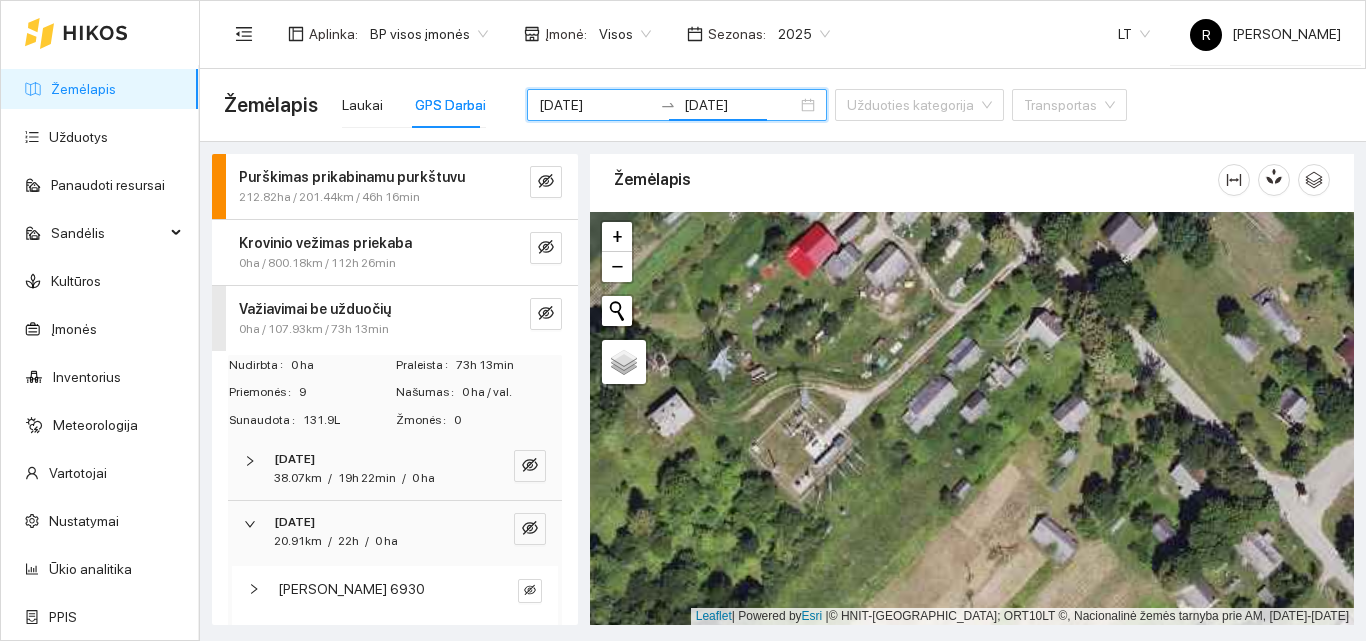 click on "Važiavimai be užduočių" at bounding box center [361, 309] 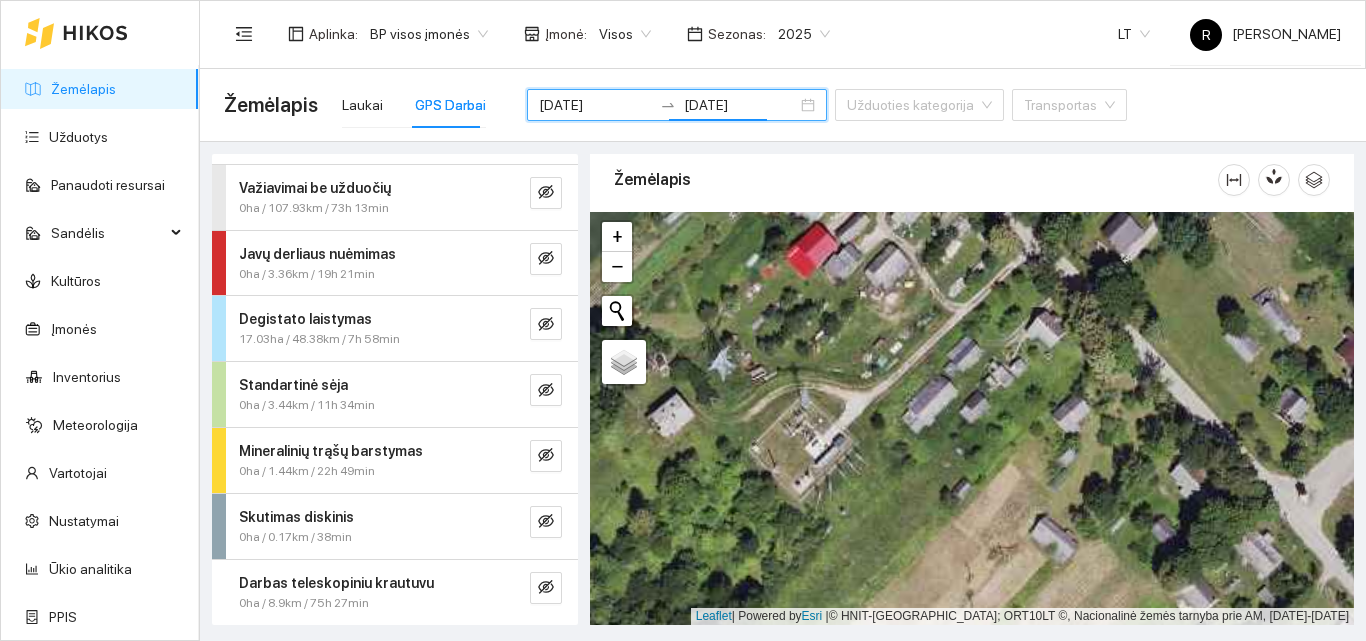 scroll, scrollTop: 0, scrollLeft: 0, axis: both 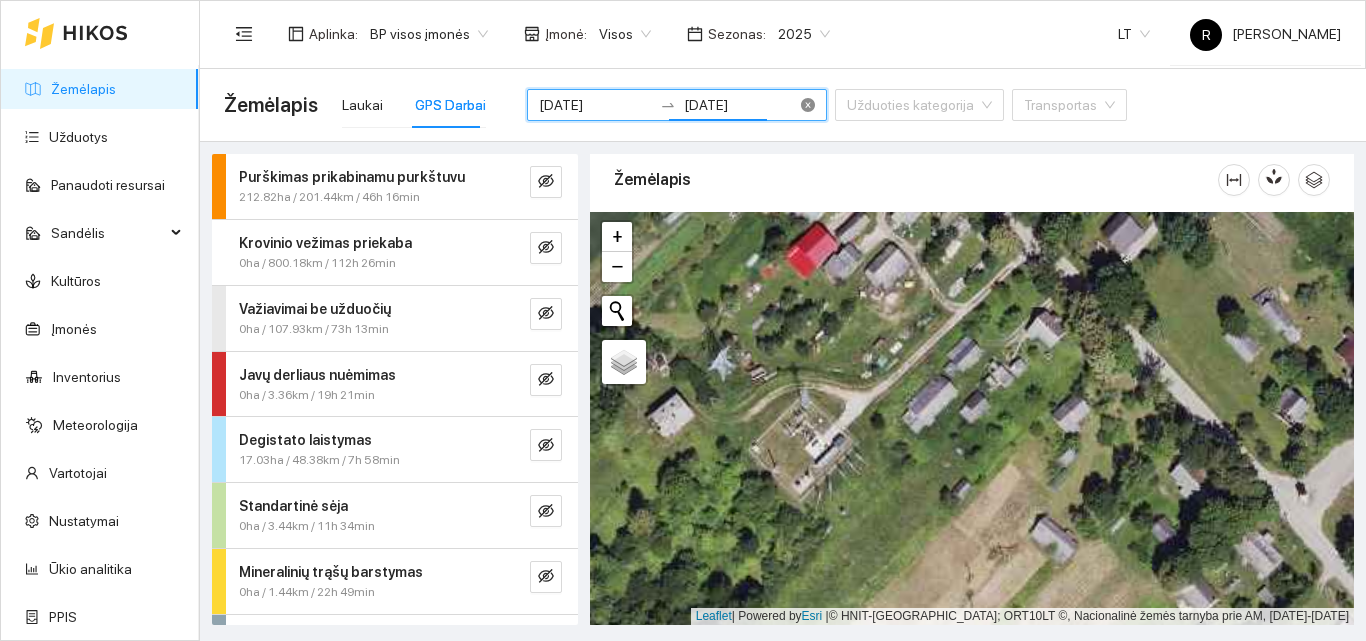 type 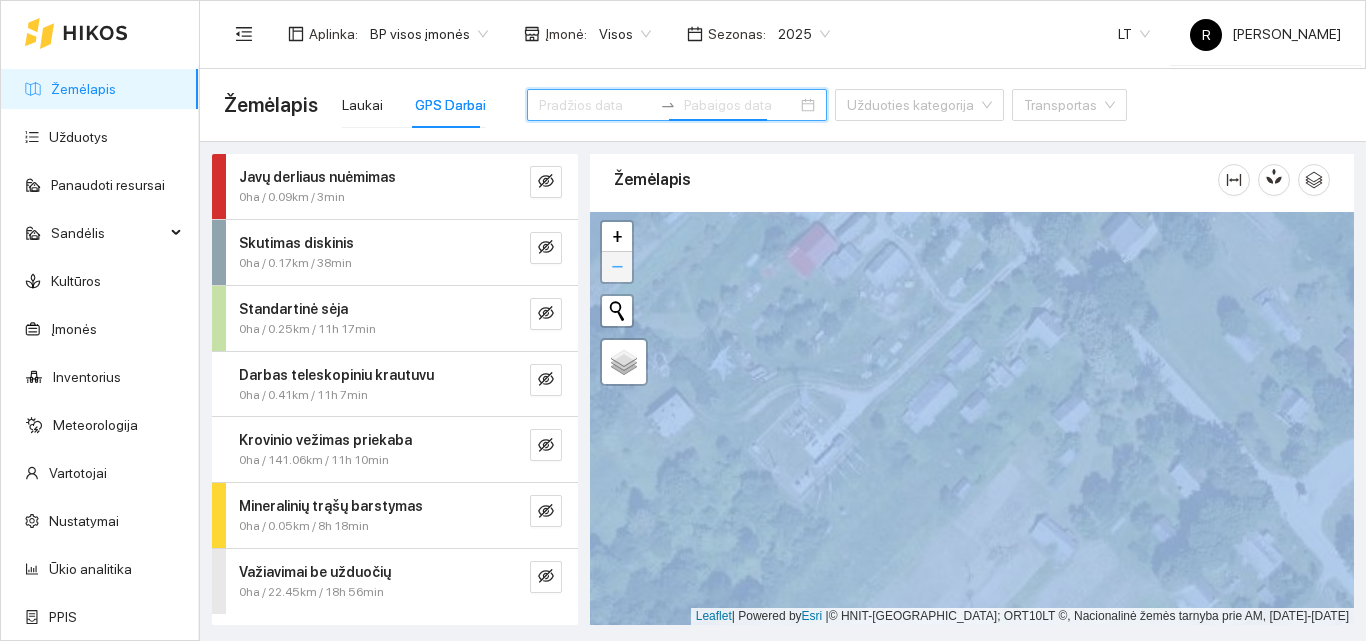 click on "Žemėlapis" at bounding box center [972, 389] 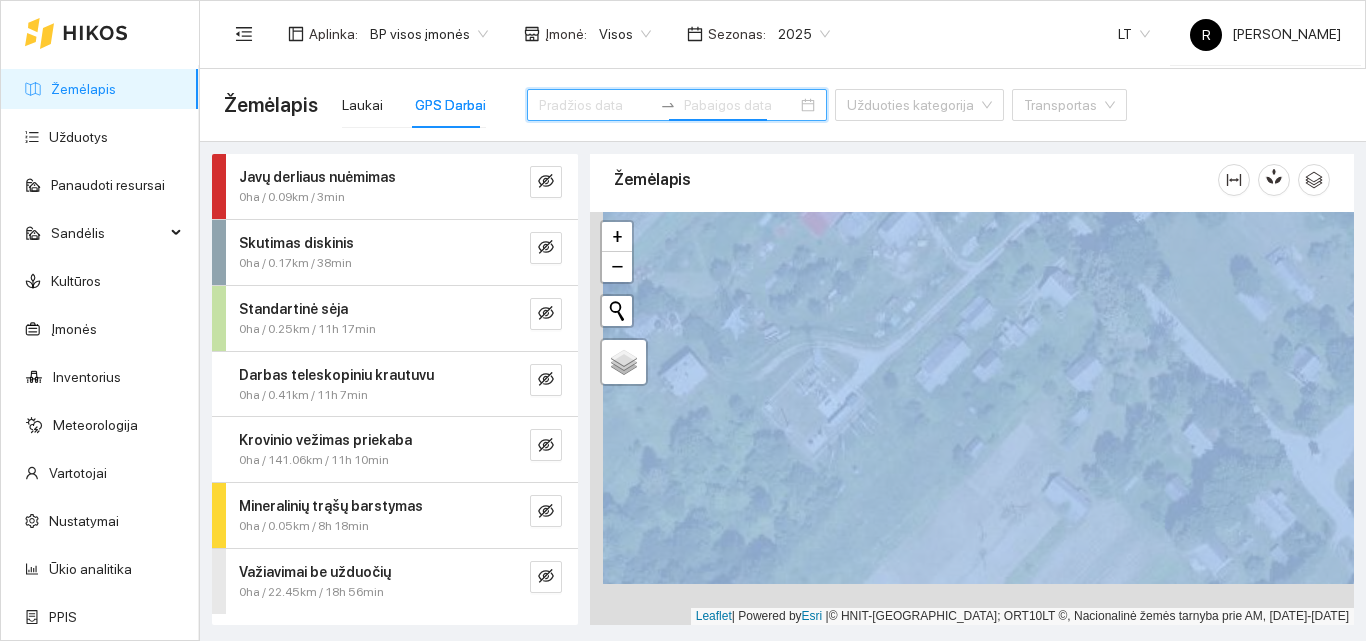 drag, startPoint x: 604, startPoint y: 275, endPoint x: 611, endPoint y: 219, distance: 56.435802 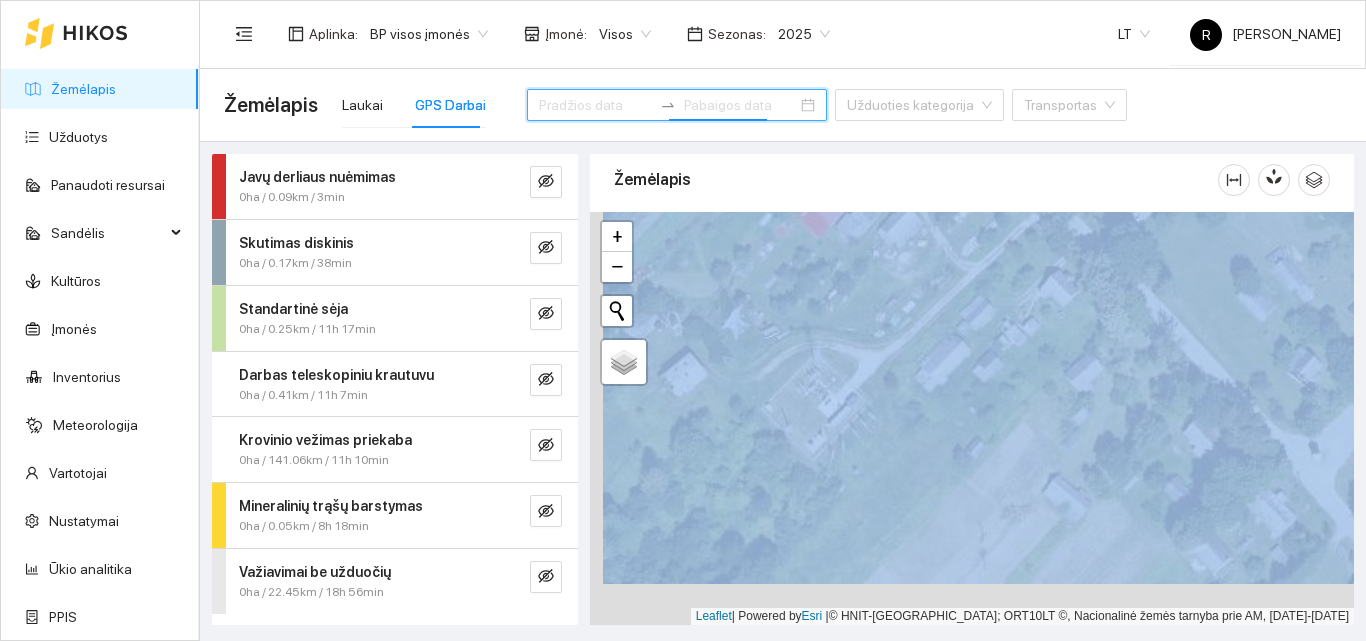 click at bounding box center (972, 418) 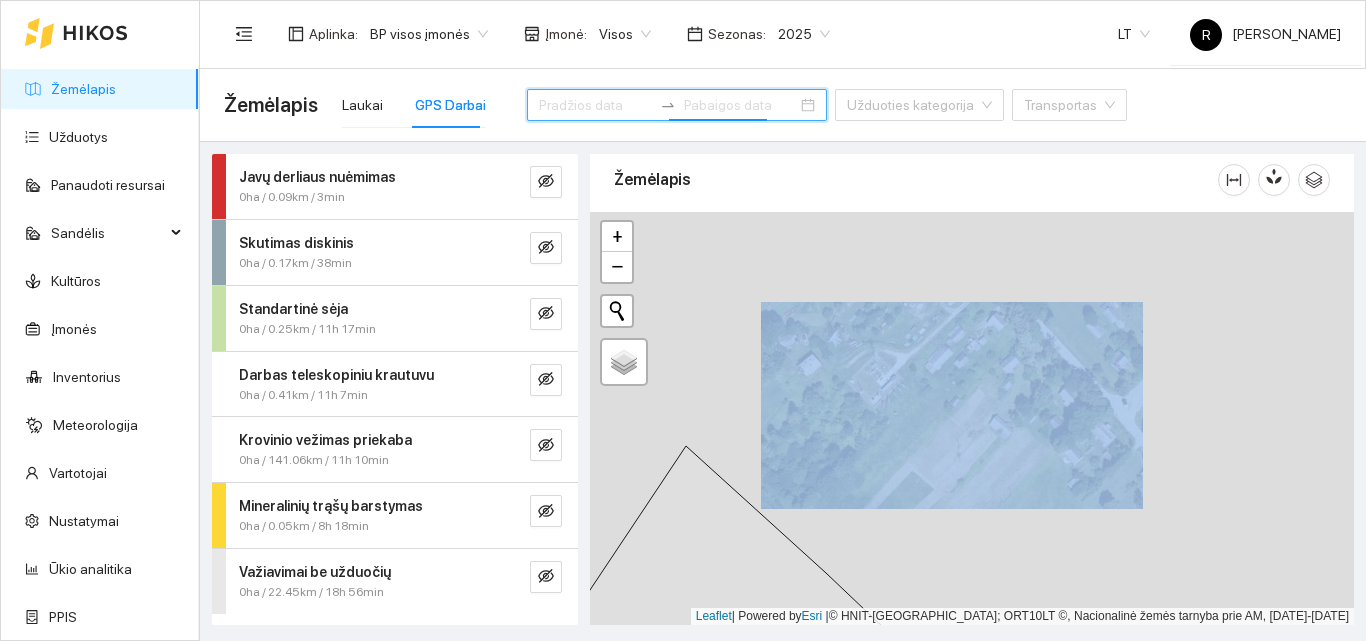 click at bounding box center [972, 418] 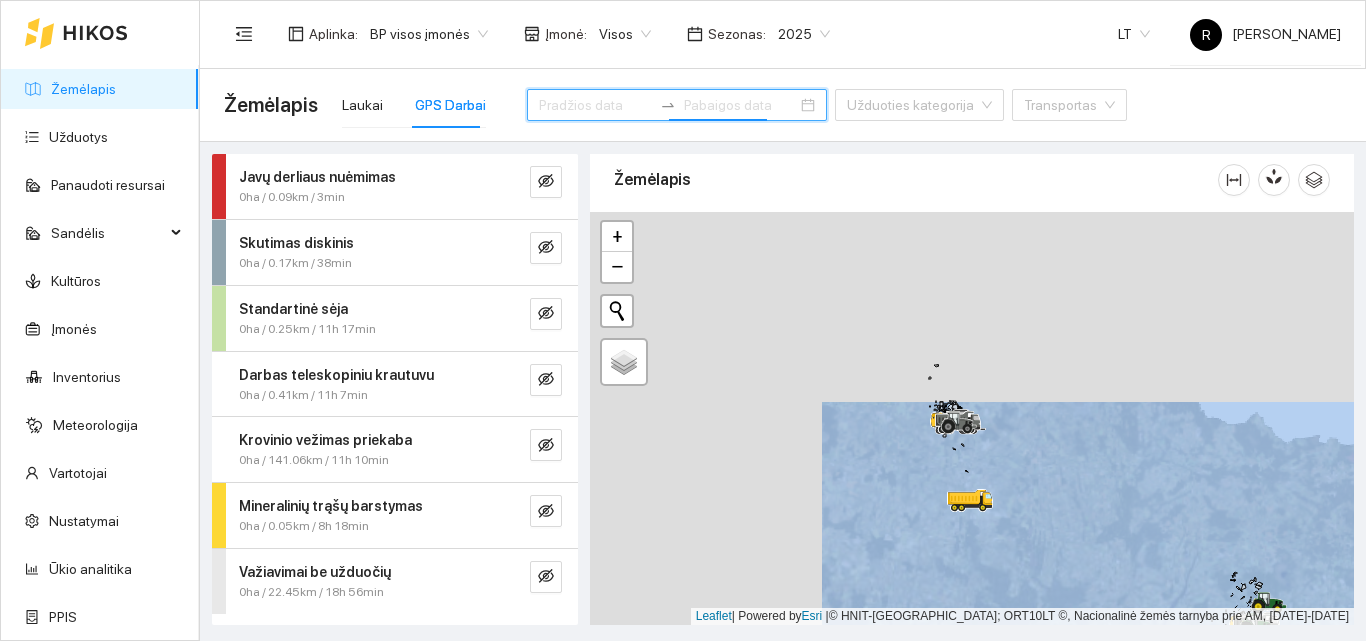drag, startPoint x: 845, startPoint y: 309, endPoint x: 1100, endPoint y: 470, distance: 301.57254 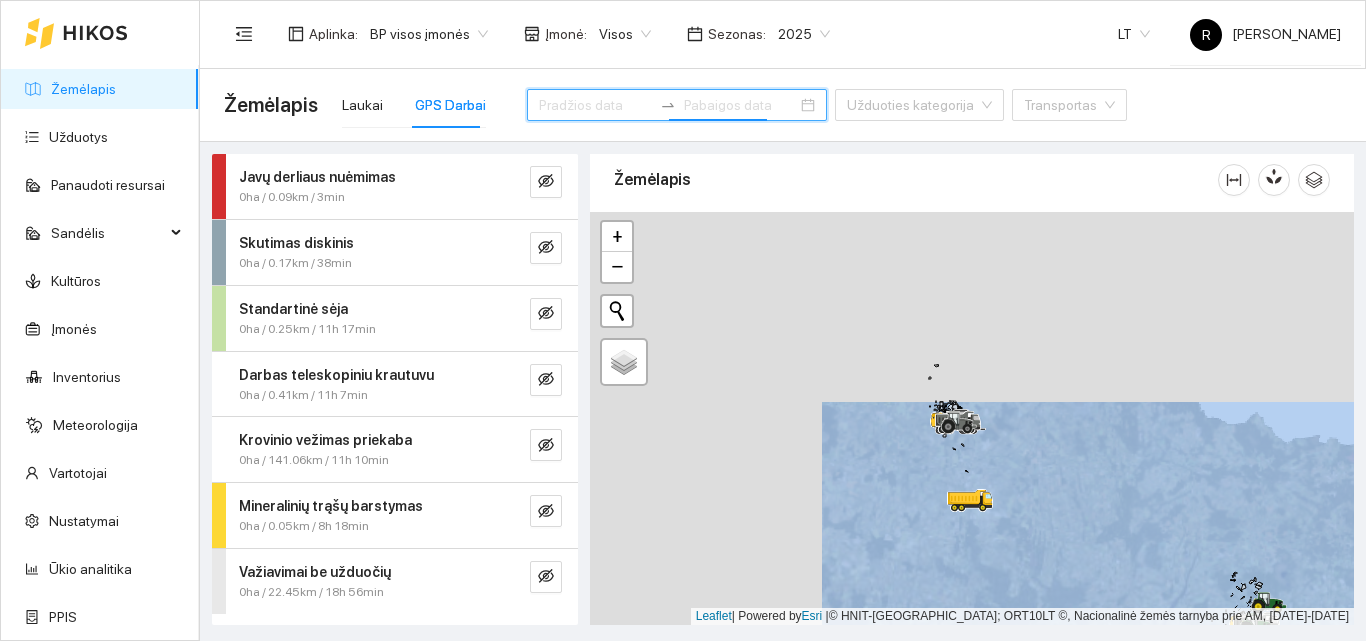 click at bounding box center [972, 418] 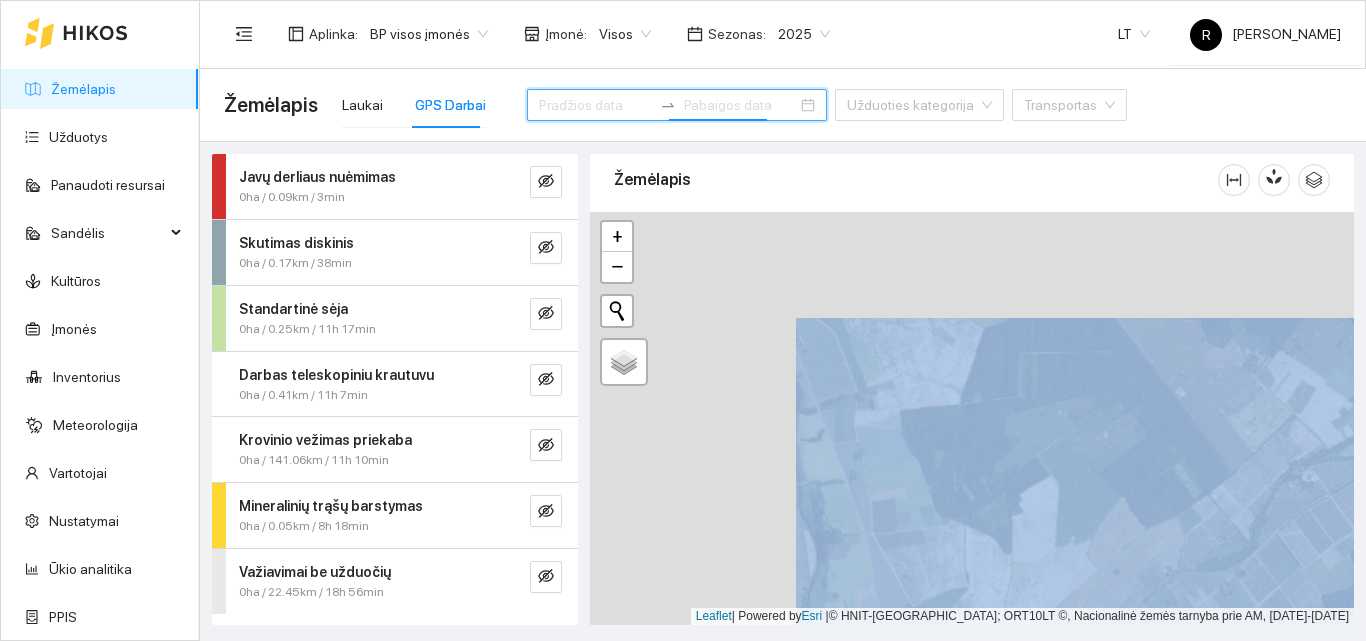 drag, startPoint x: 861, startPoint y: 428, endPoint x: 1014, endPoint y: 459, distance: 156.10893 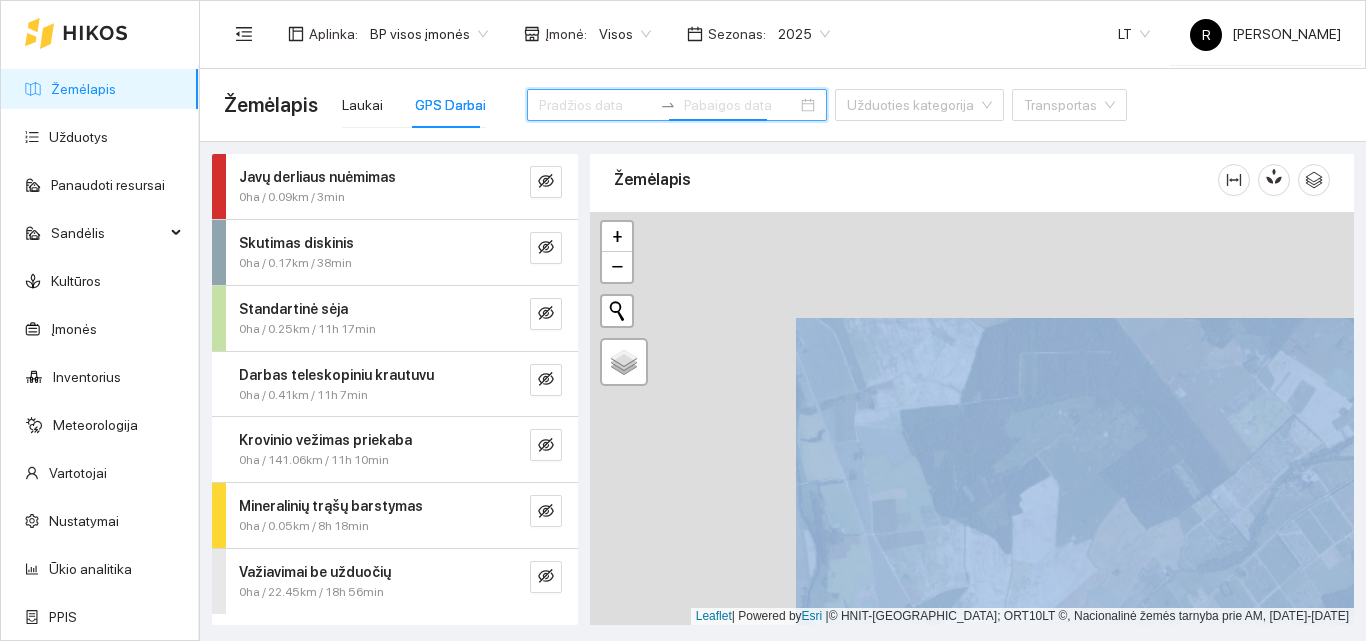 click at bounding box center (972, 418) 